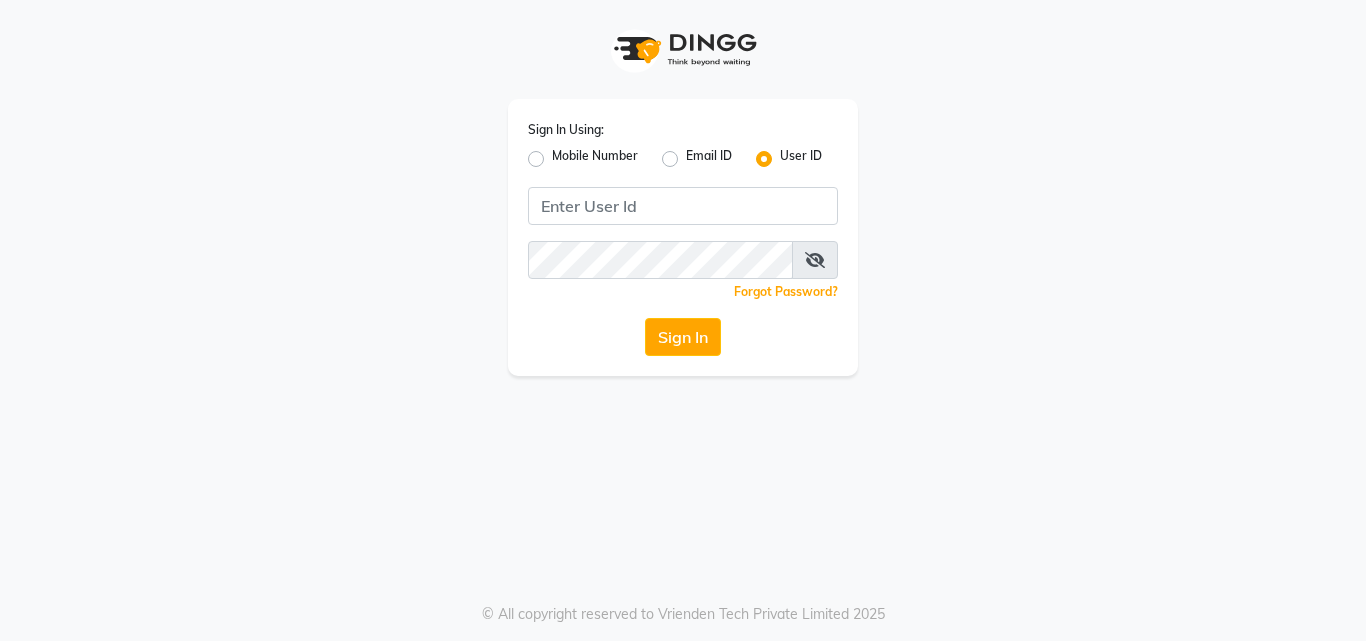 scroll, scrollTop: 0, scrollLeft: 0, axis: both 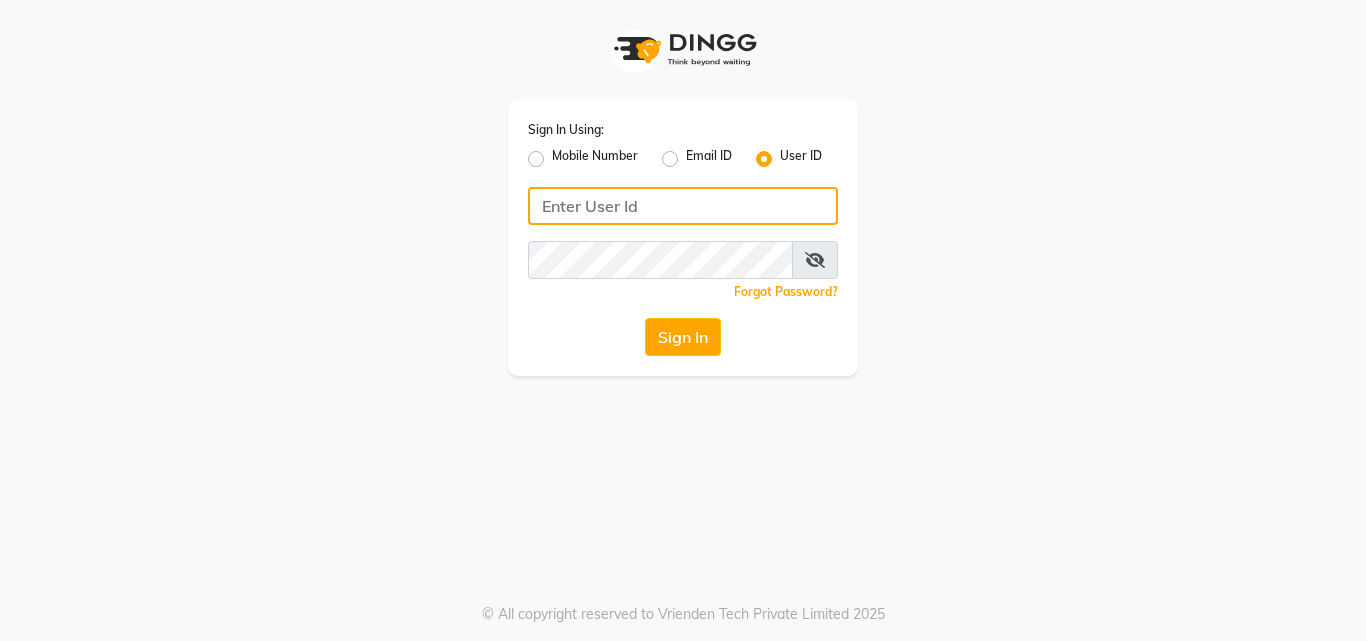 click 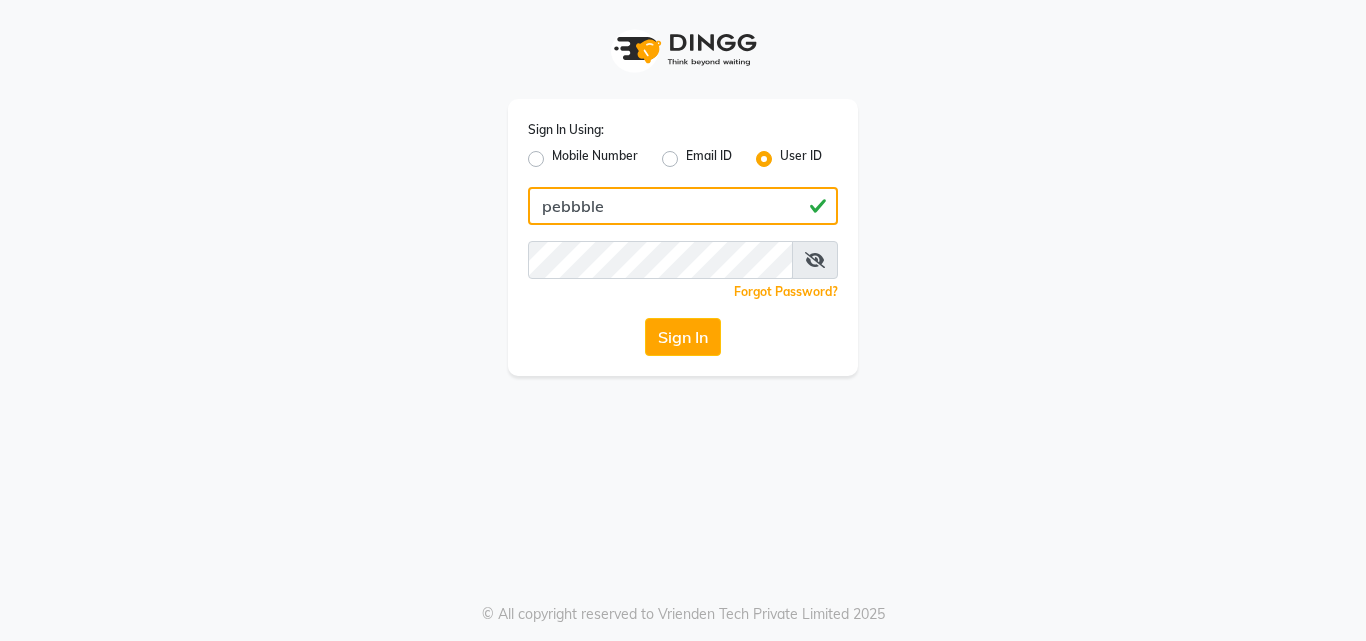 type on "pebbble" 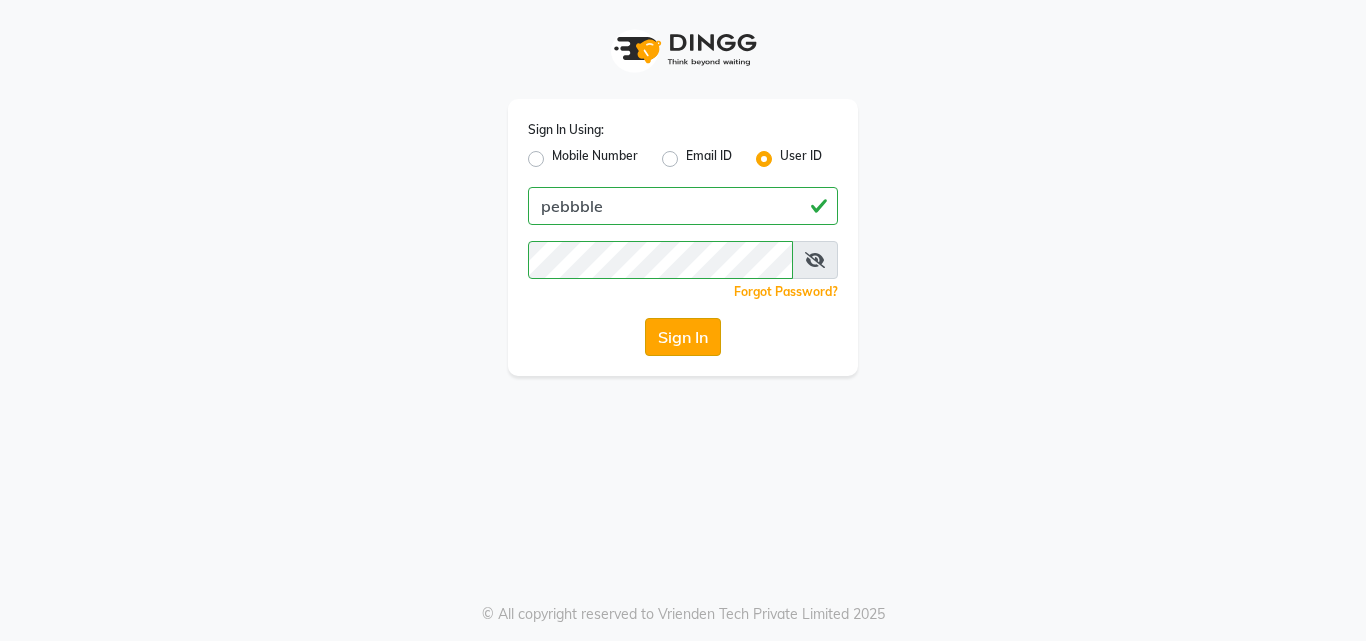 click on "Sign In" 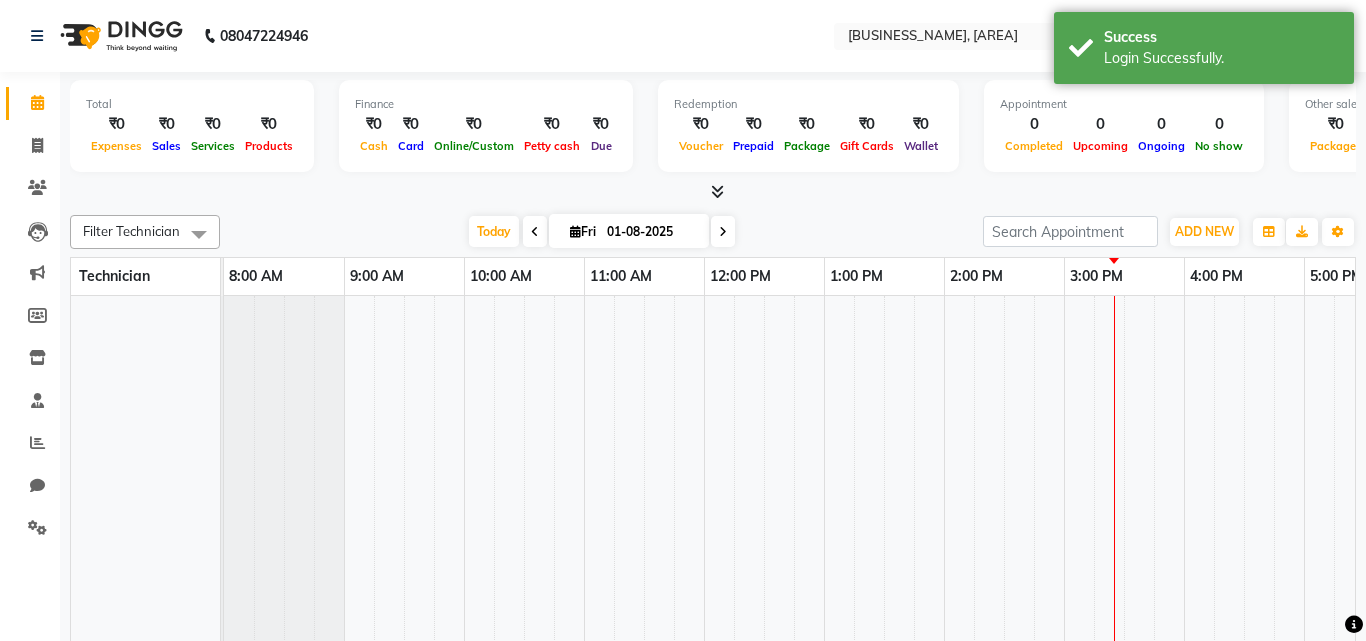 scroll, scrollTop: 0, scrollLeft: 0, axis: both 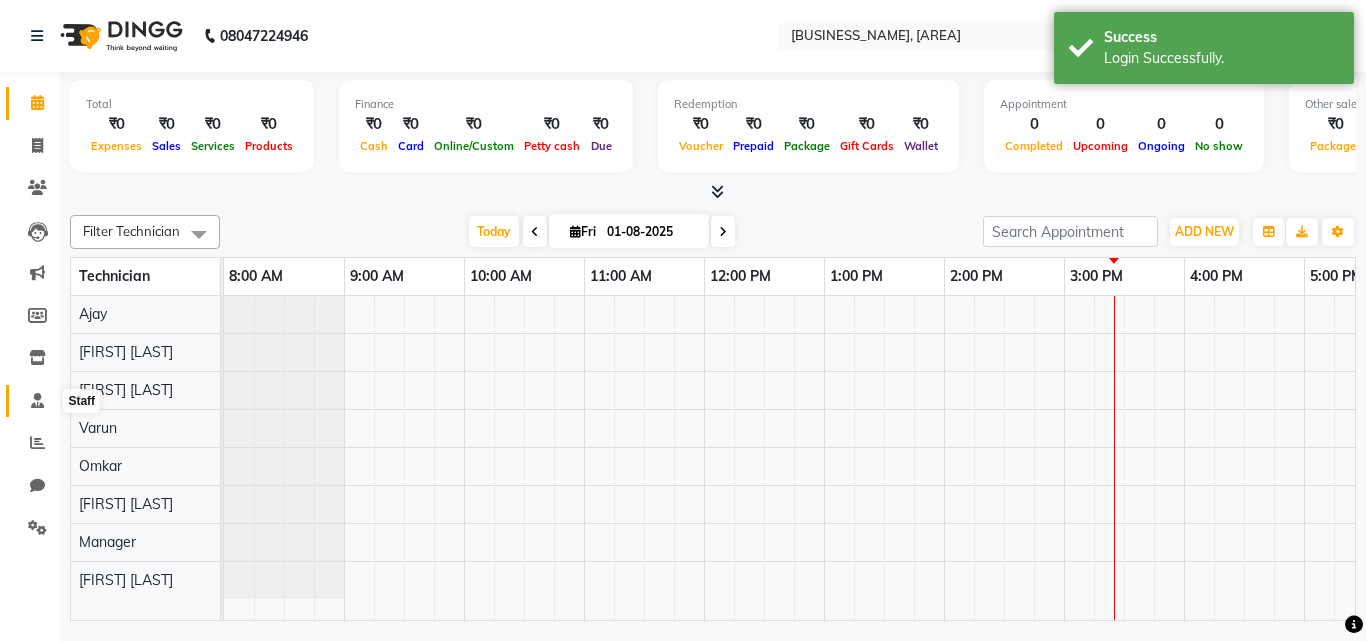 click 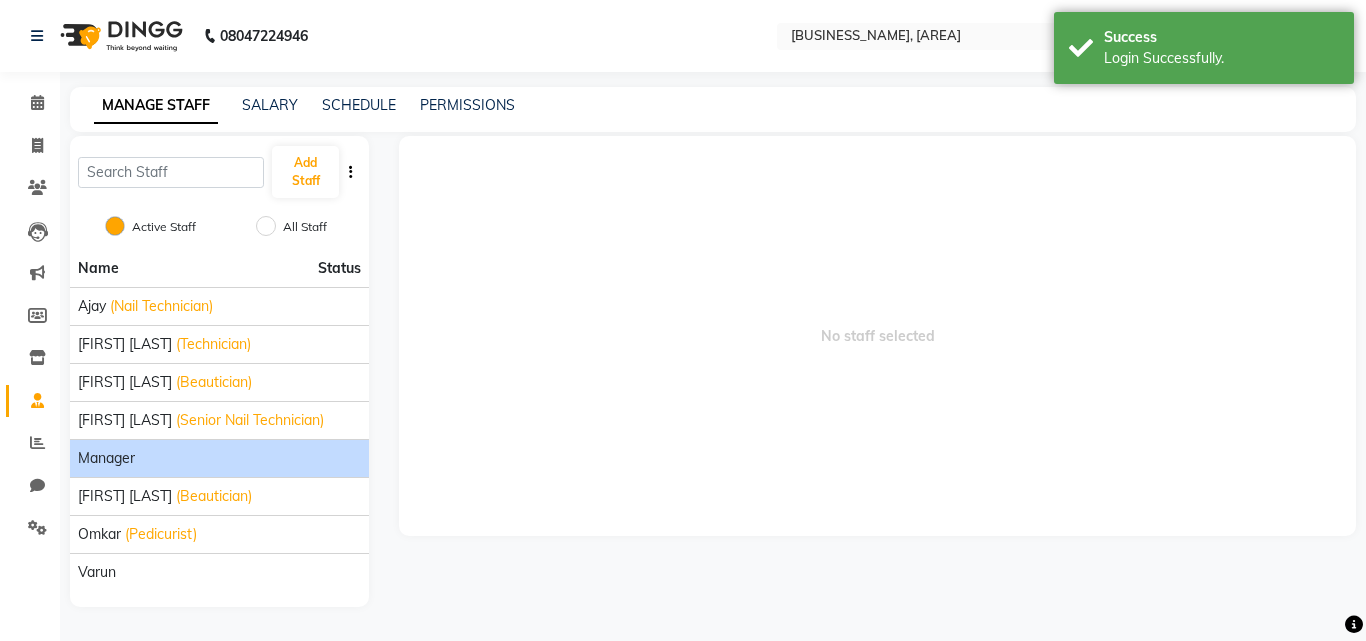 click on "Manager" 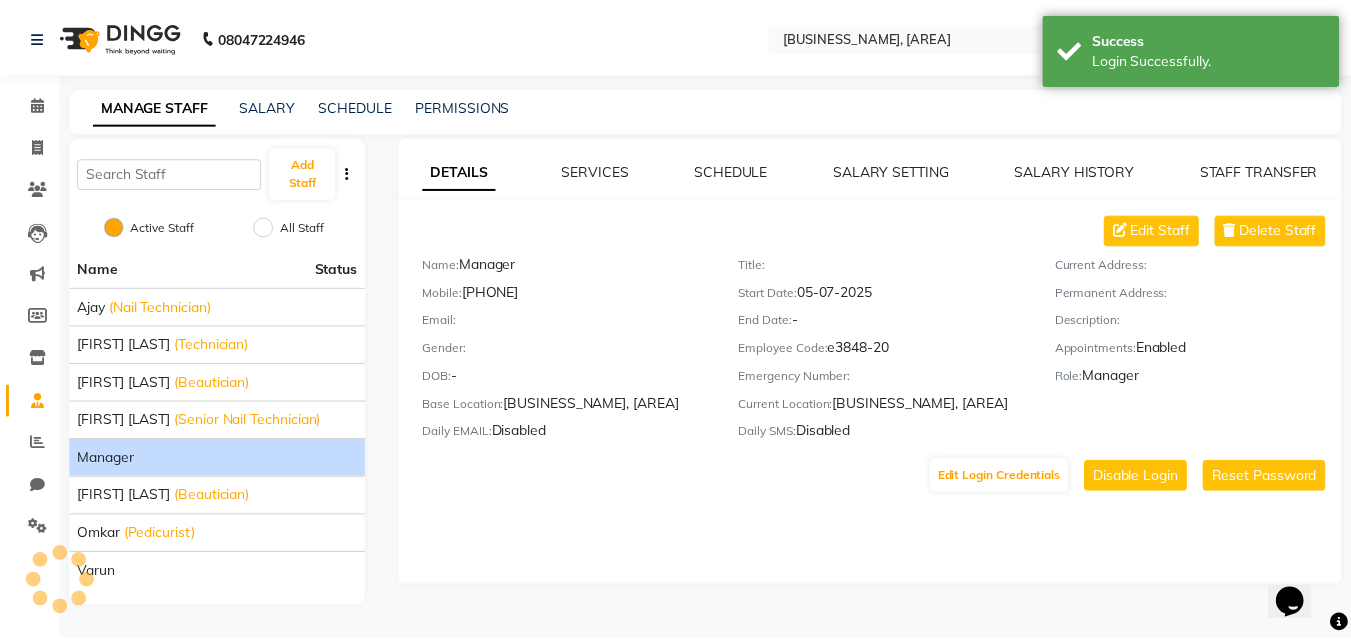 scroll, scrollTop: 0, scrollLeft: 0, axis: both 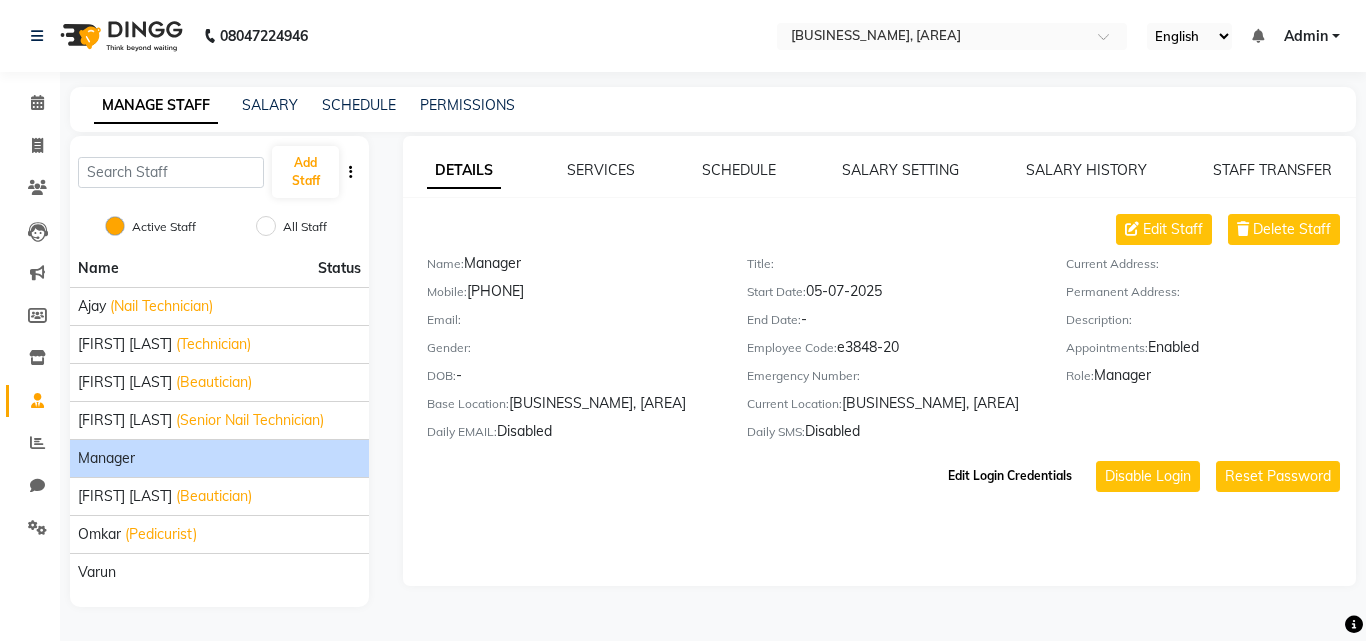 click on "Edit Login Credentials" 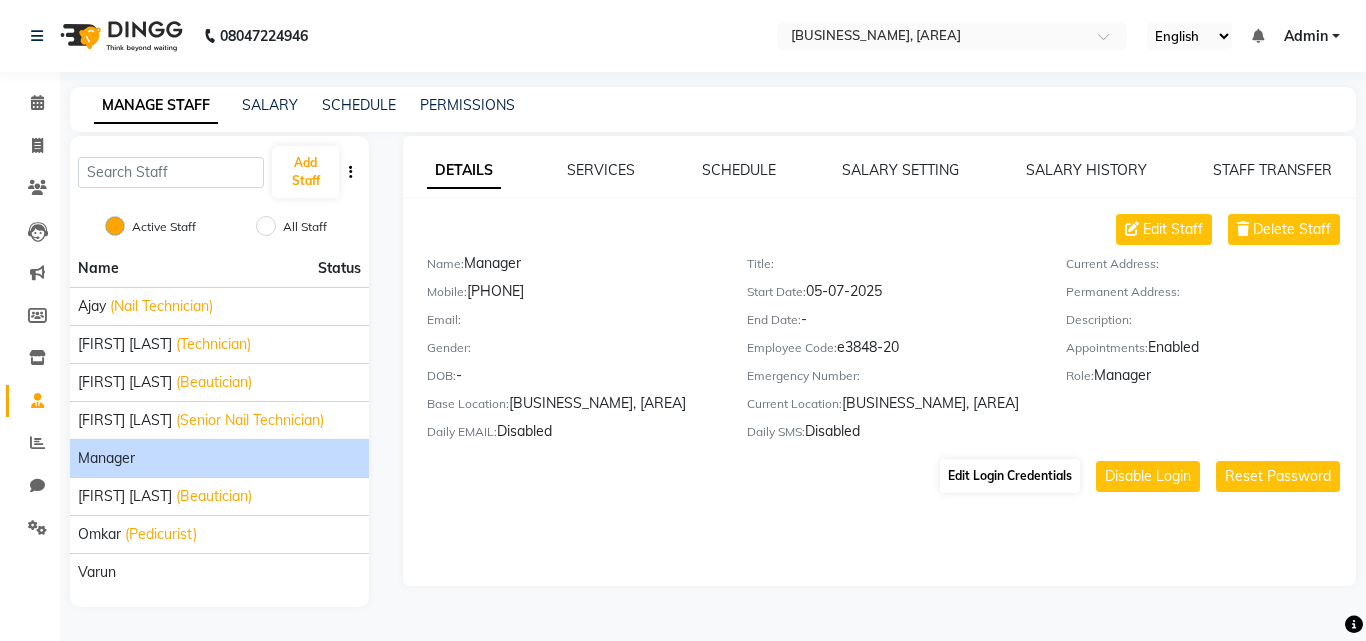 select on "5664" 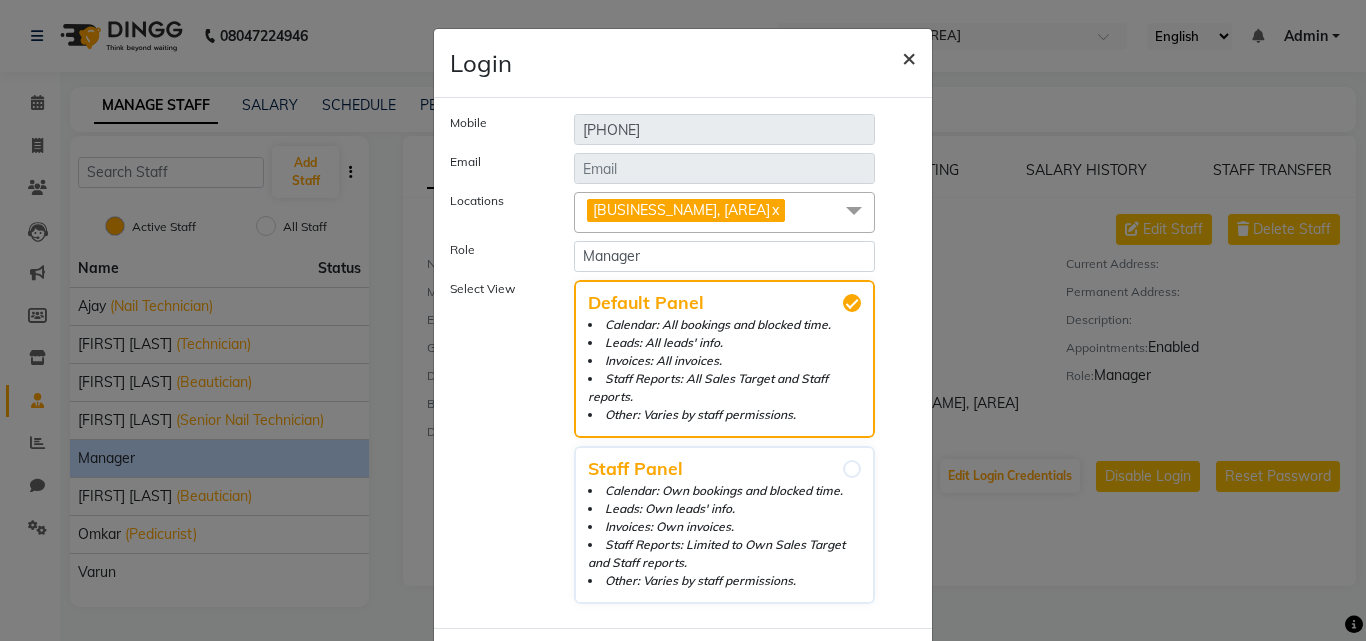 click on "×" 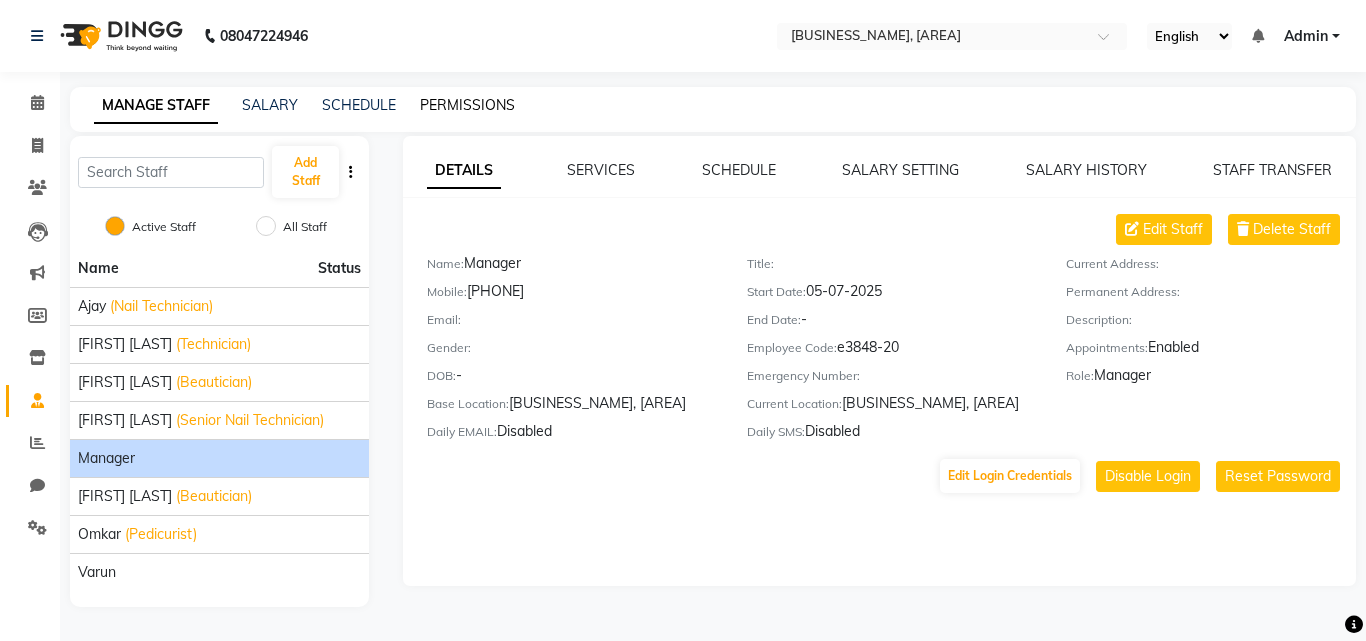 click on "PERMISSIONS" 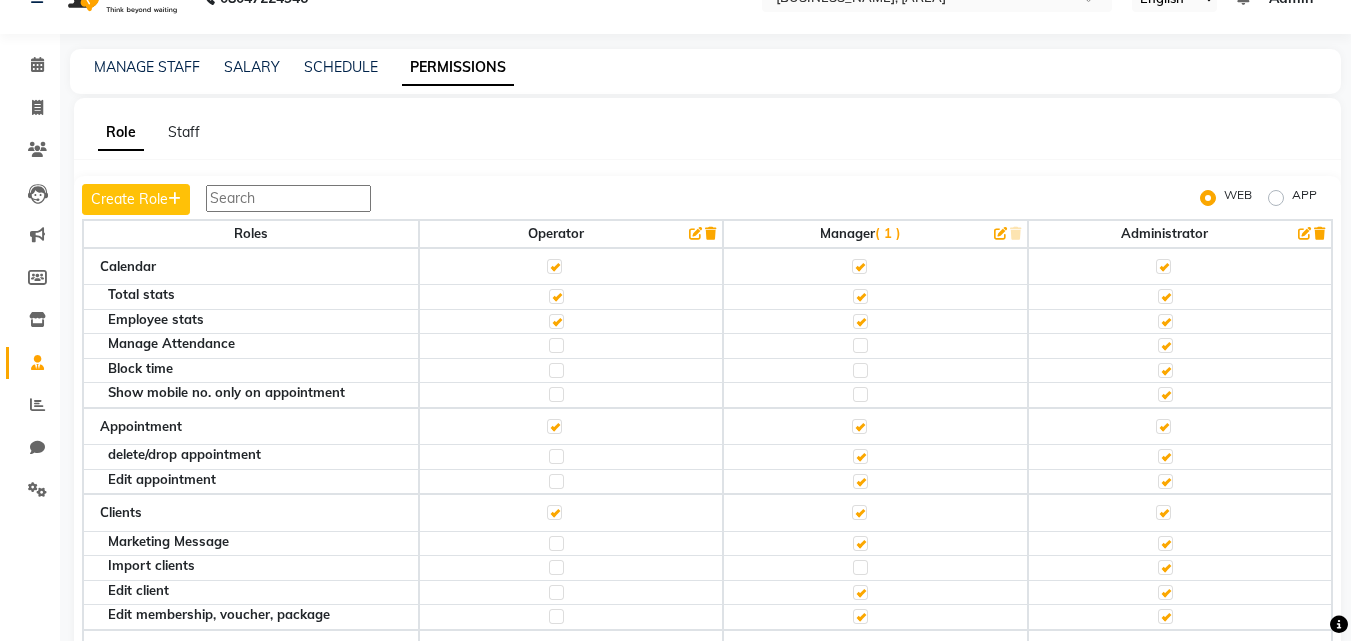 scroll, scrollTop: 103, scrollLeft: 0, axis: vertical 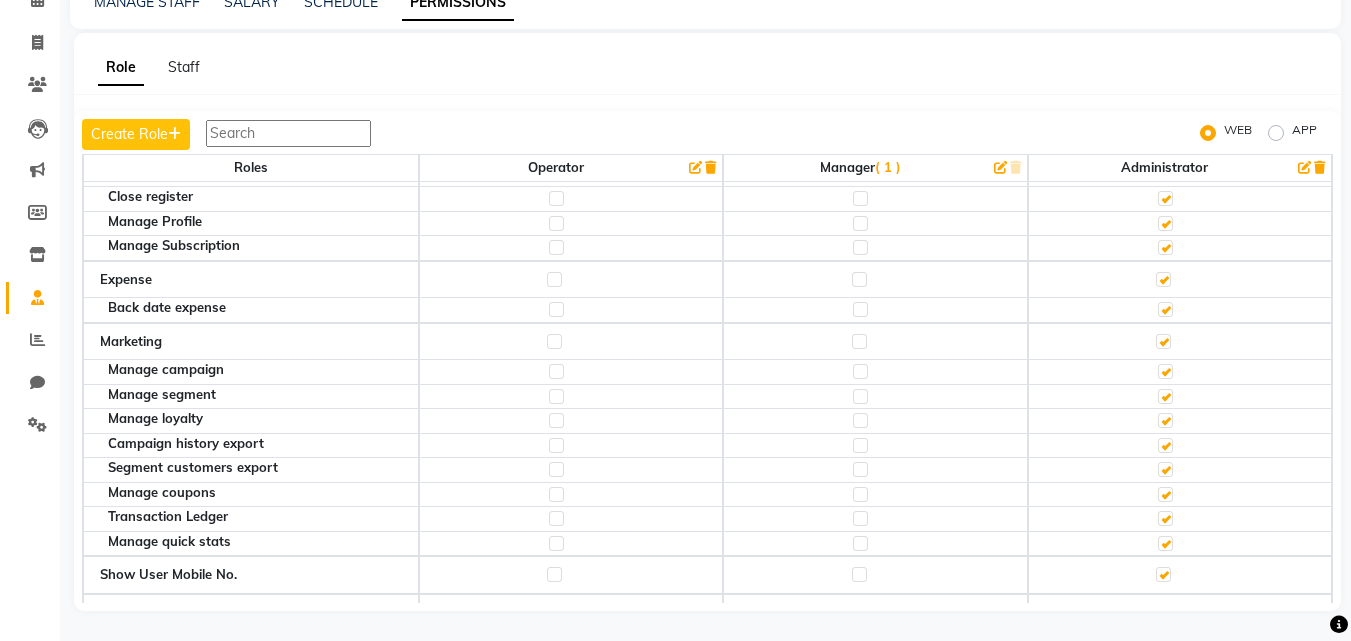 click 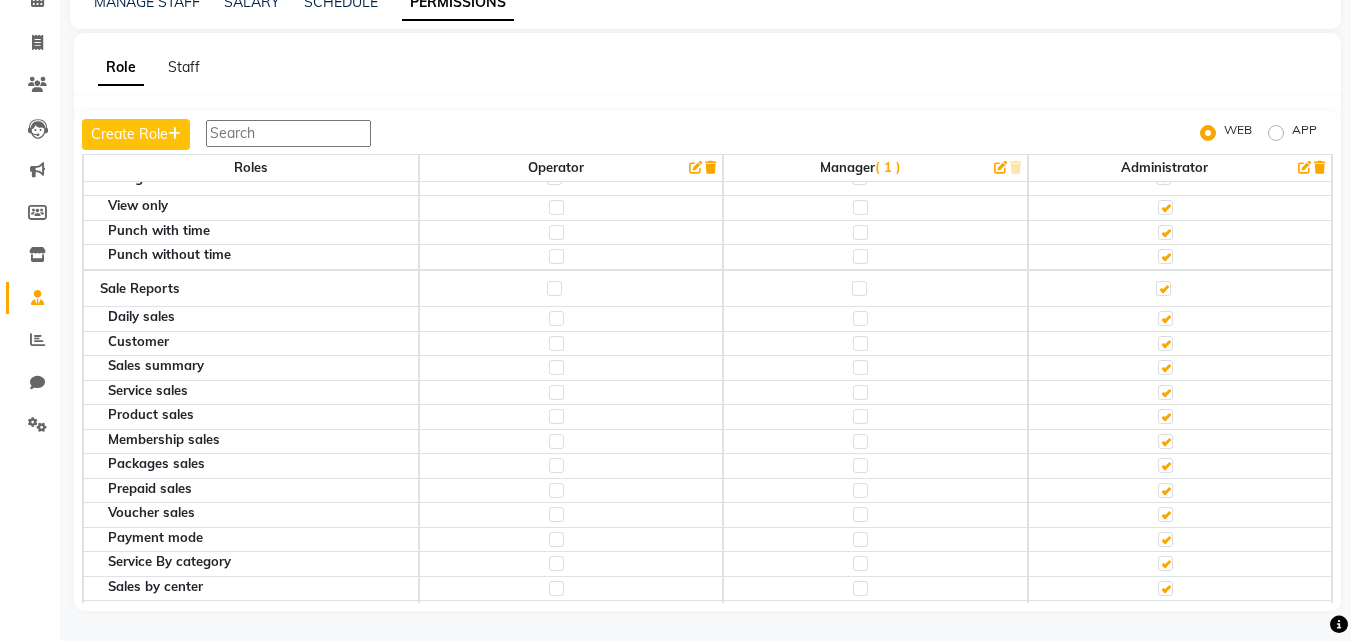 scroll, scrollTop: 3245, scrollLeft: 0, axis: vertical 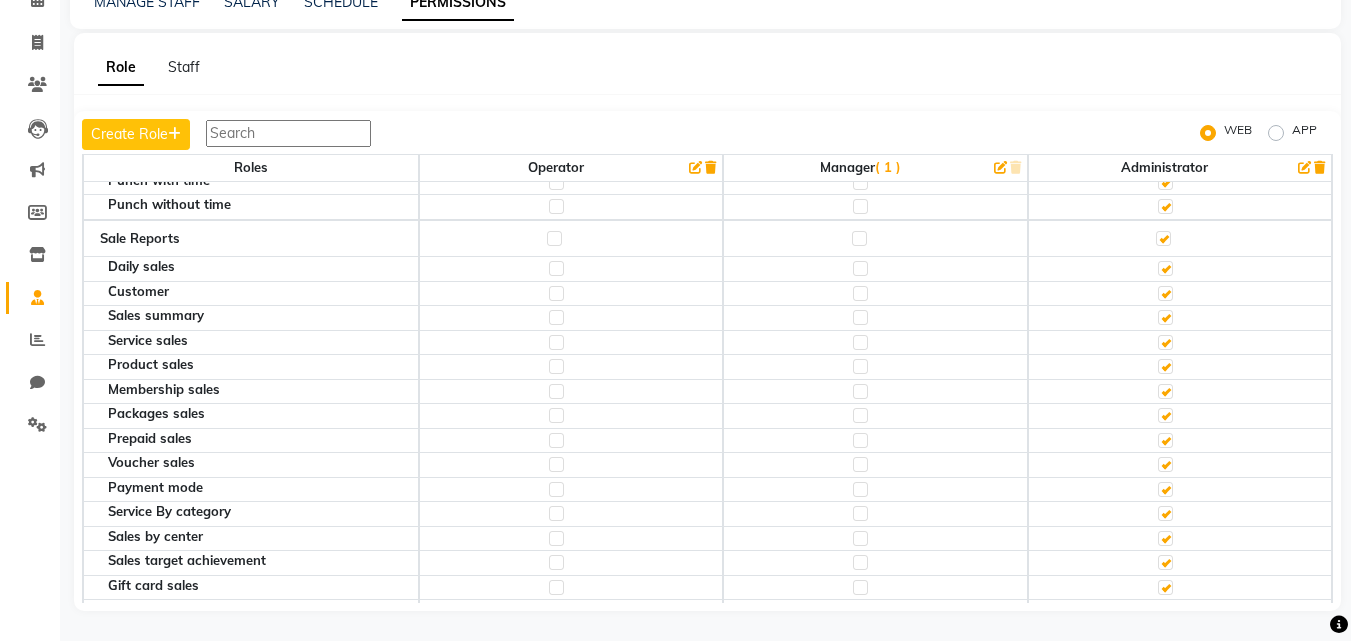 click 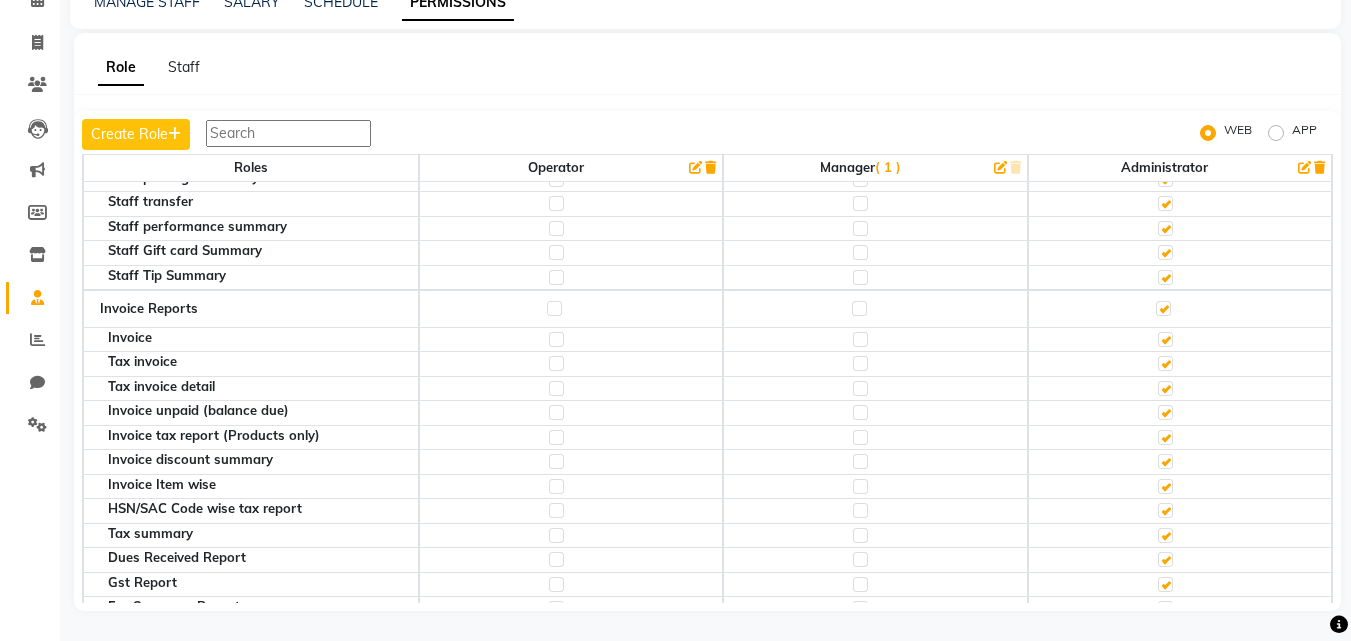 scroll, scrollTop: 4288, scrollLeft: 0, axis: vertical 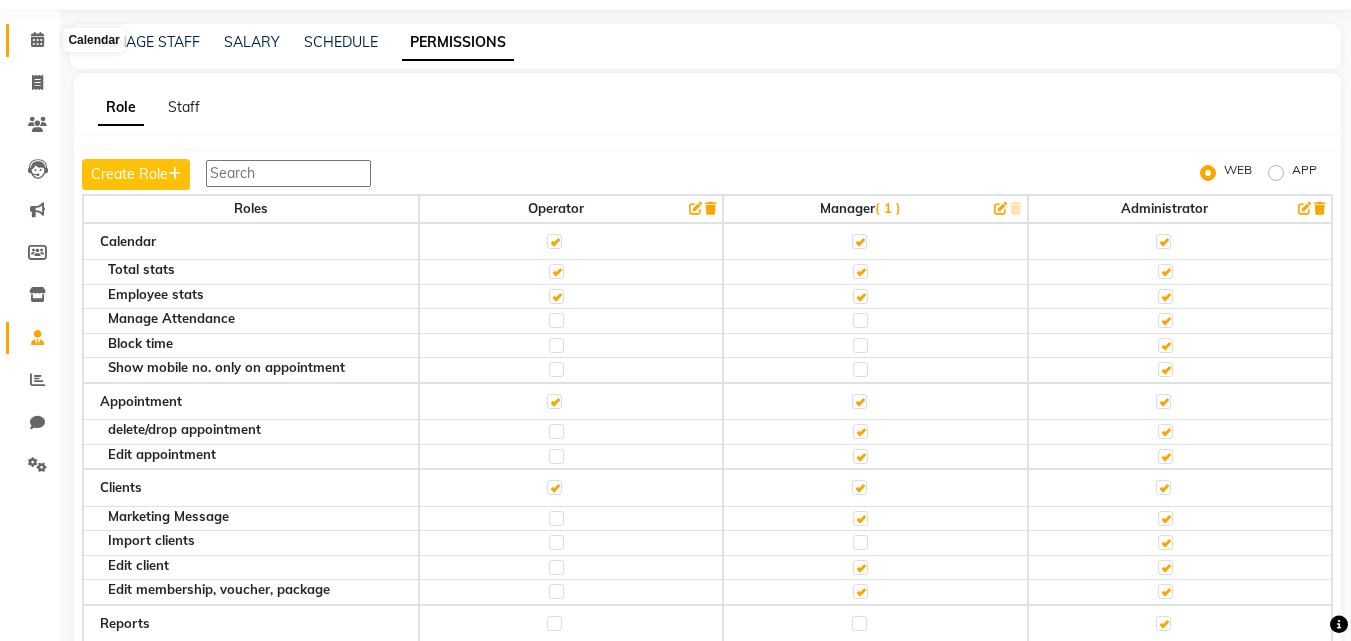 click 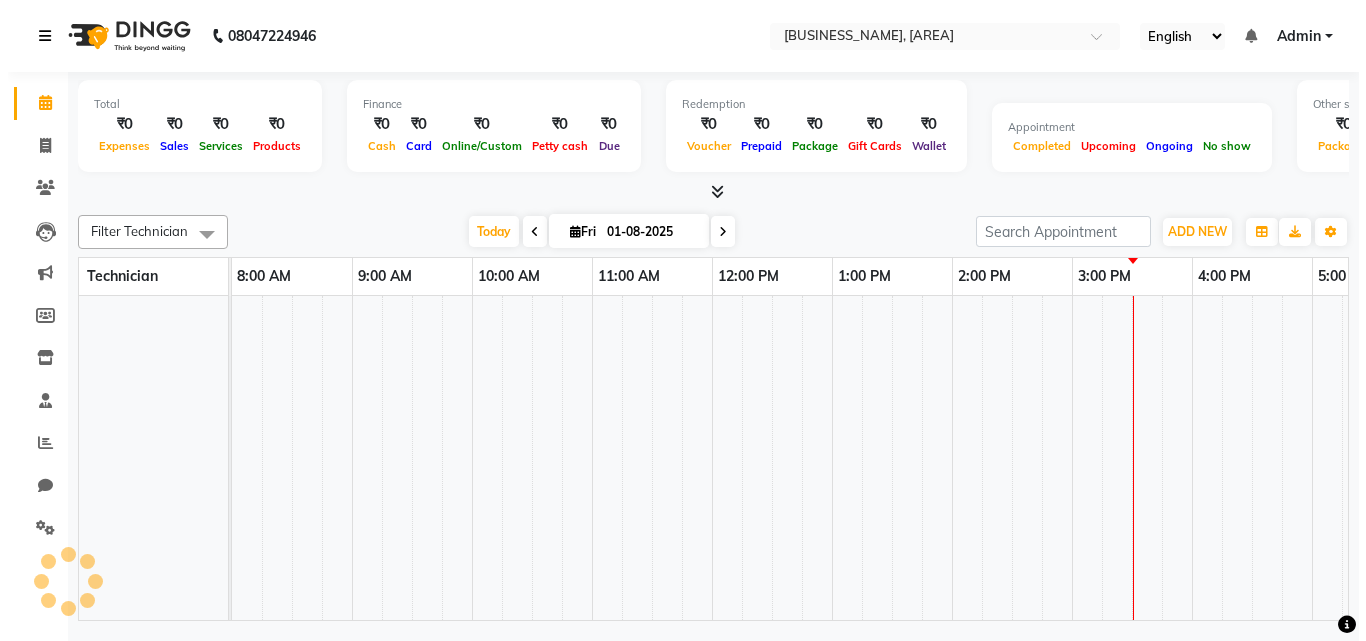 scroll, scrollTop: 0, scrollLeft: 0, axis: both 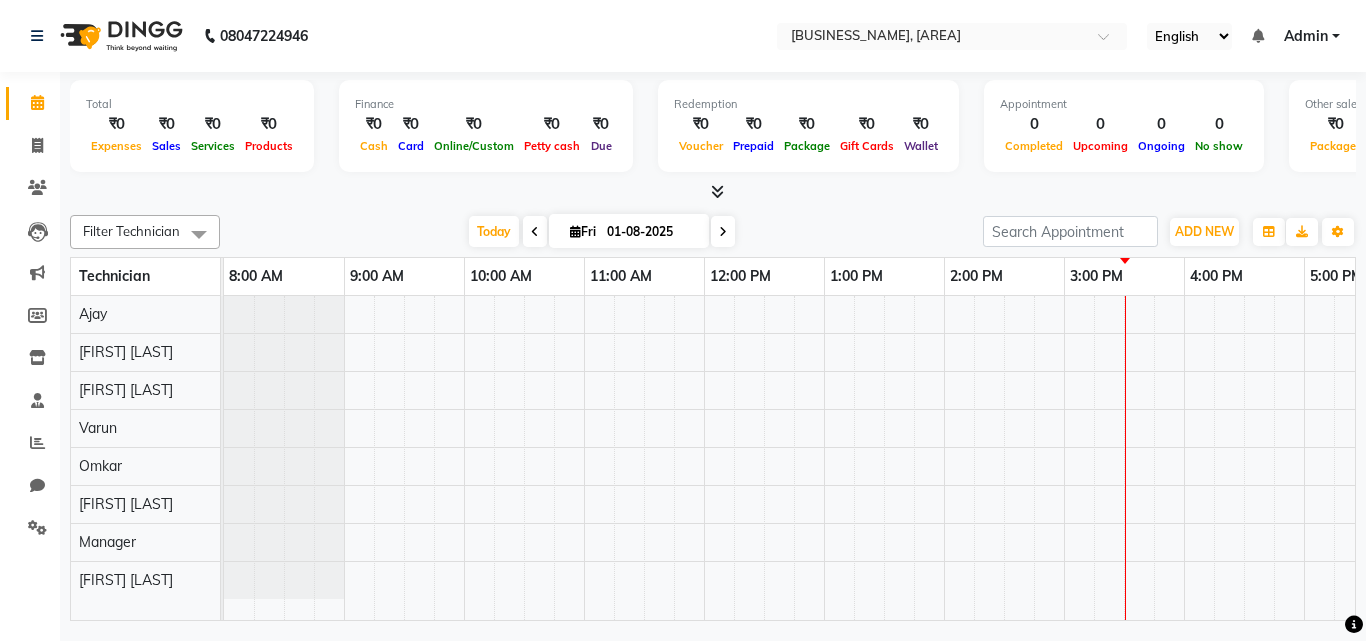 click at bounding box center (717, 191) 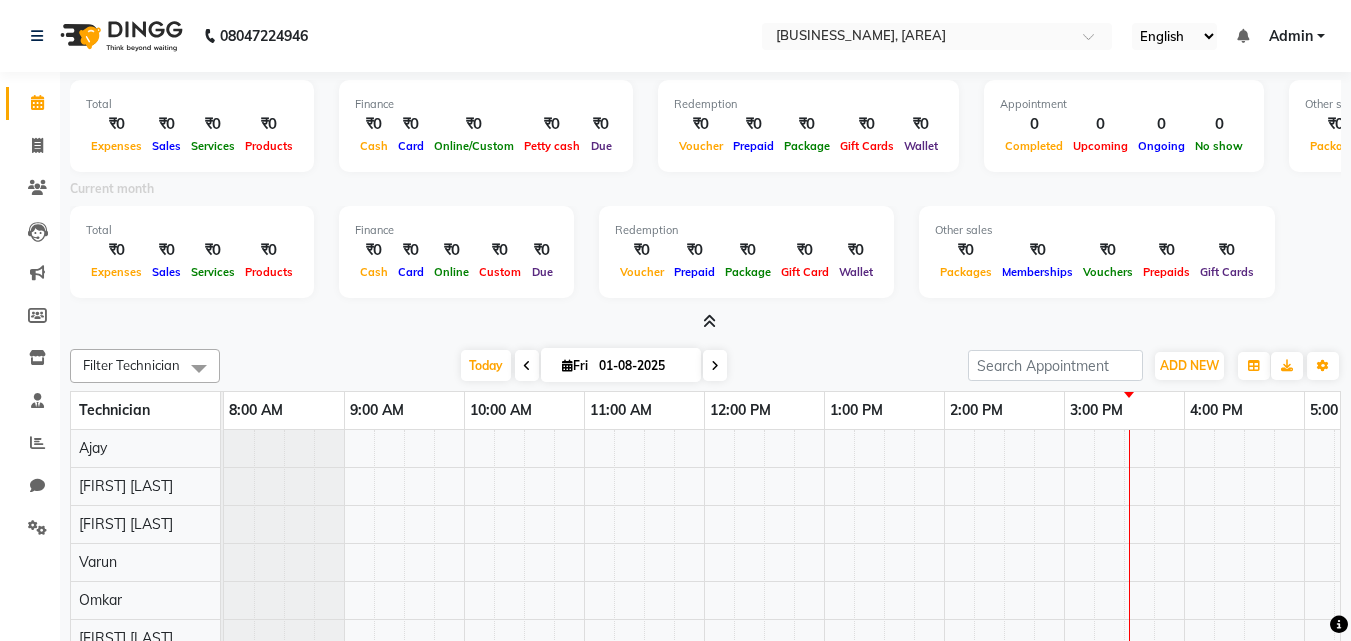 click at bounding box center [705, 322] 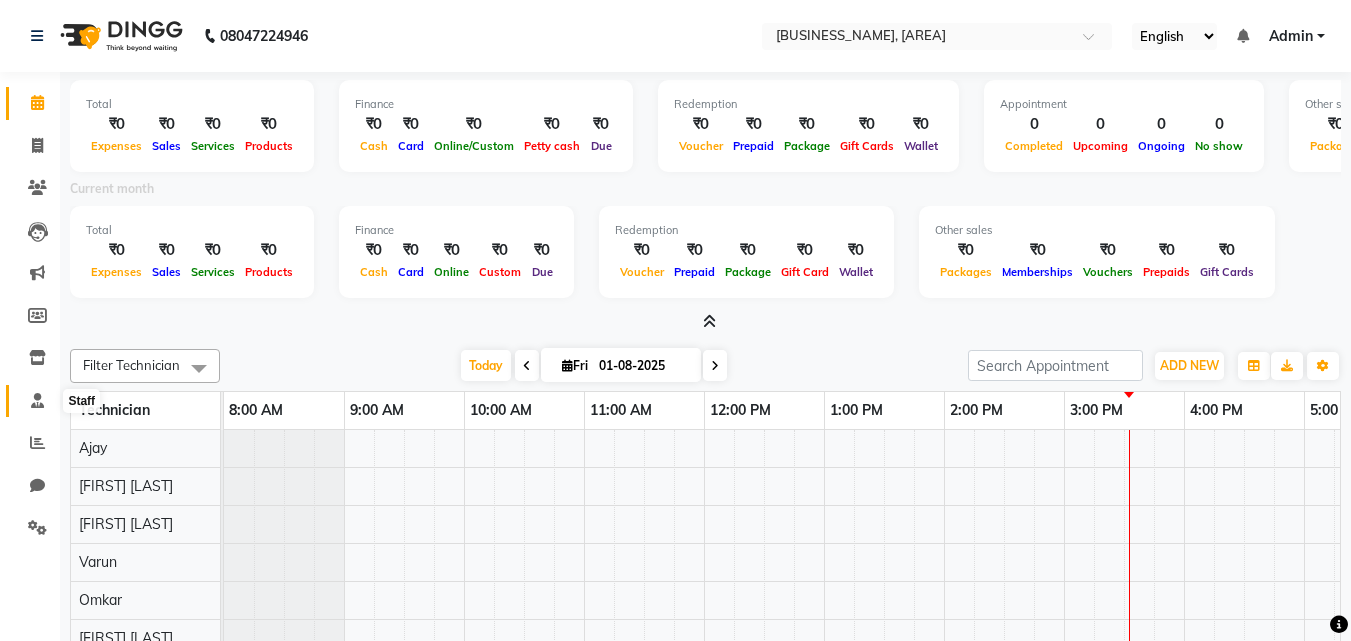 click 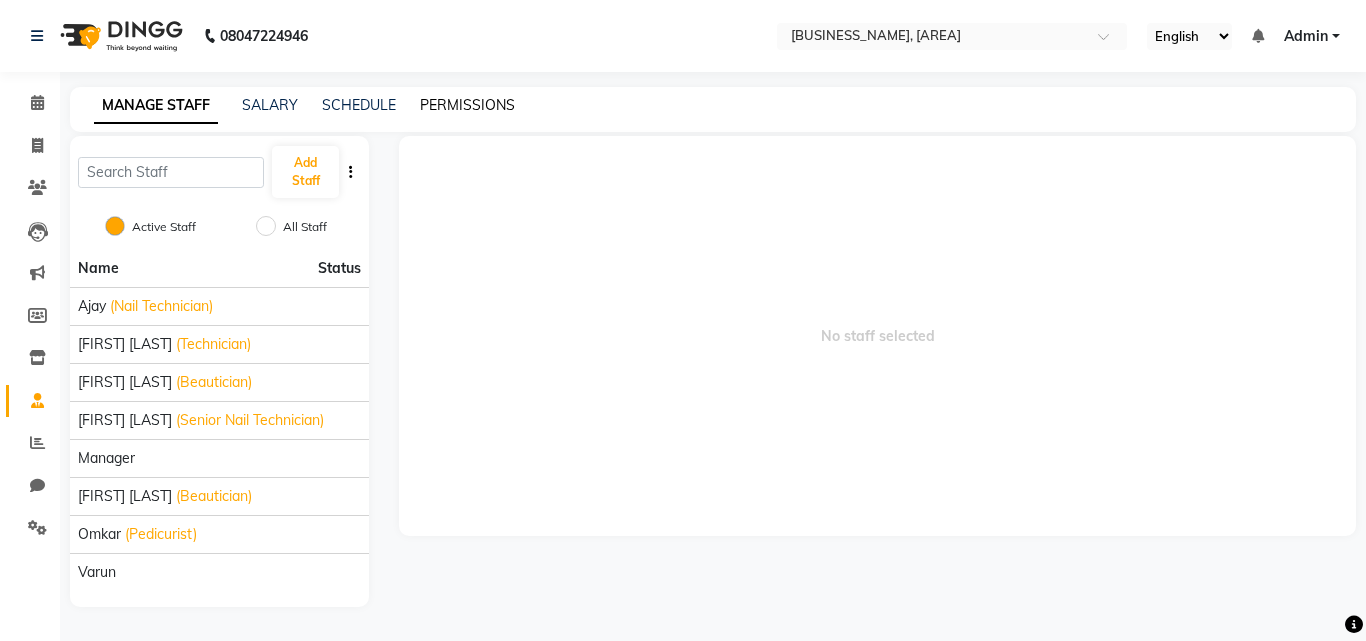click on "PERMISSIONS" 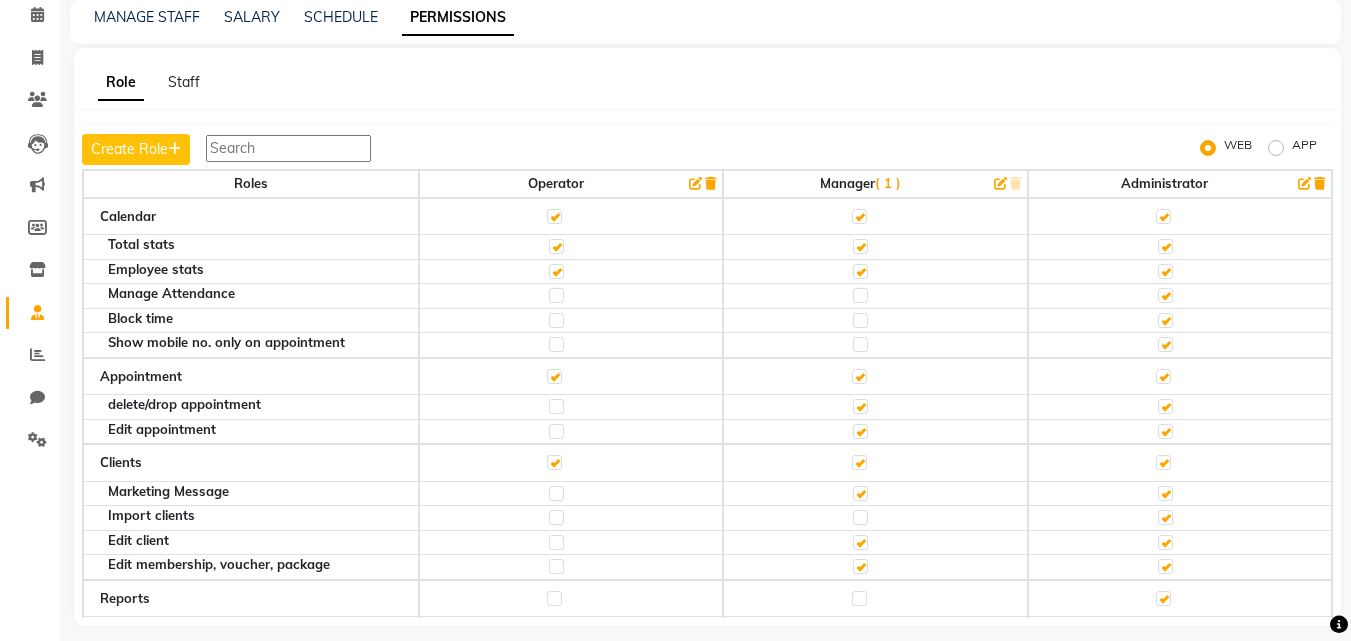 scroll, scrollTop: 103, scrollLeft: 0, axis: vertical 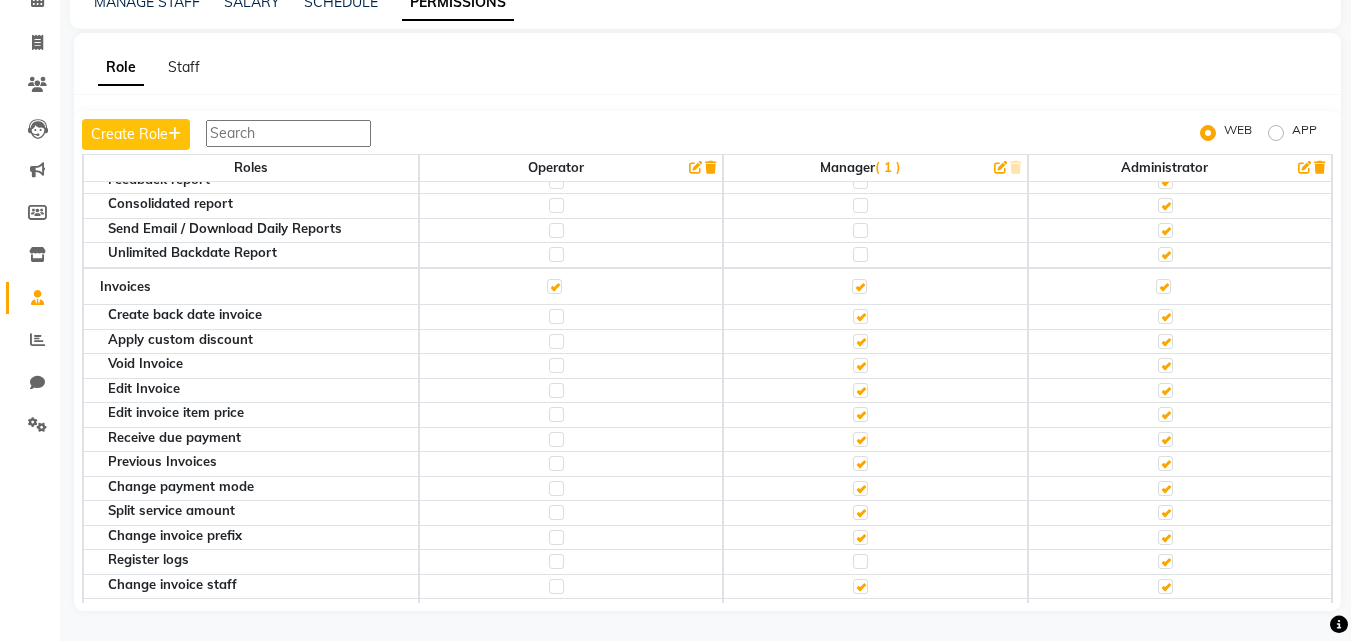 click 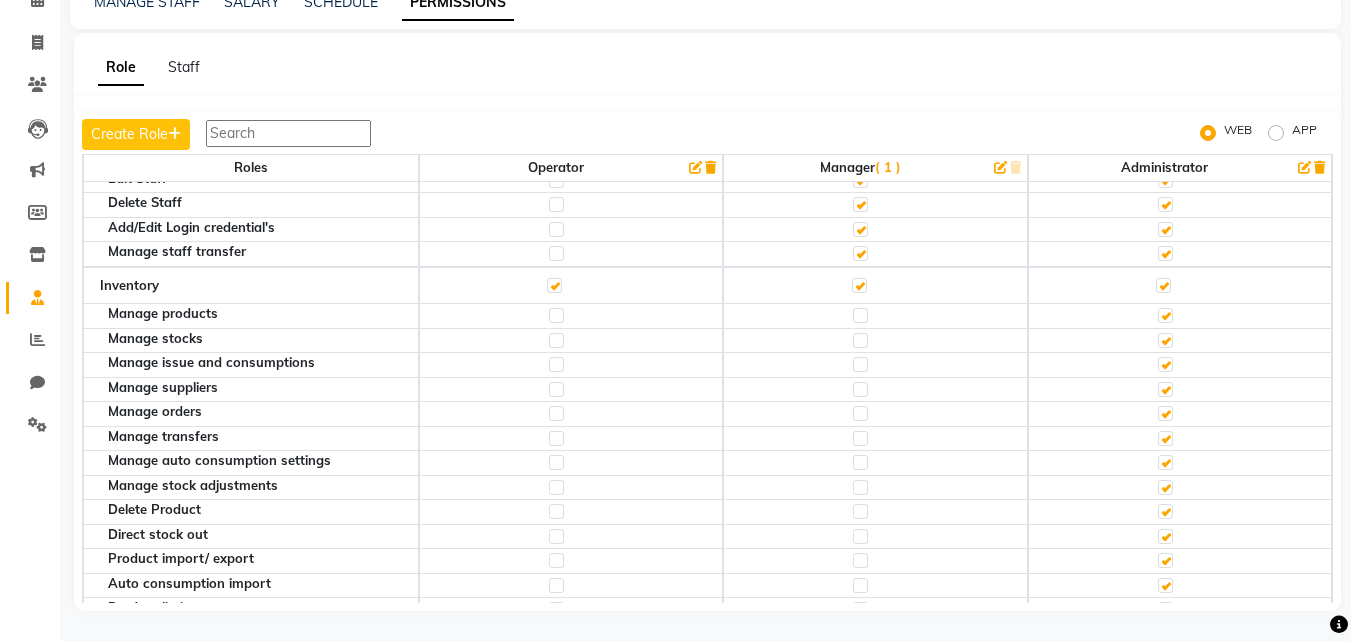 scroll, scrollTop: 1961, scrollLeft: 0, axis: vertical 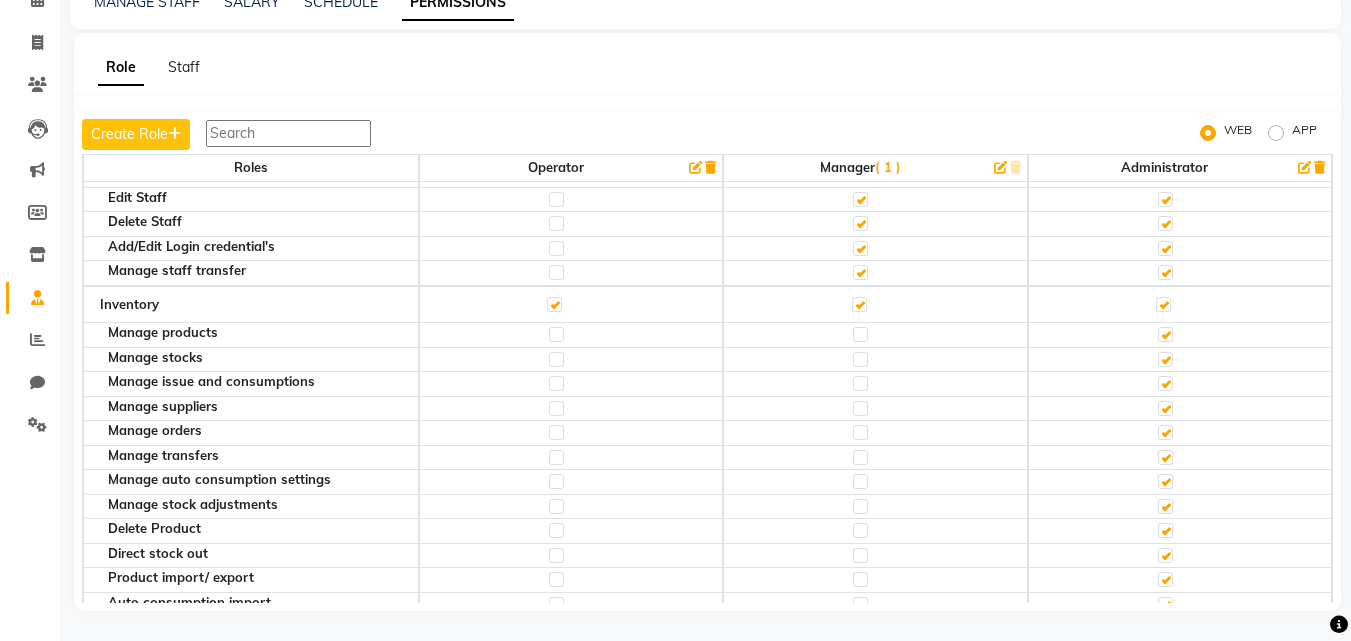 click 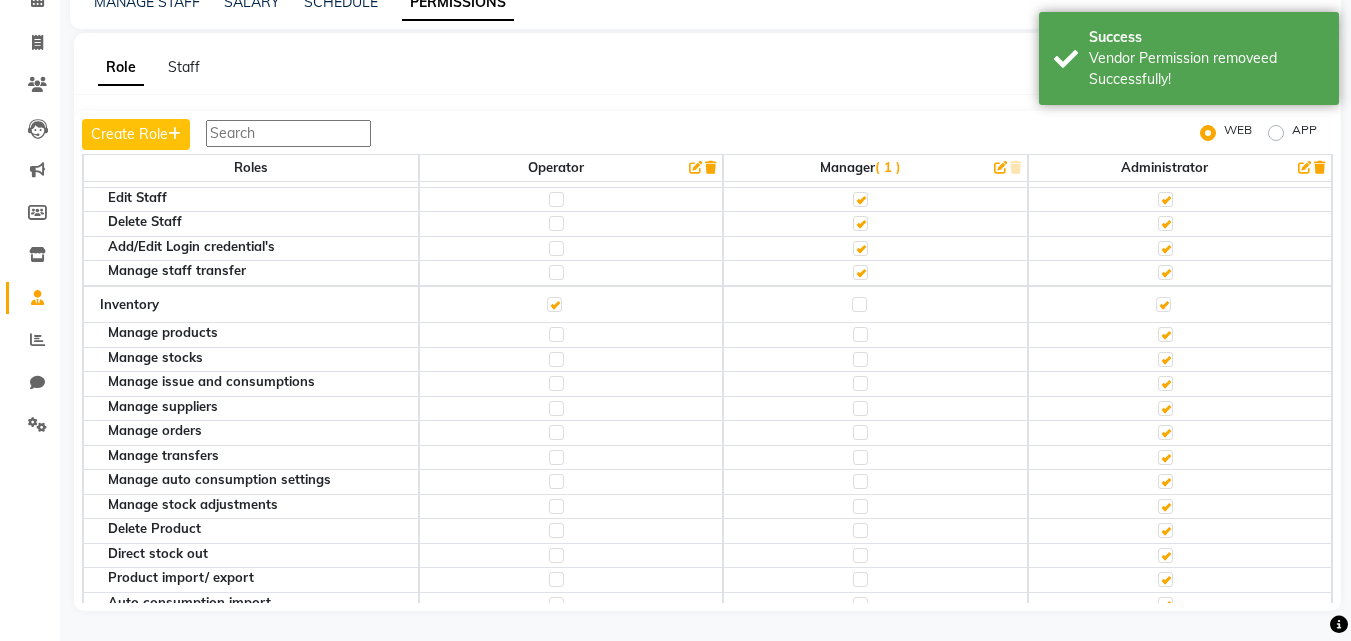 click 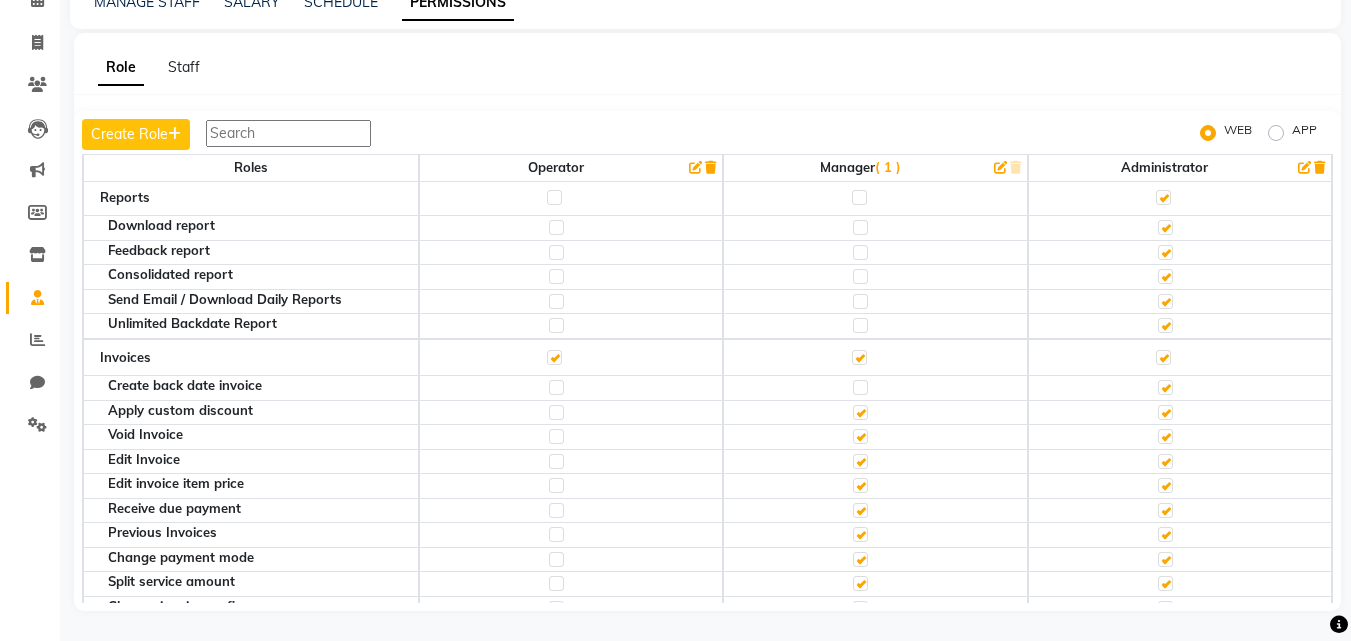 scroll, scrollTop: 381, scrollLeft: 0, axis: vertical 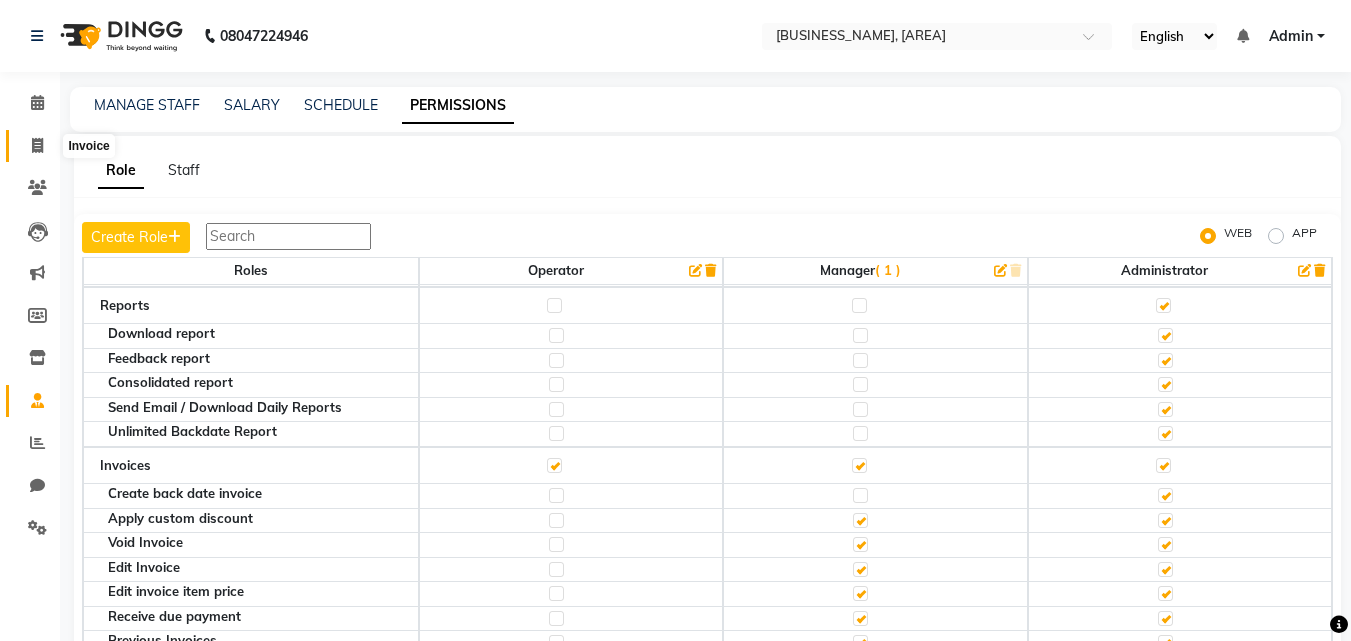click 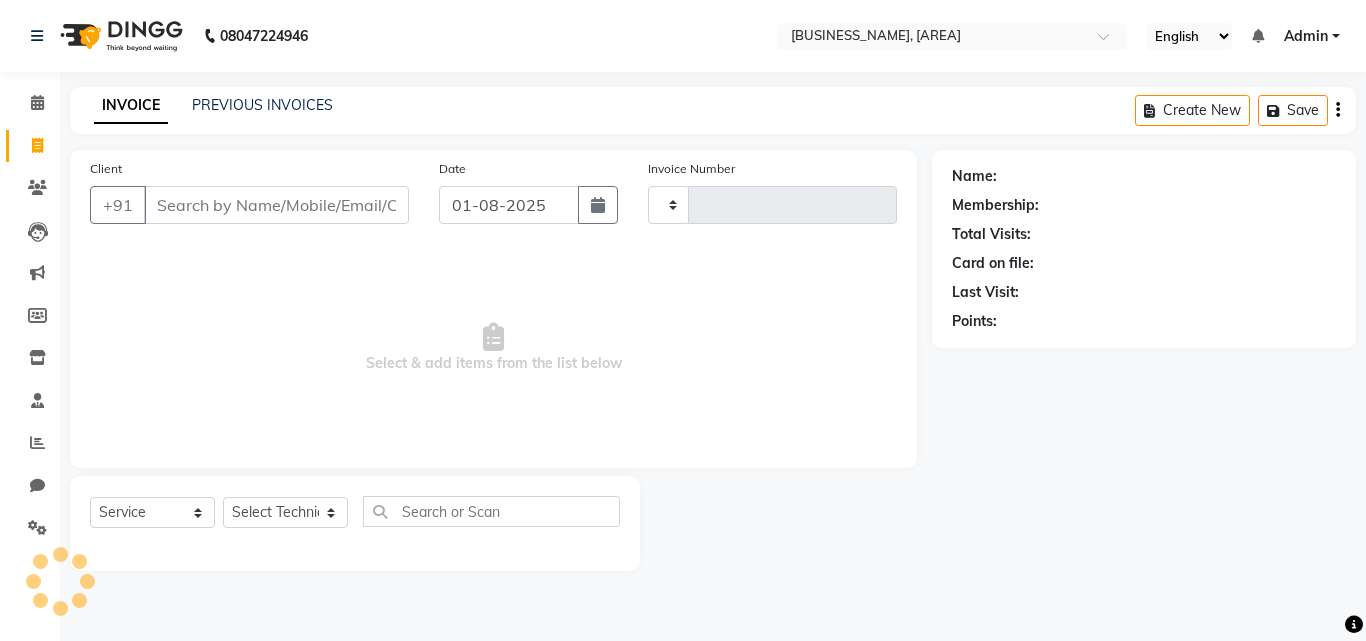 type on "0005" 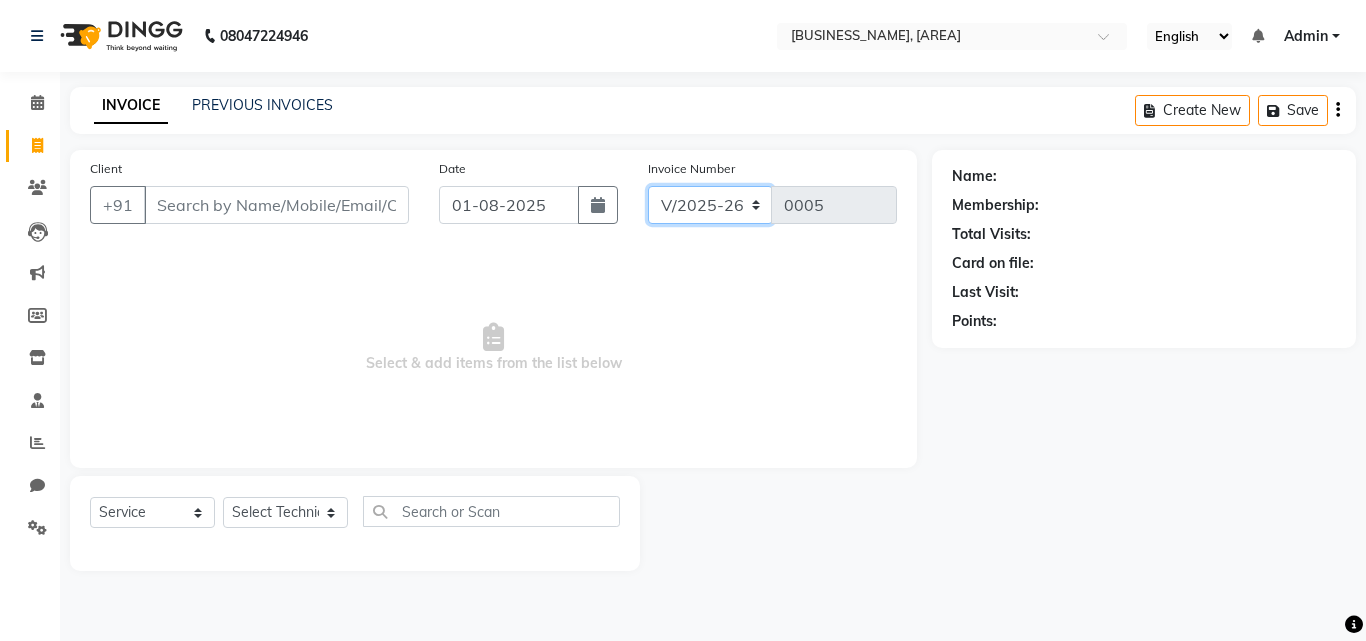click on "V/2025 V/2025-26" 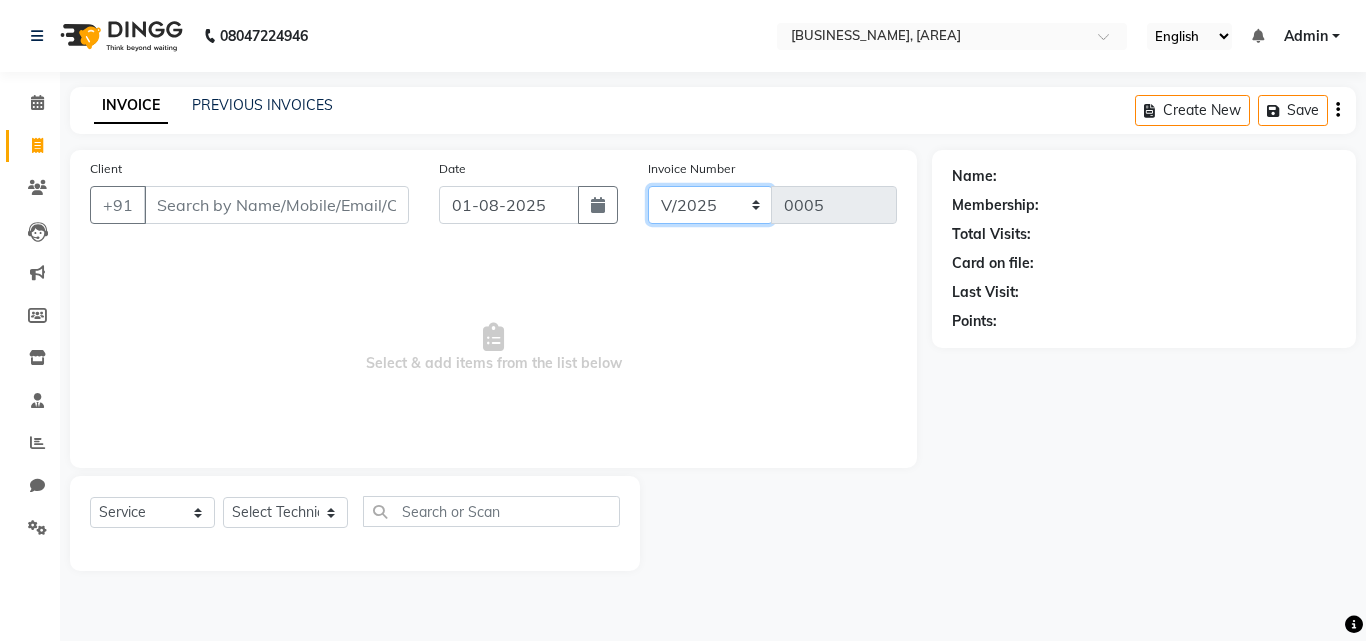 click on "V/2025 V/2025-26" 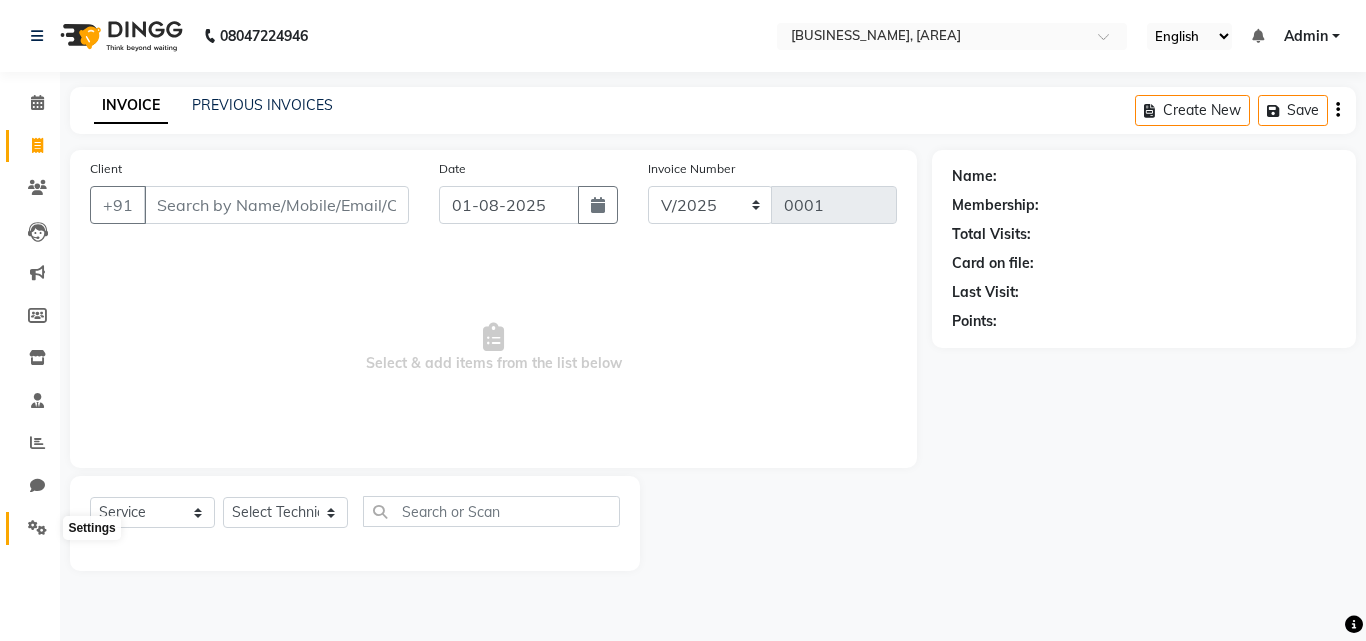 click 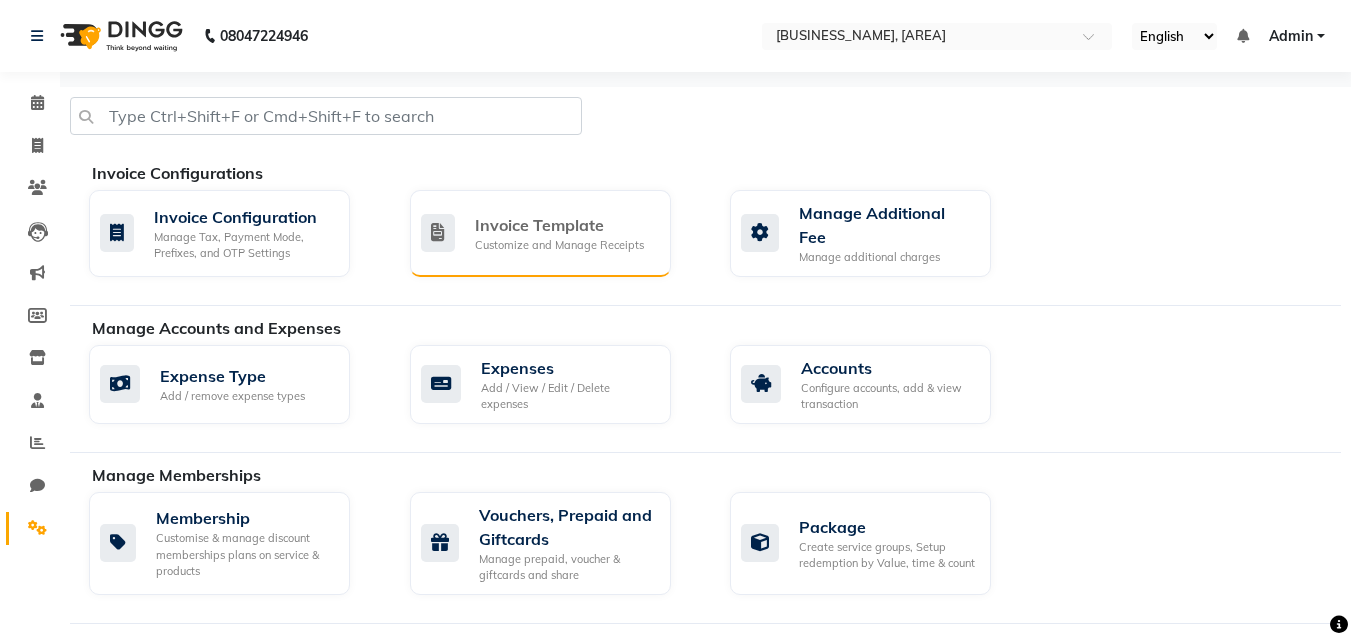 click on "Invoice Template" 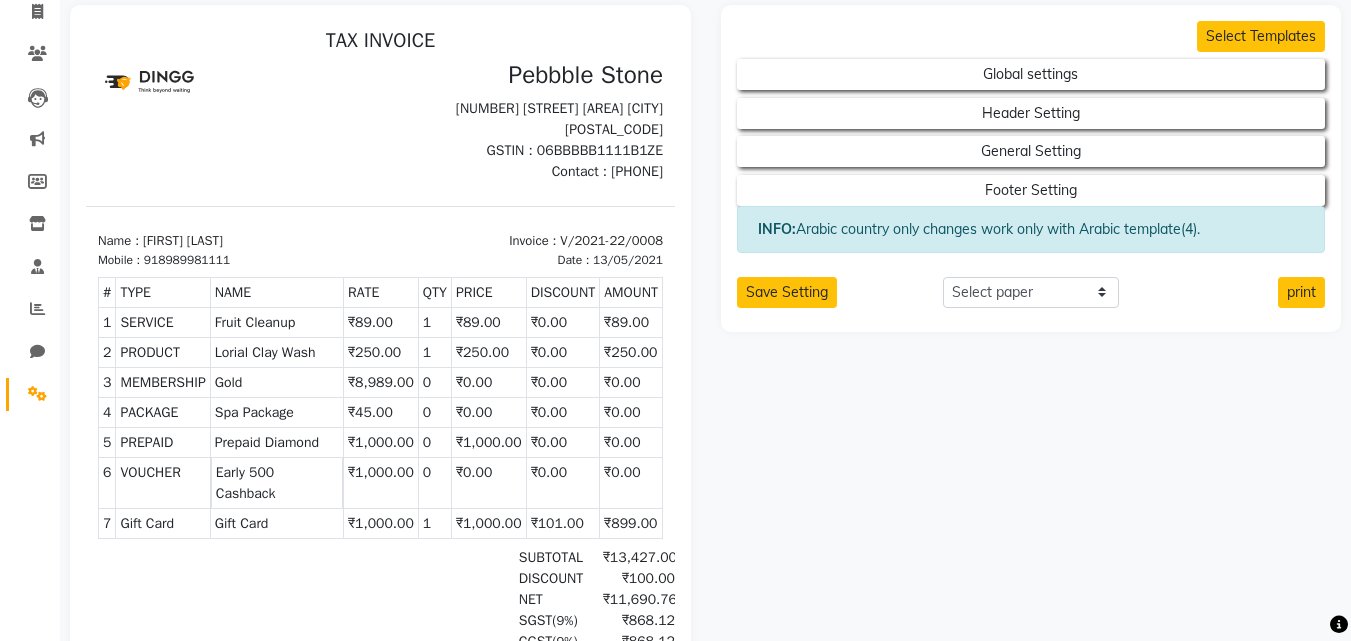 scroll, scrollTop: 155, scrollLeft: 0, axis: vertical 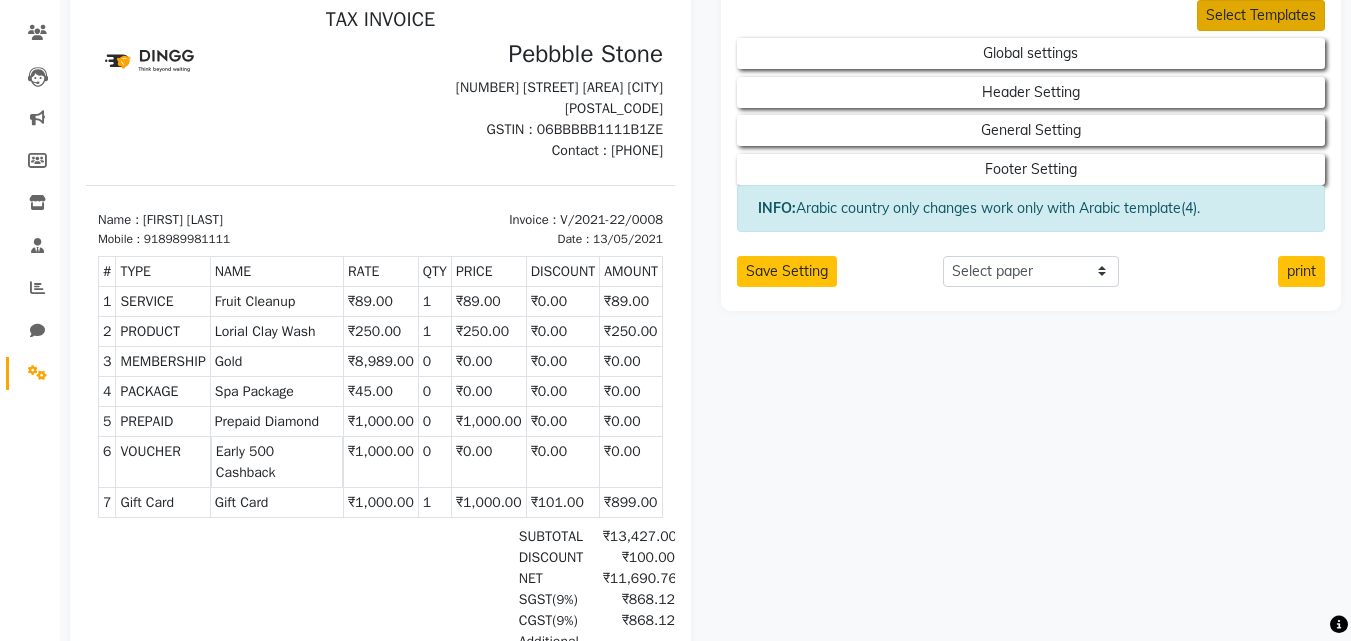 click on "Select Templates" 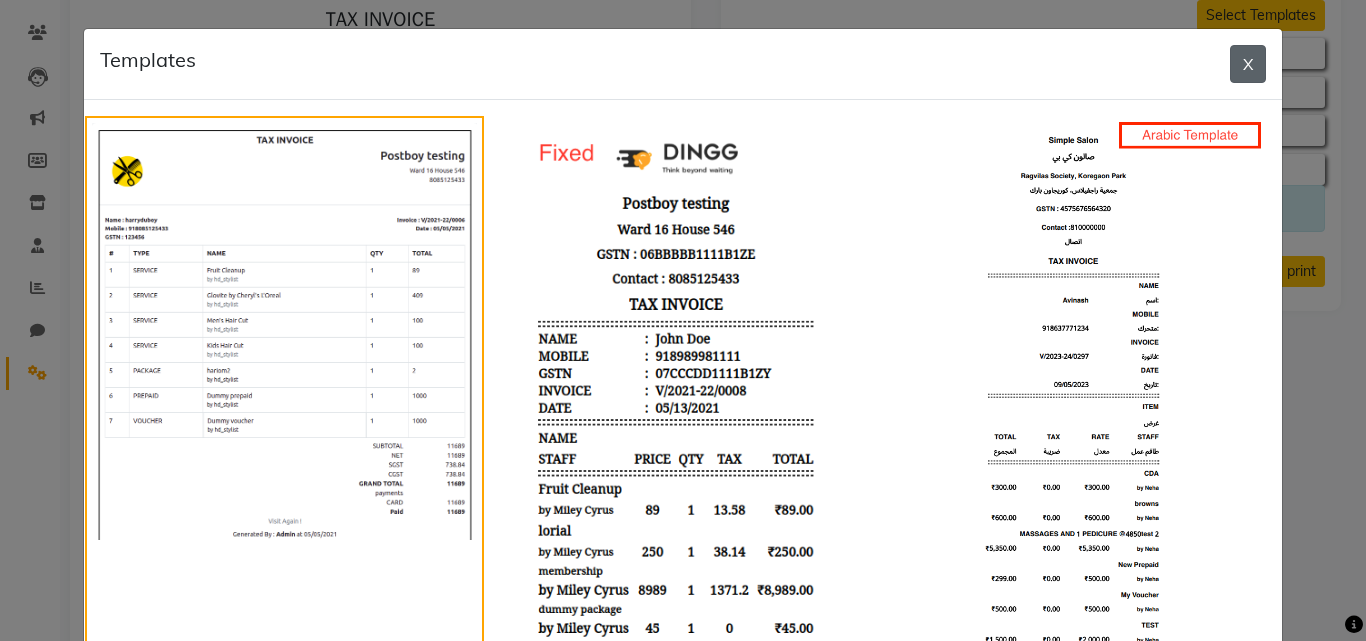 click on "X" 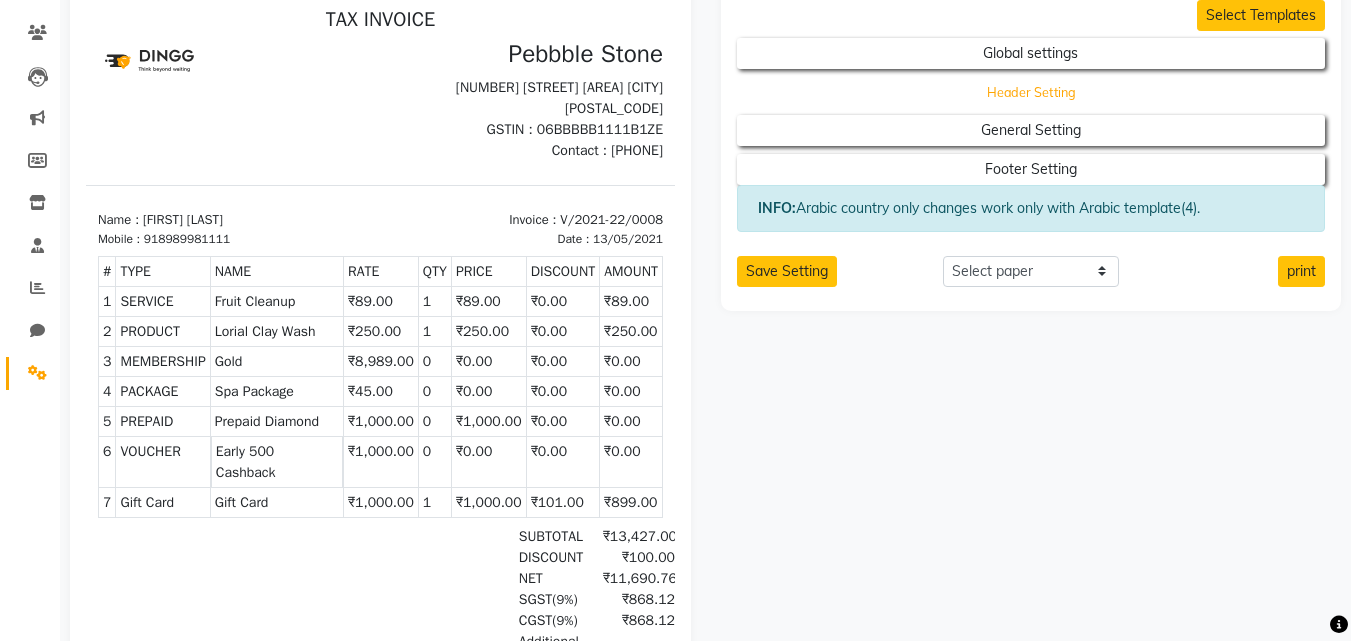 click on "Header Setting" at bounding box center [1031, 53] 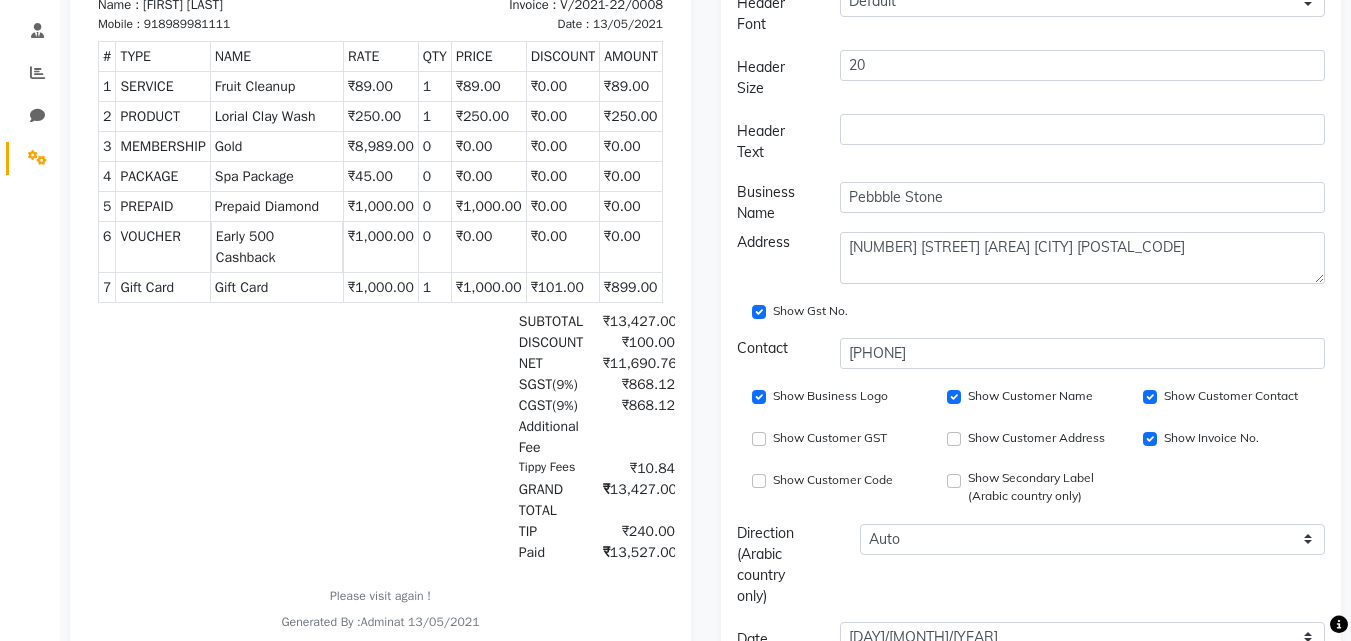 scroll, scrollTop: 387, scrollLeft: 0, axis: vertical 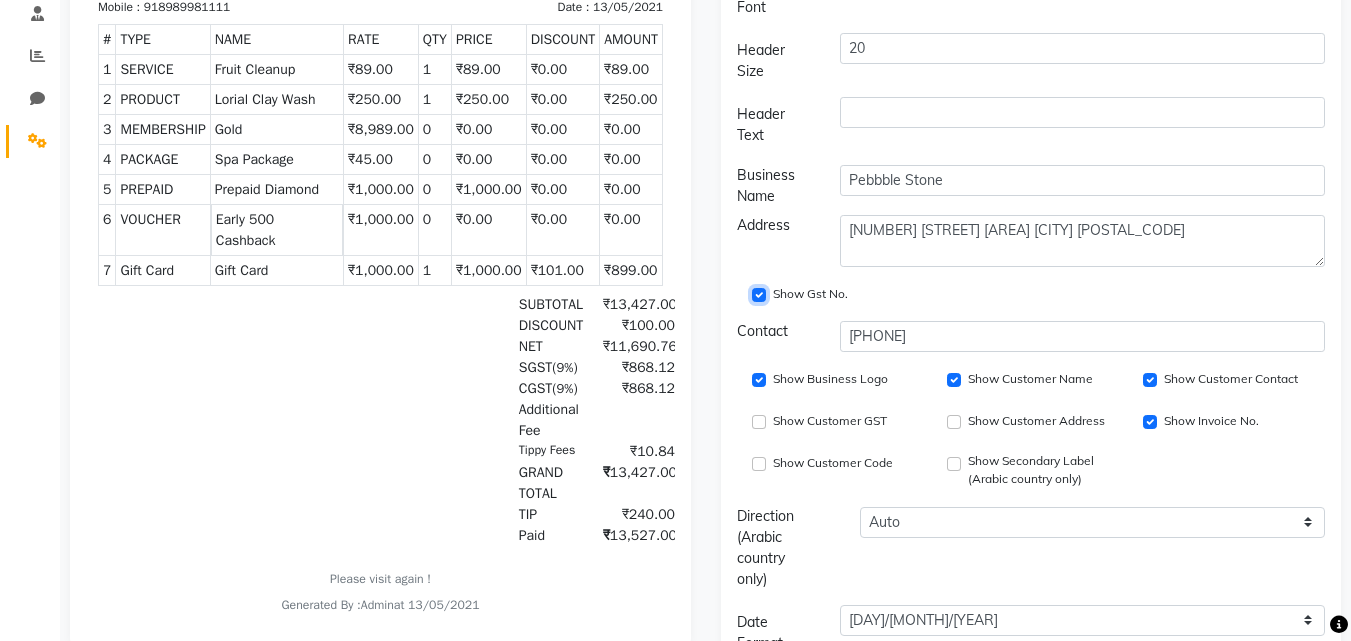click on "Show Gst No." at bounding box center [759, 295] 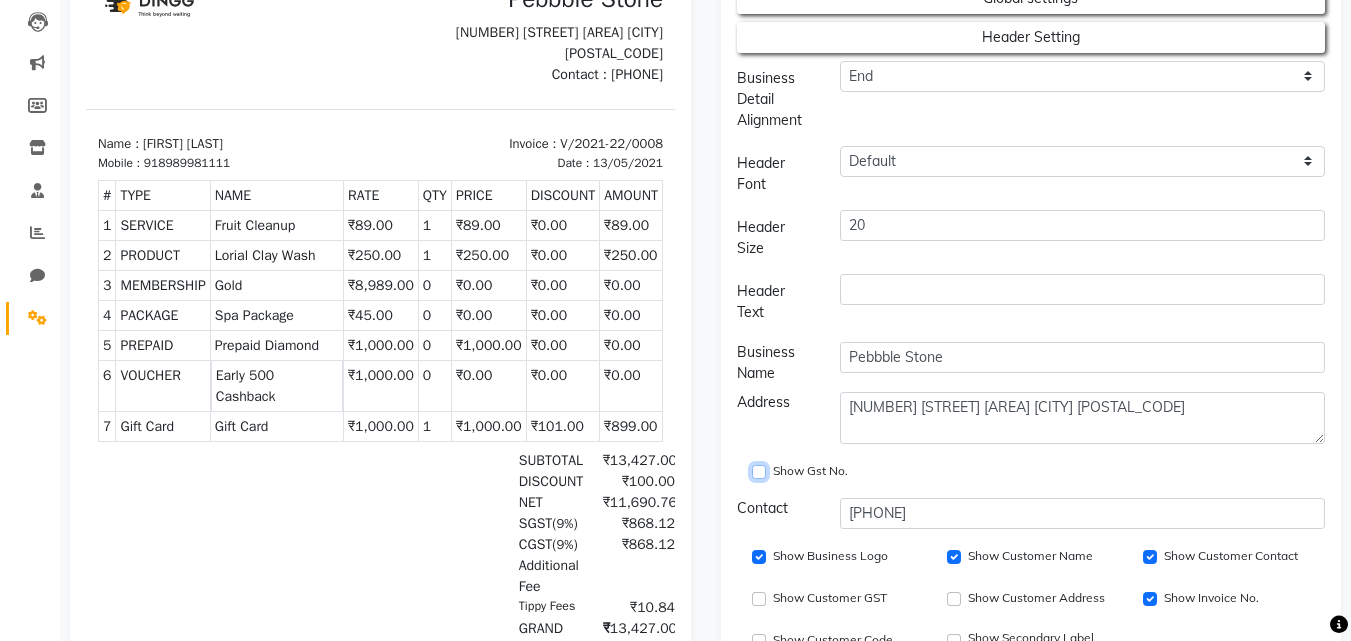 scroll, scrollTop: 230, scrollLeft: 0, axis: vertical 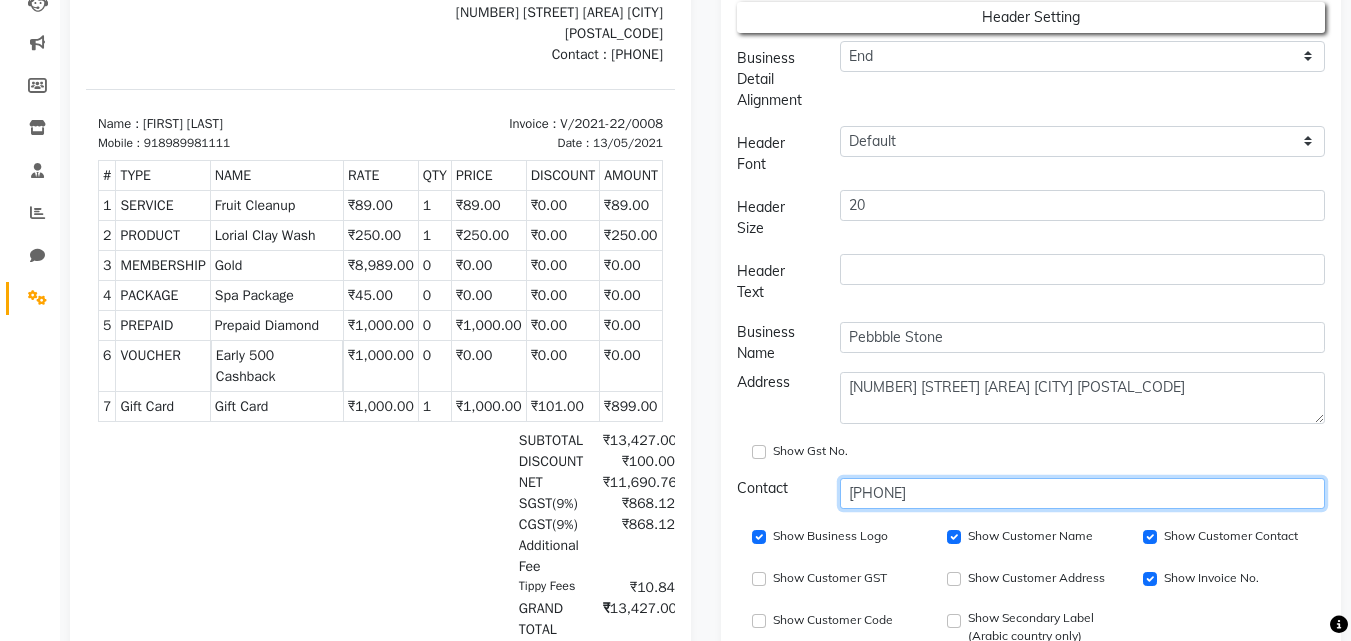 click on "[PHONE]" 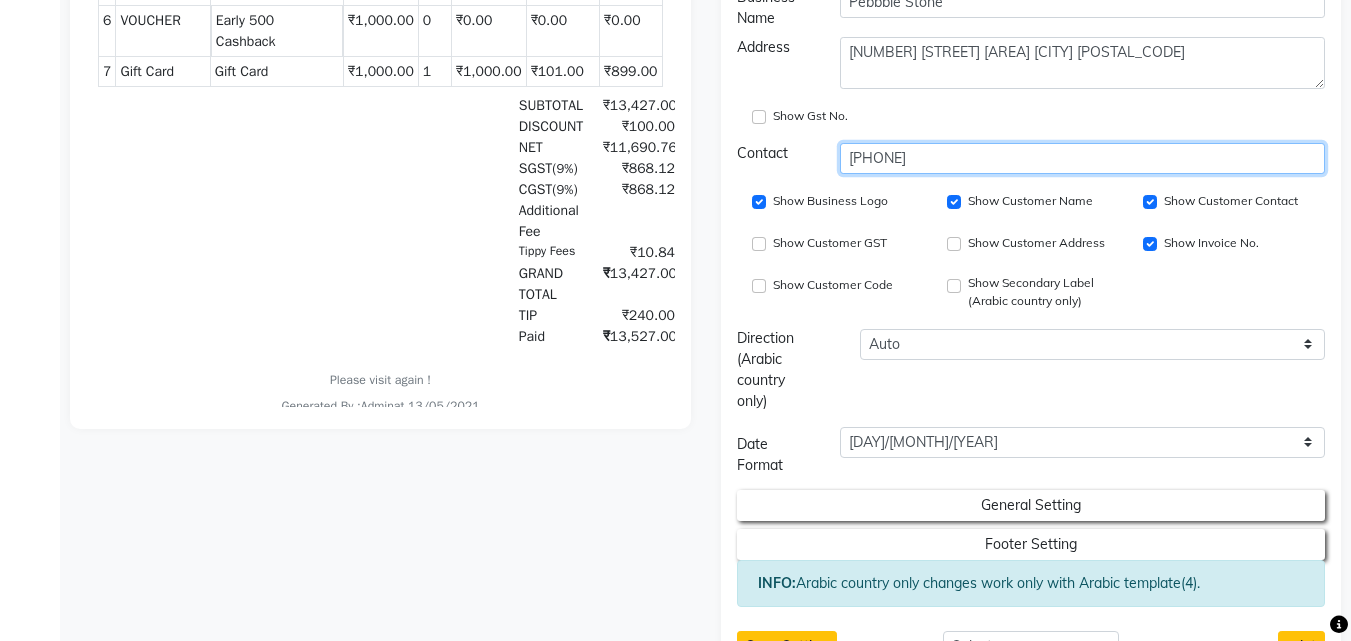 scroll, scrollTop: 640, scrollLeft: 0, axis: vertical 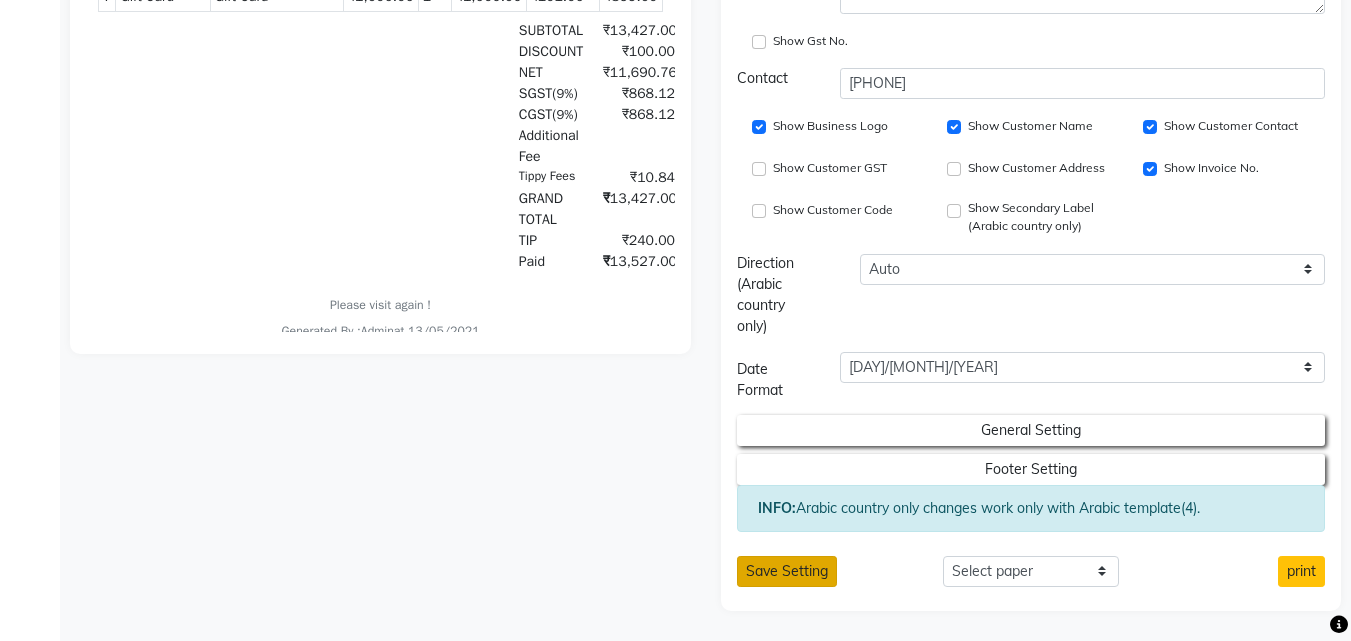 click on "Save Setting" 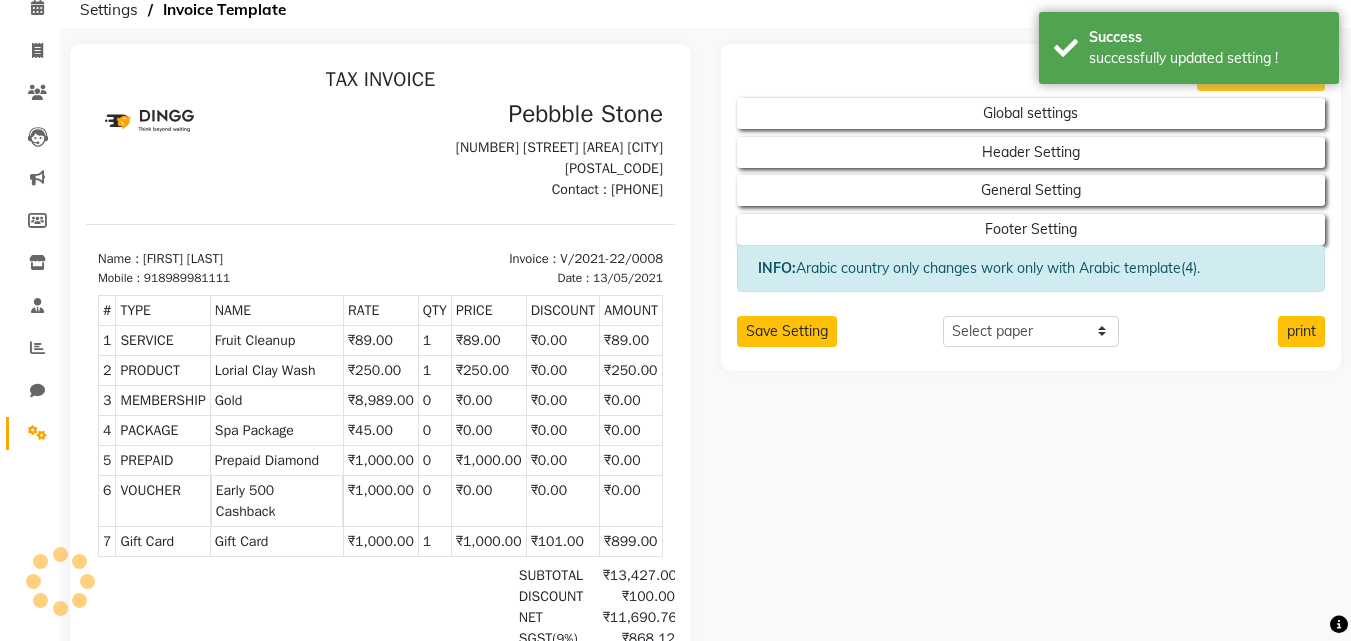 scroll, scrollTop: 83, scrollLeft: 0, axis: vertical 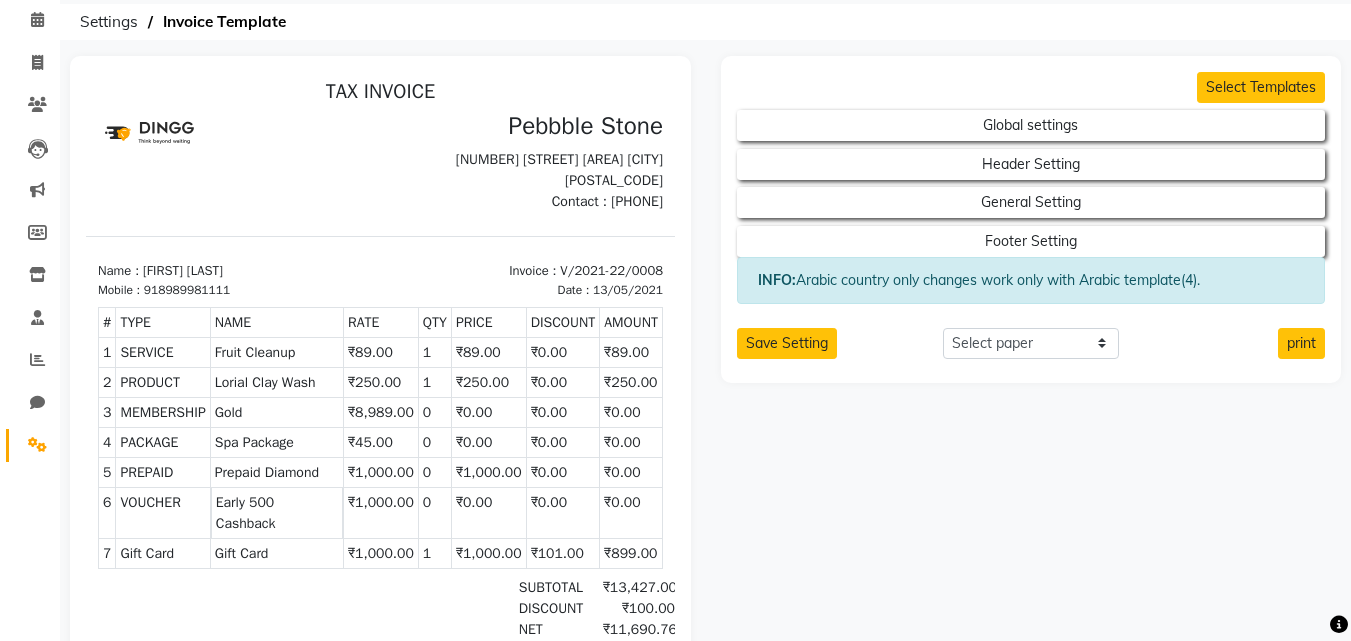 drag, startPoint x: 727, startPoint y: 351, endPoint x: 716, endPoint y: 394, distance: 44.38468 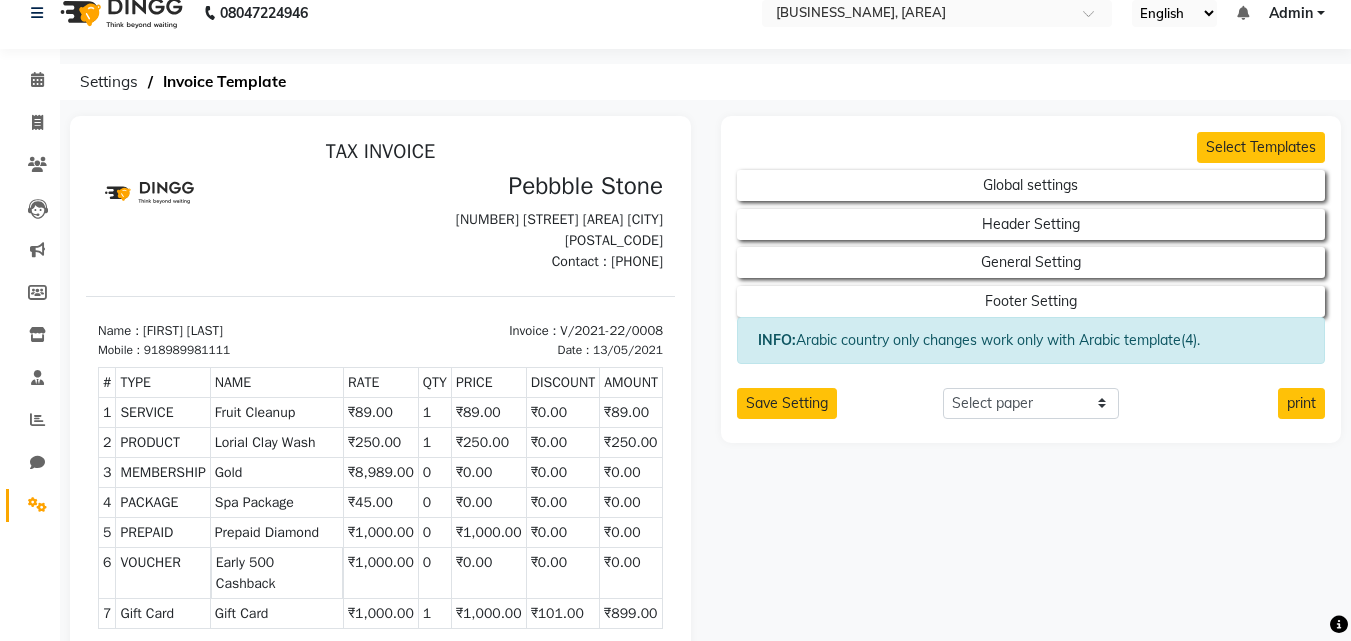 scroll, scrollTop: 0, scrollLeft: 0, axis: both 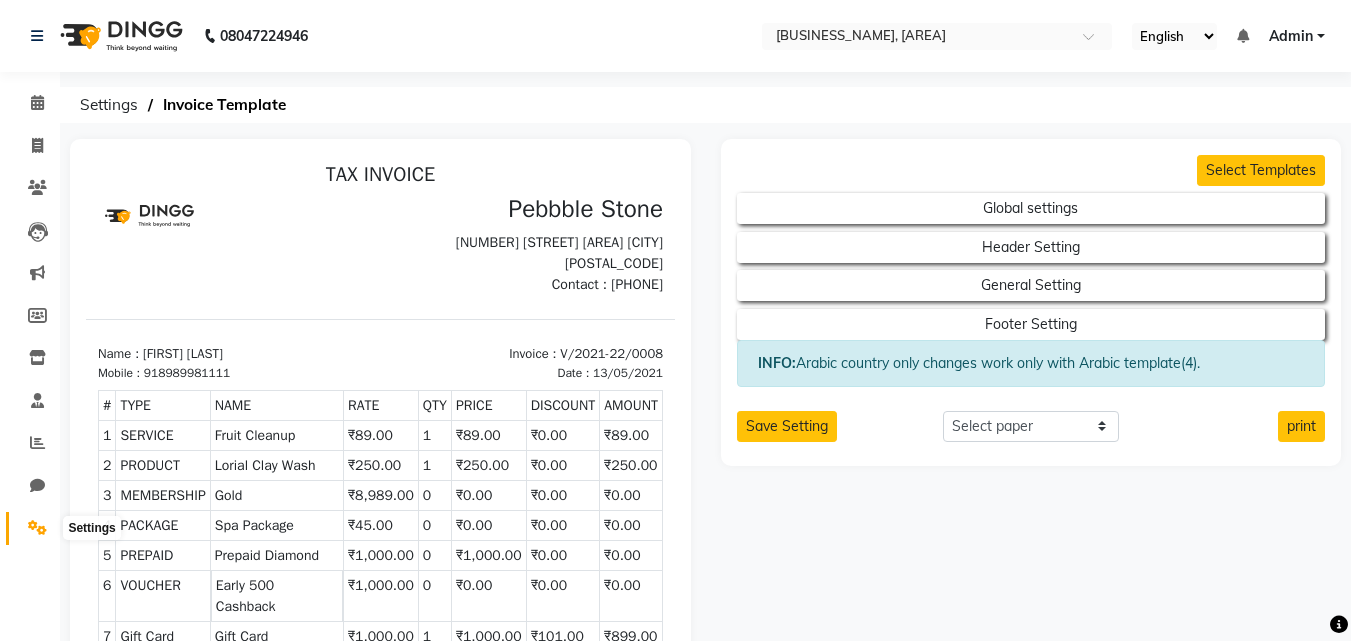 click 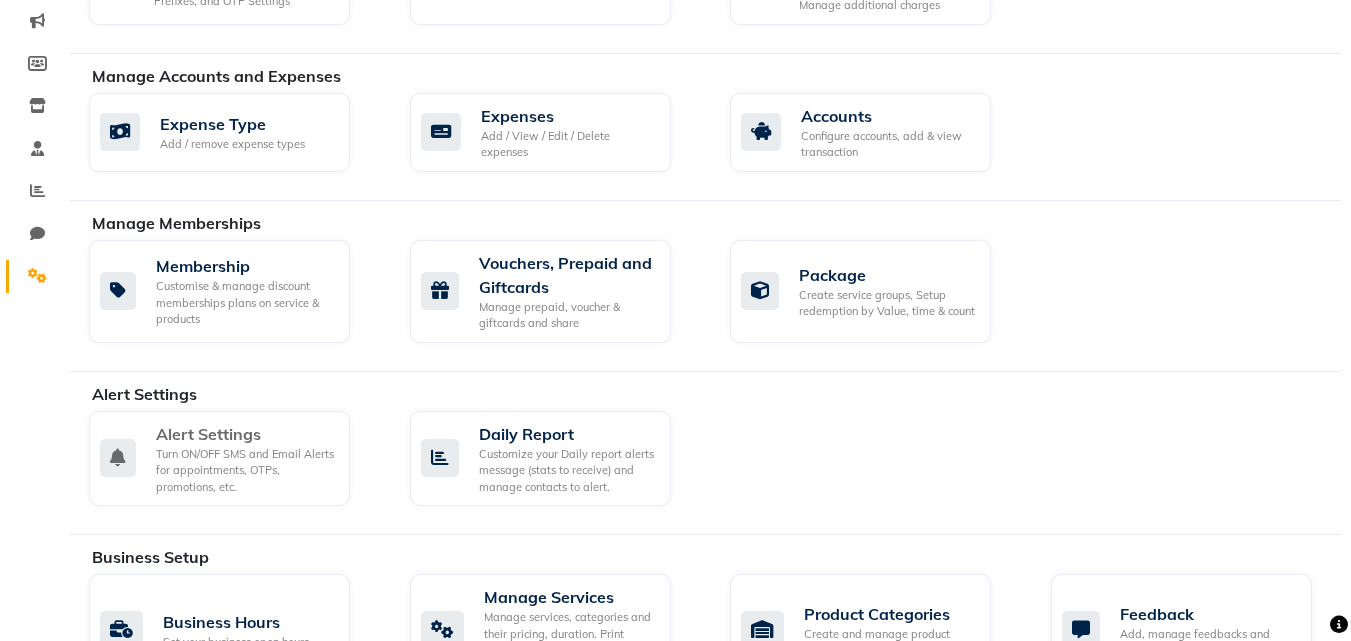 scroll, scrollTop: 272, scrollLeft: 0, axis: vertical 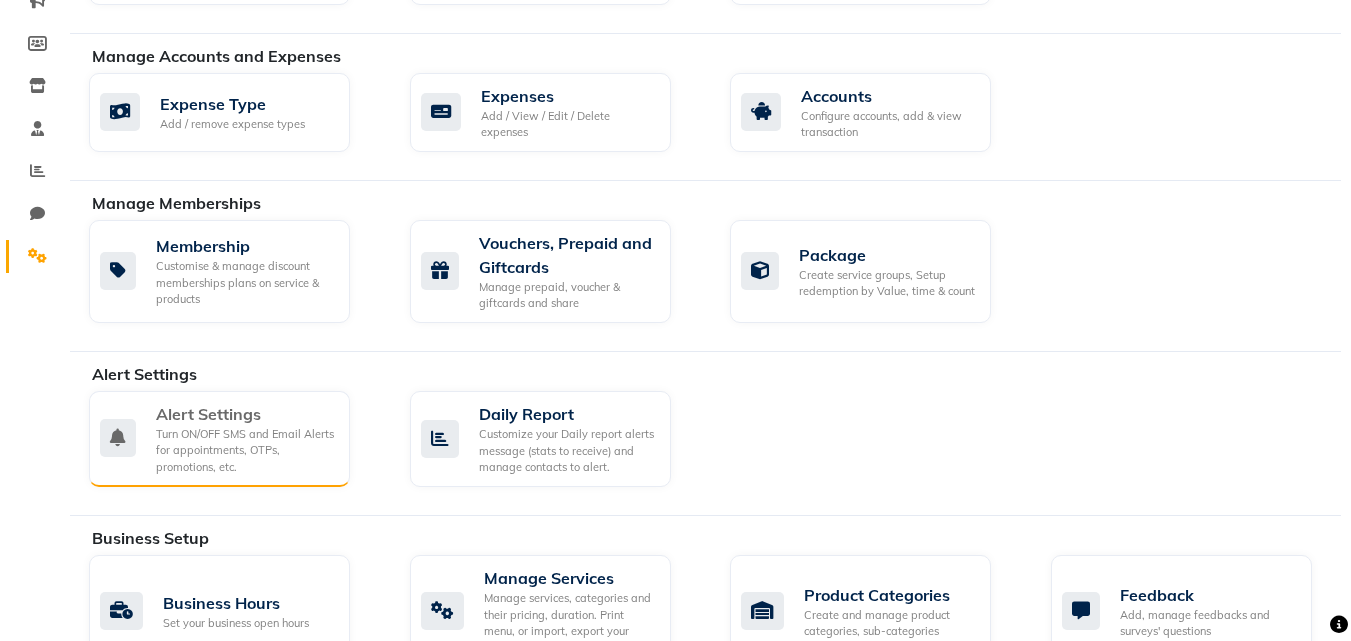 click on "Turn ON/OFF SMS and Email Alerts for appointments, OTPs, promotions, etc." 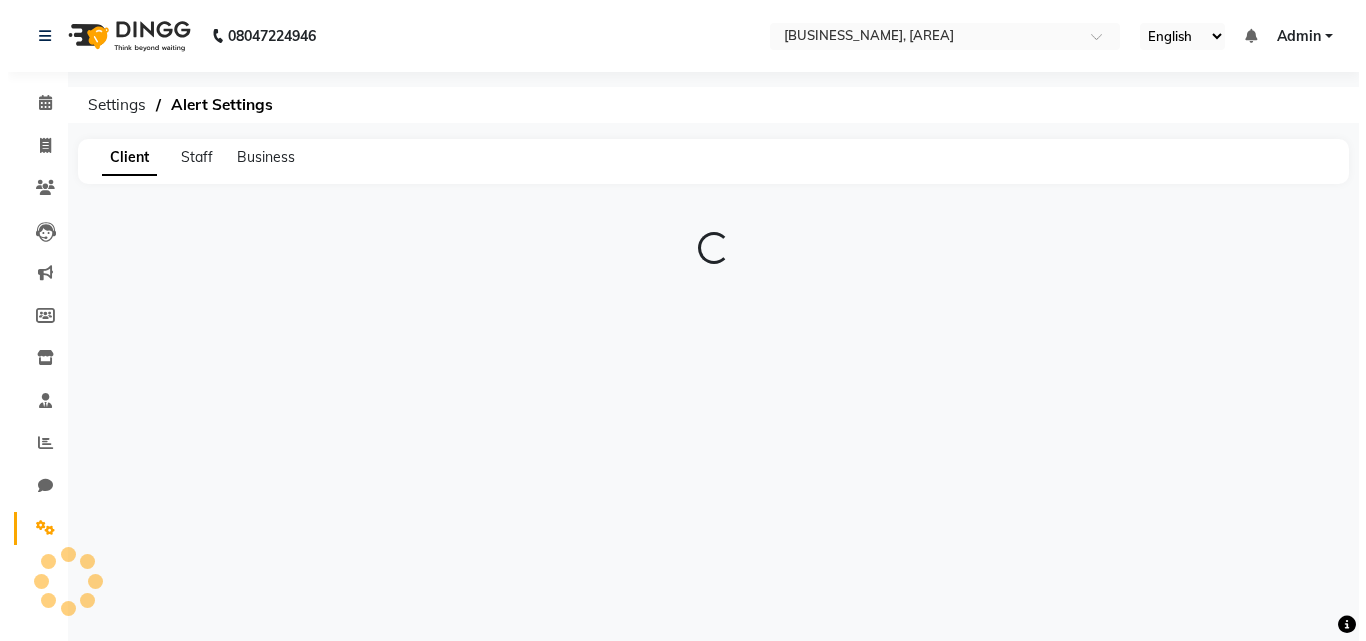 scroll, scrollTop: 0, scrollLeft: 0, axis: both 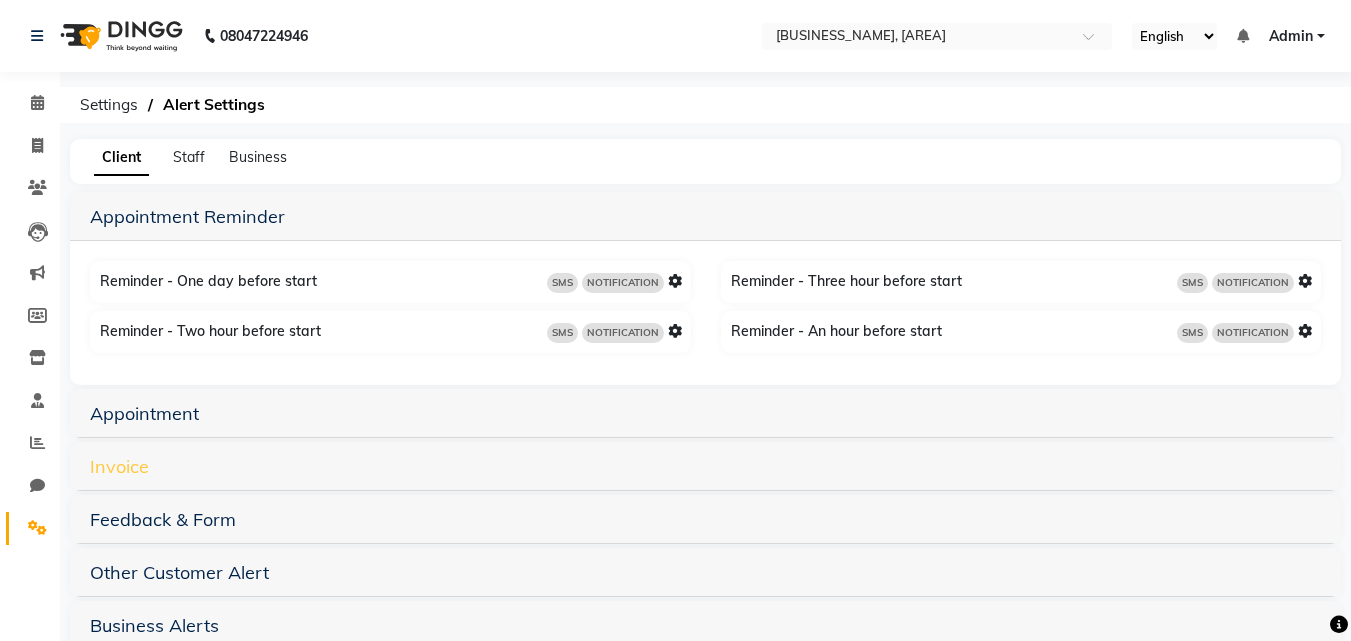 click on "Invoice" at bounding box center (119, 466) 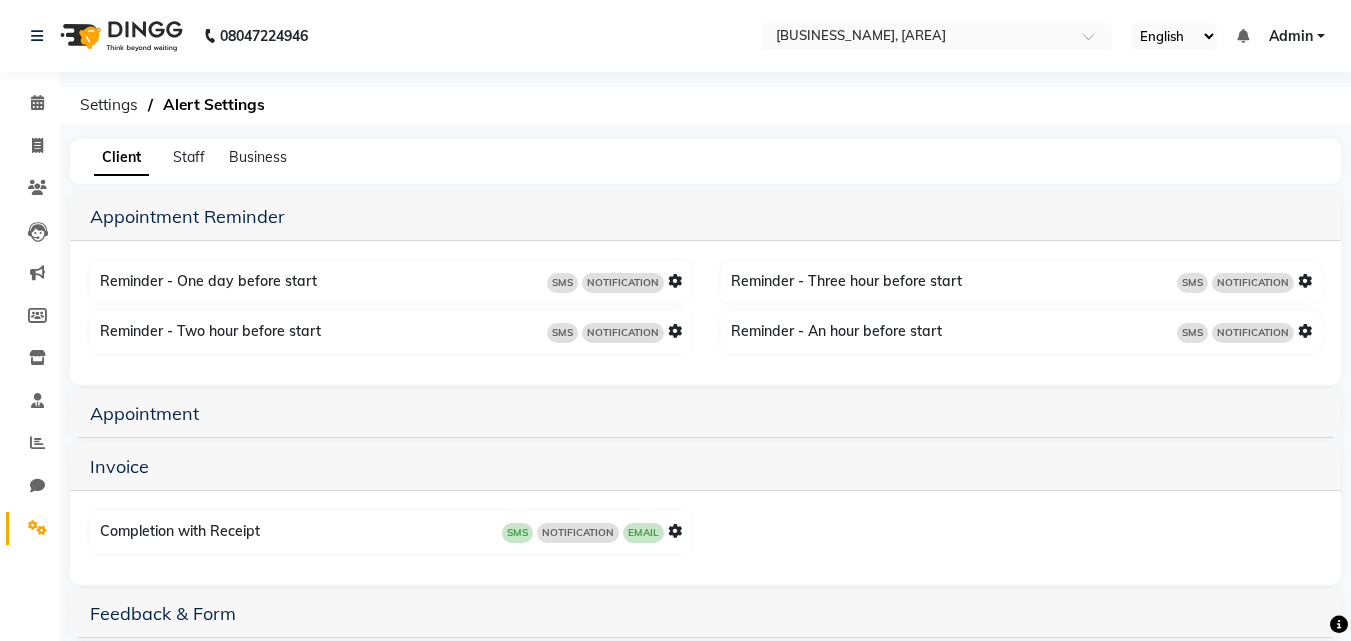 click at bounding box center (675, 531) 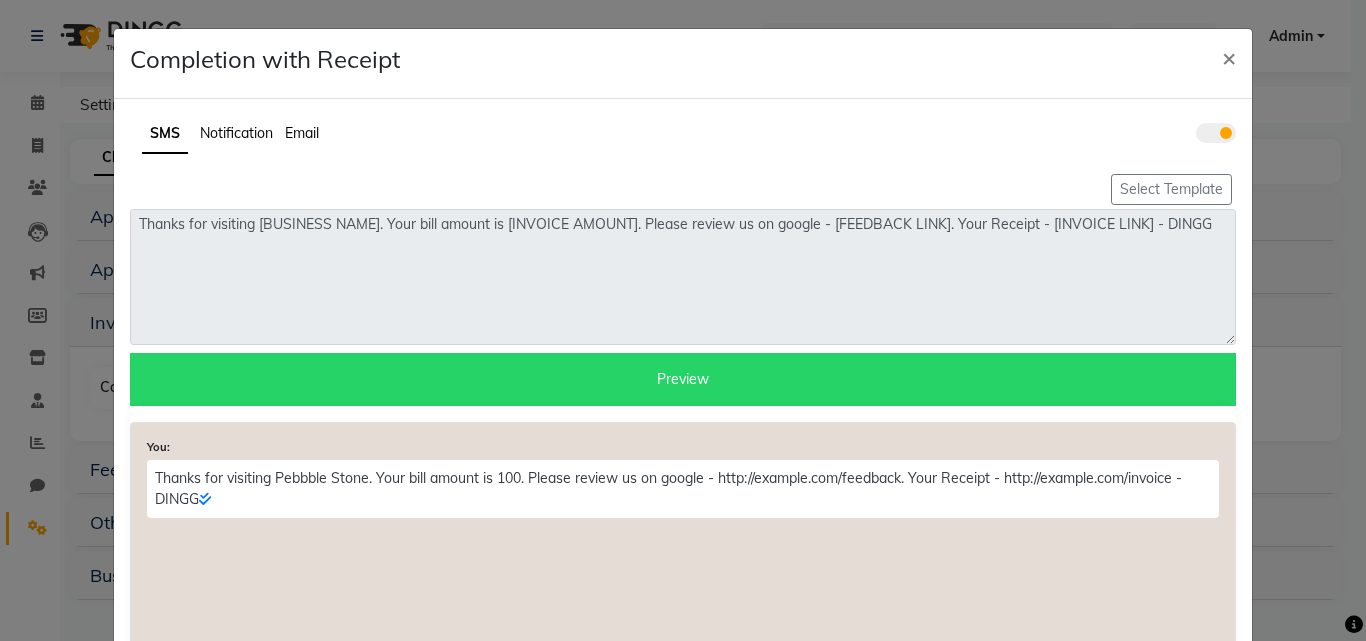 click on "Notification" 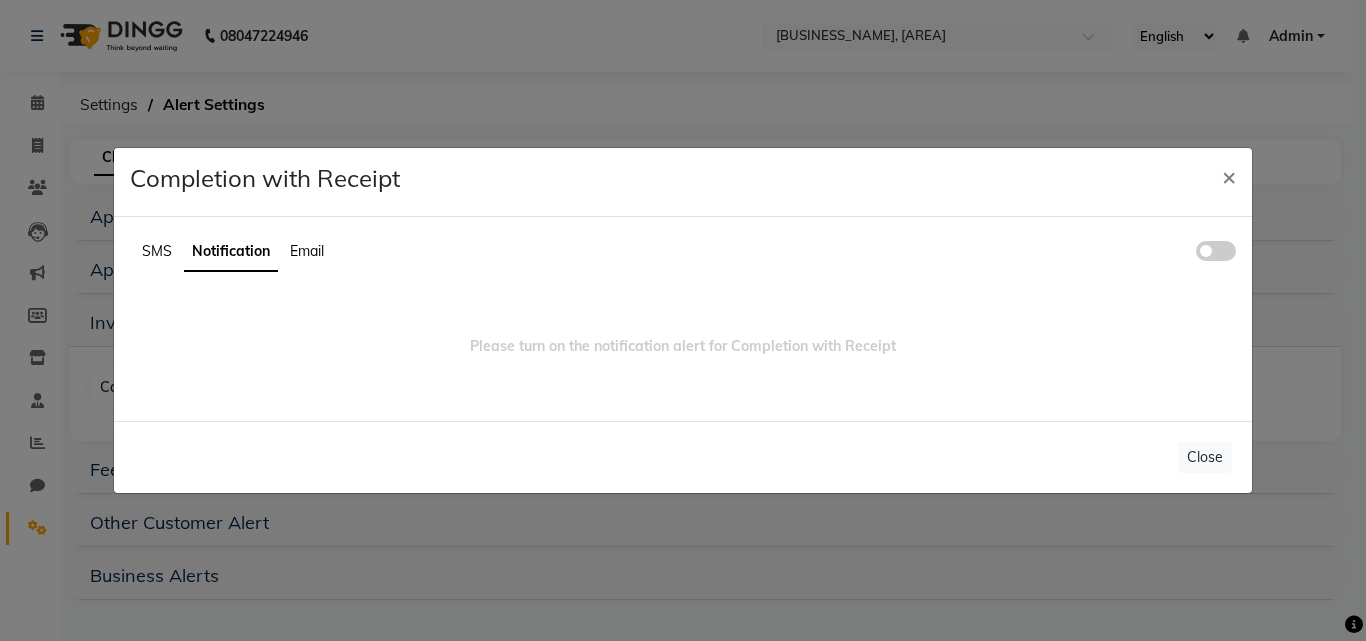 click 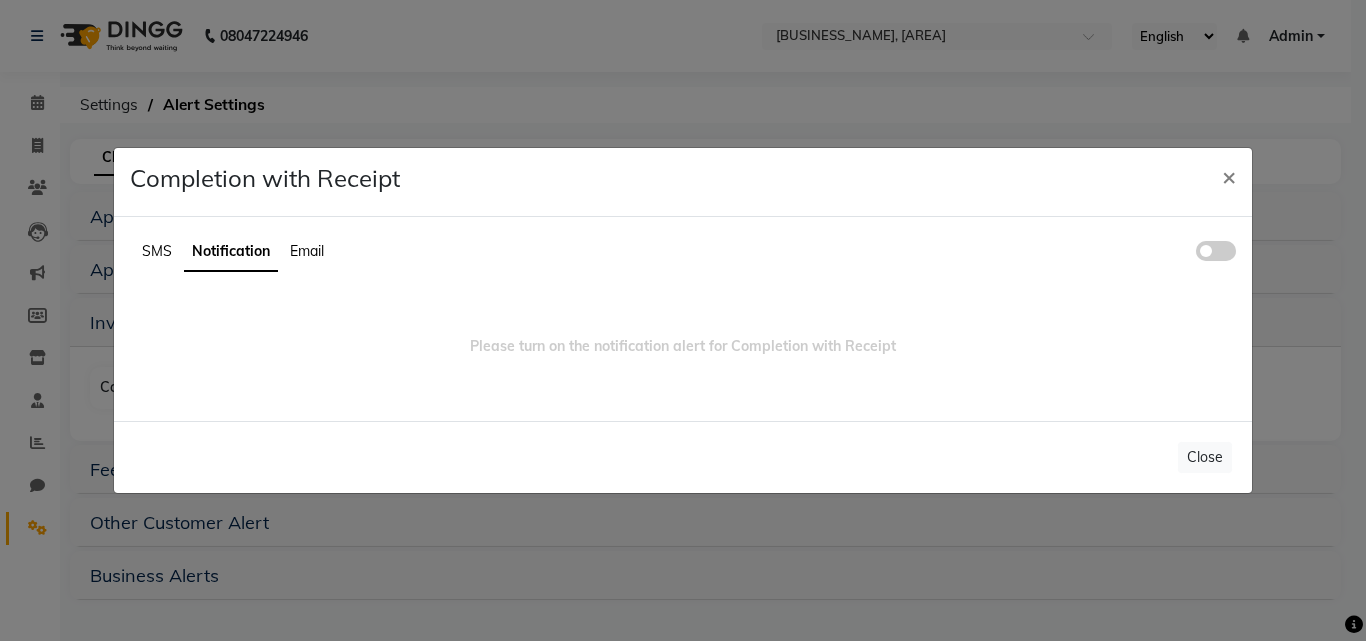 click 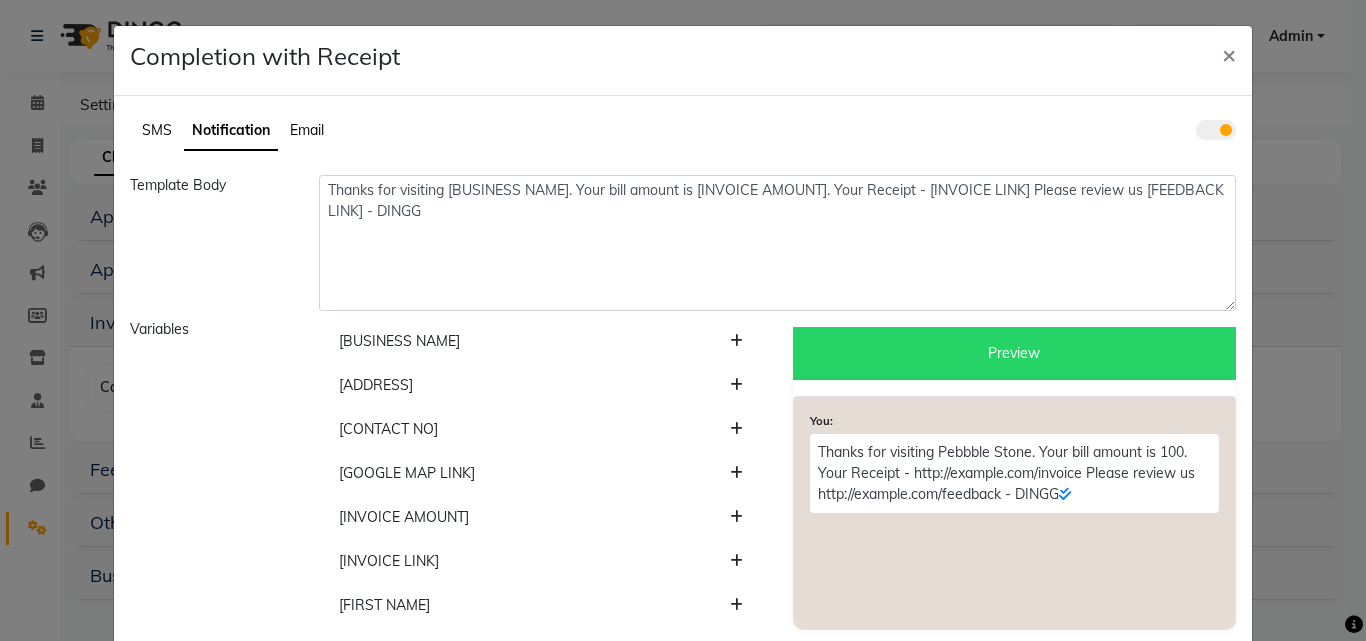 scroll, scrollTop: 0, scrollLeft: 0, axis: both 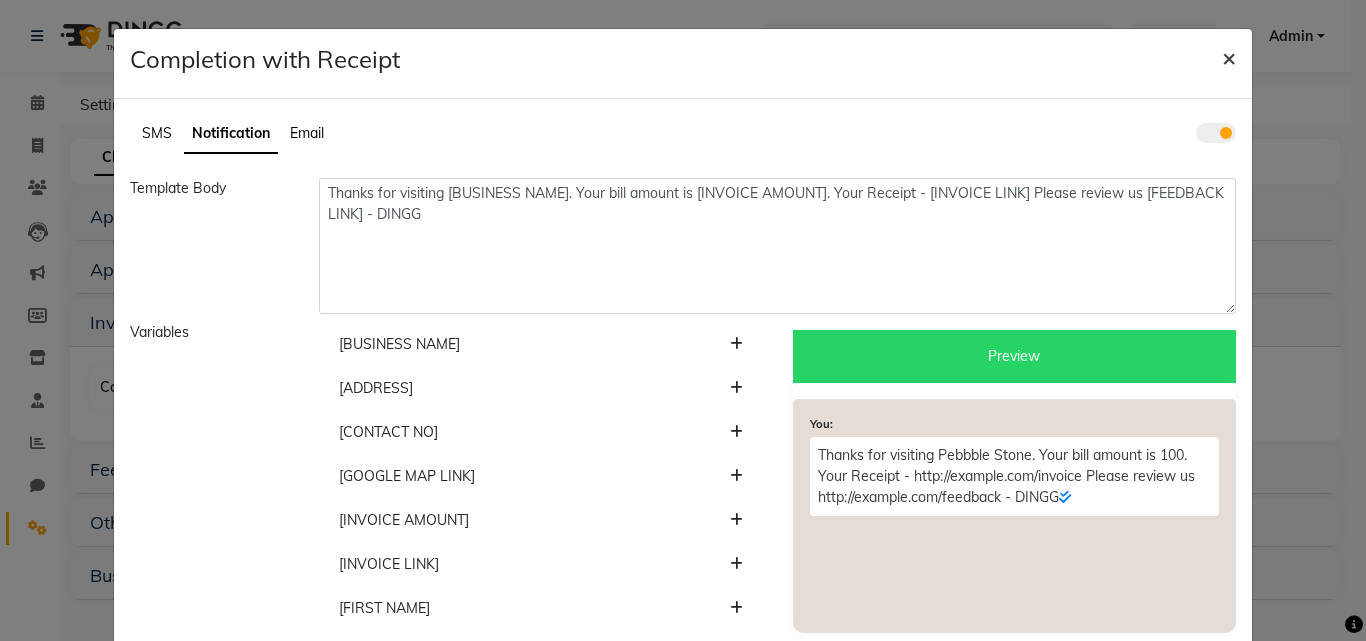 click on "×" 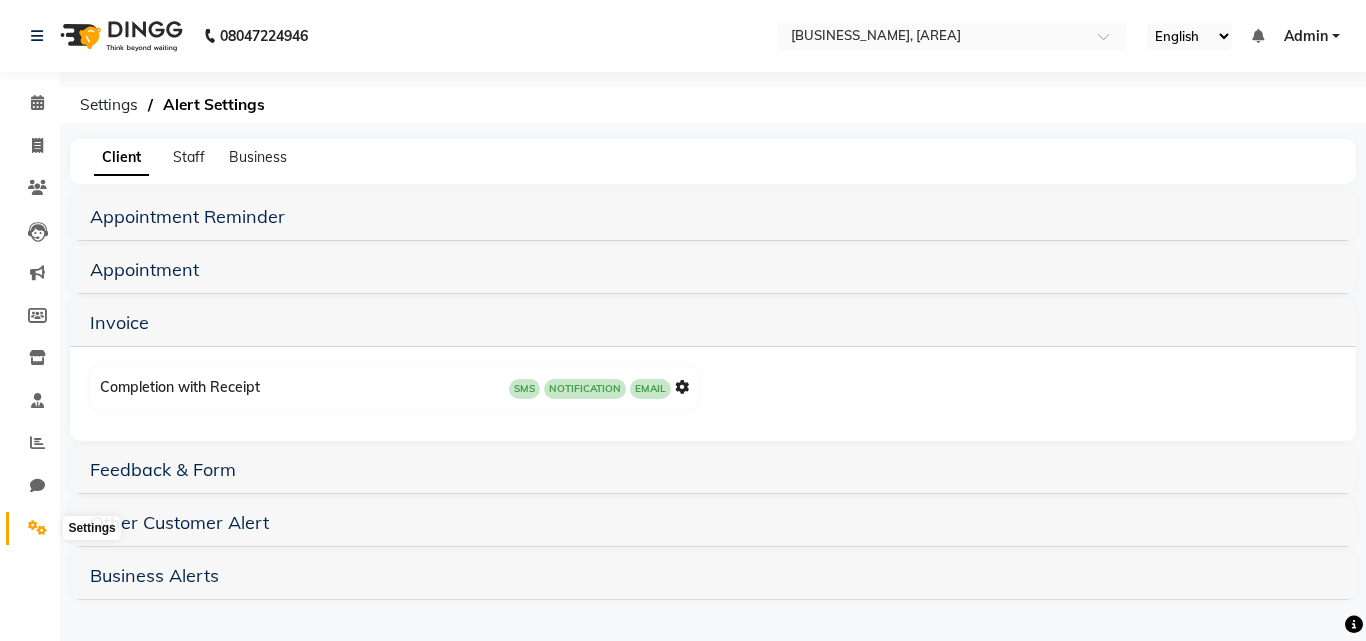 click 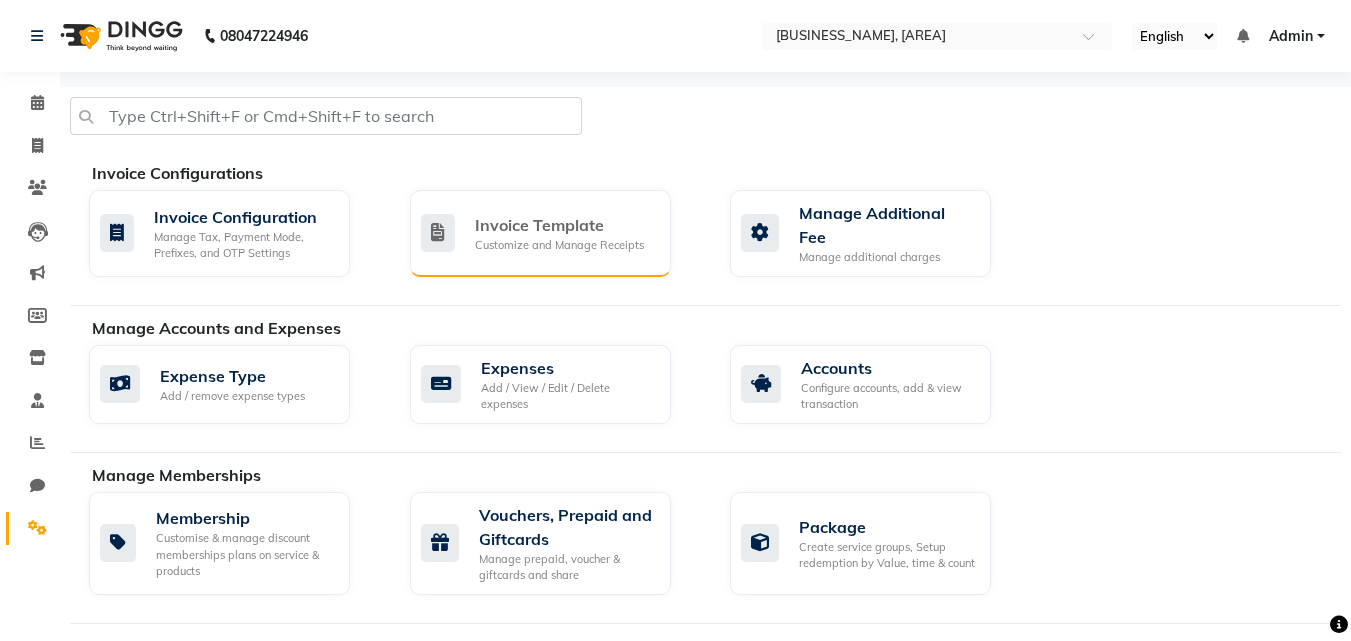 click on "Customize and Manage Receipts" 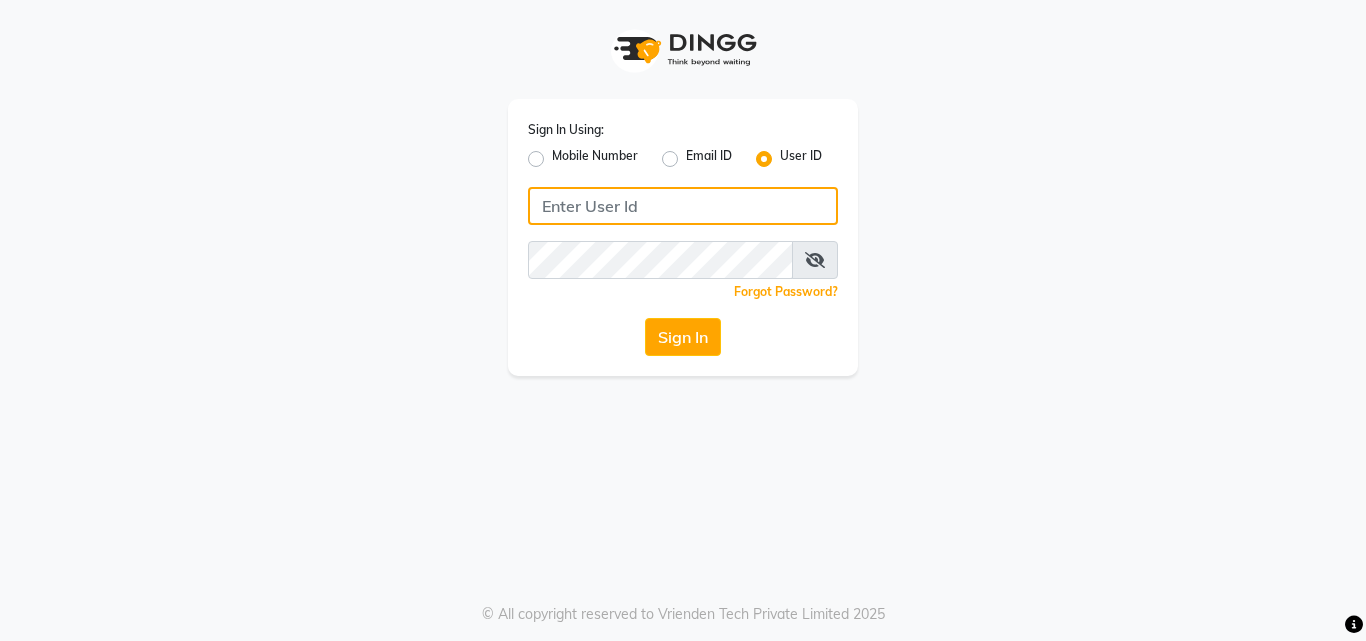 click 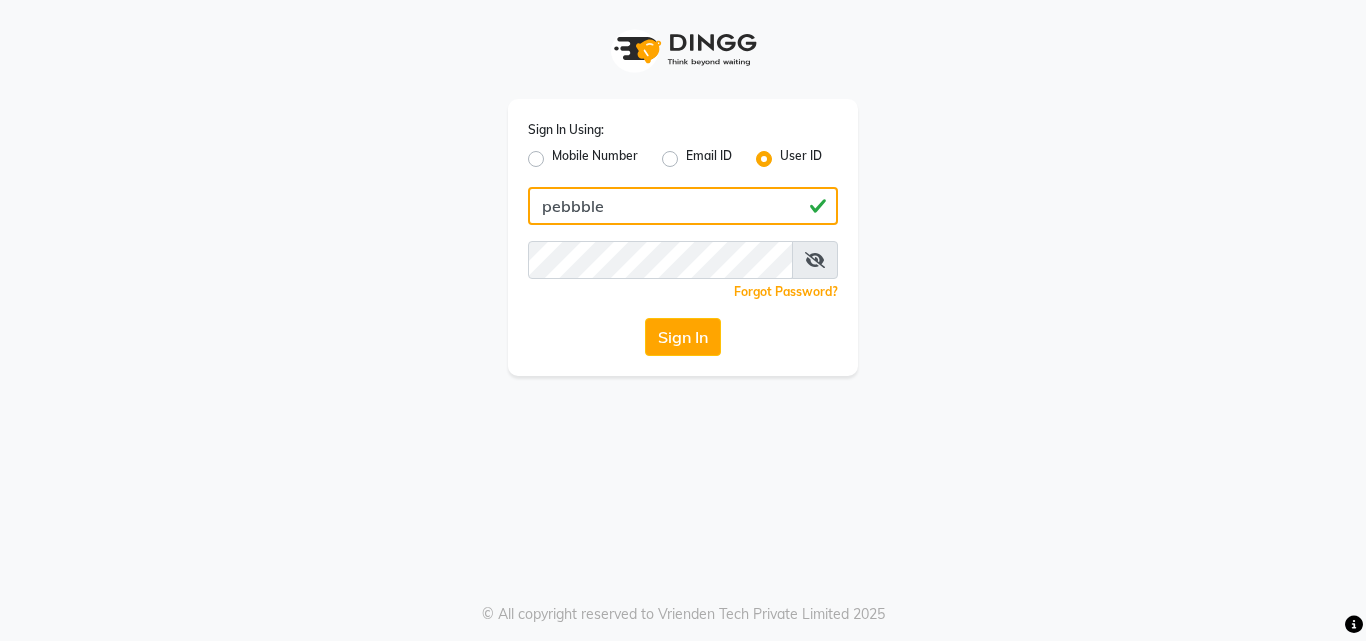 type on "pebbble" 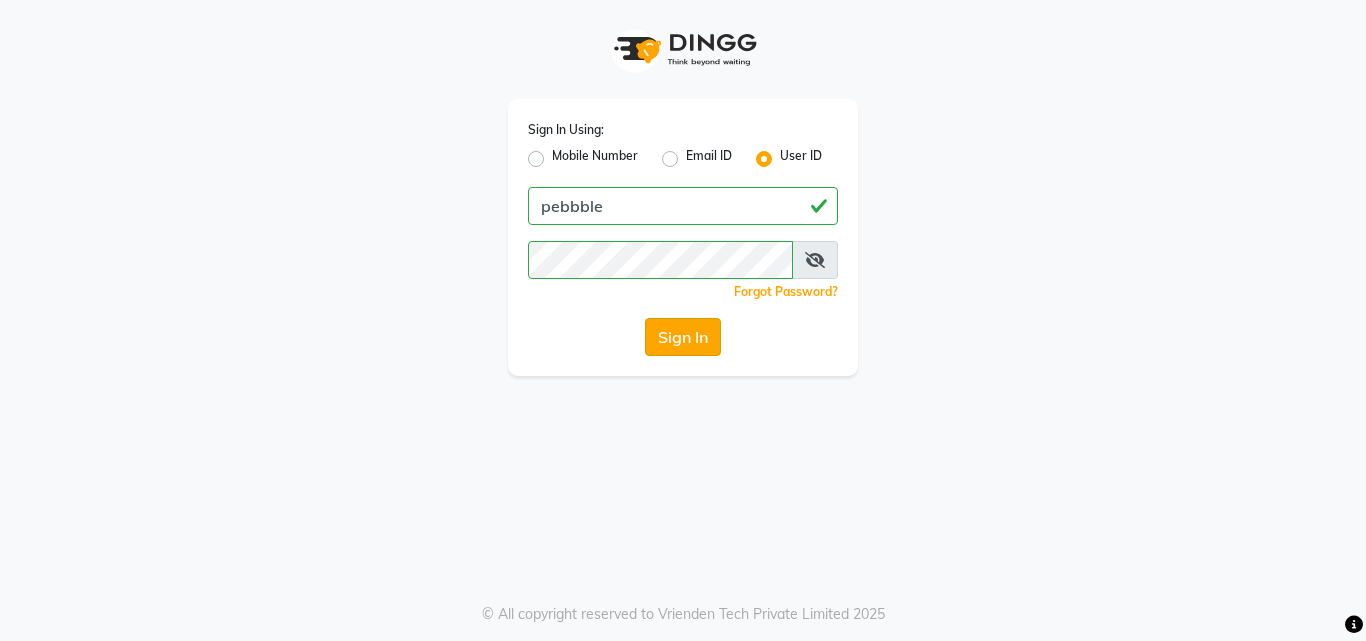 click on "Sign In" 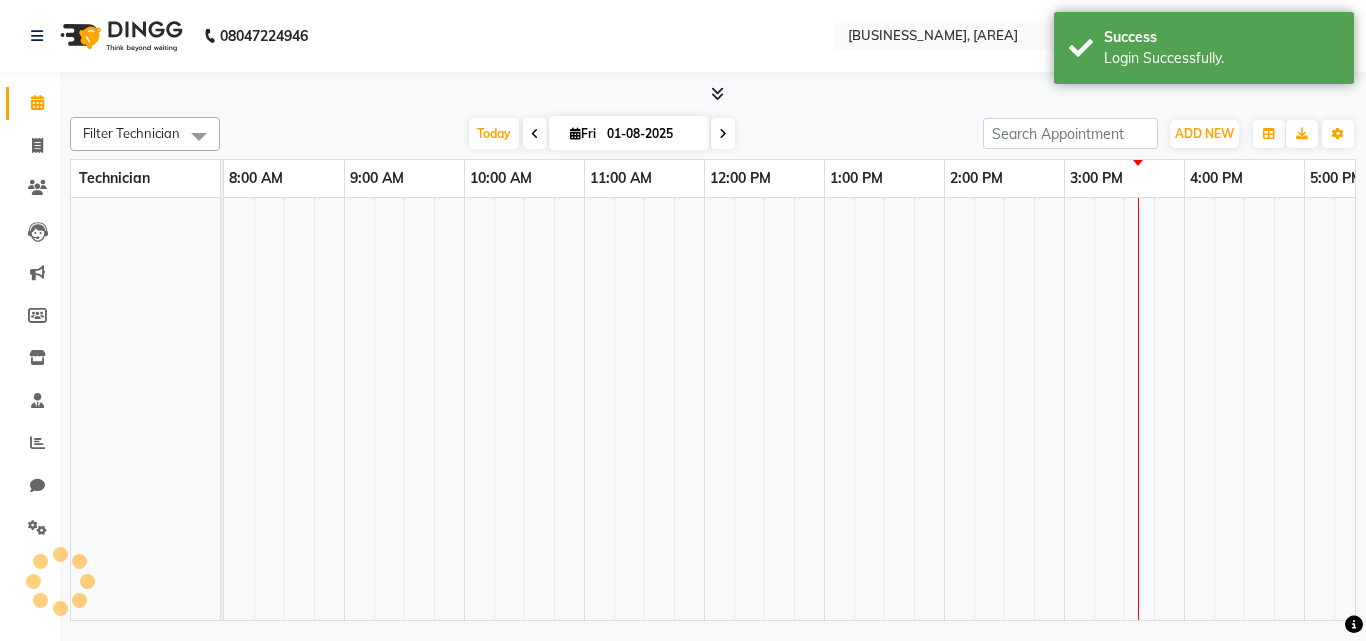 select on "en" 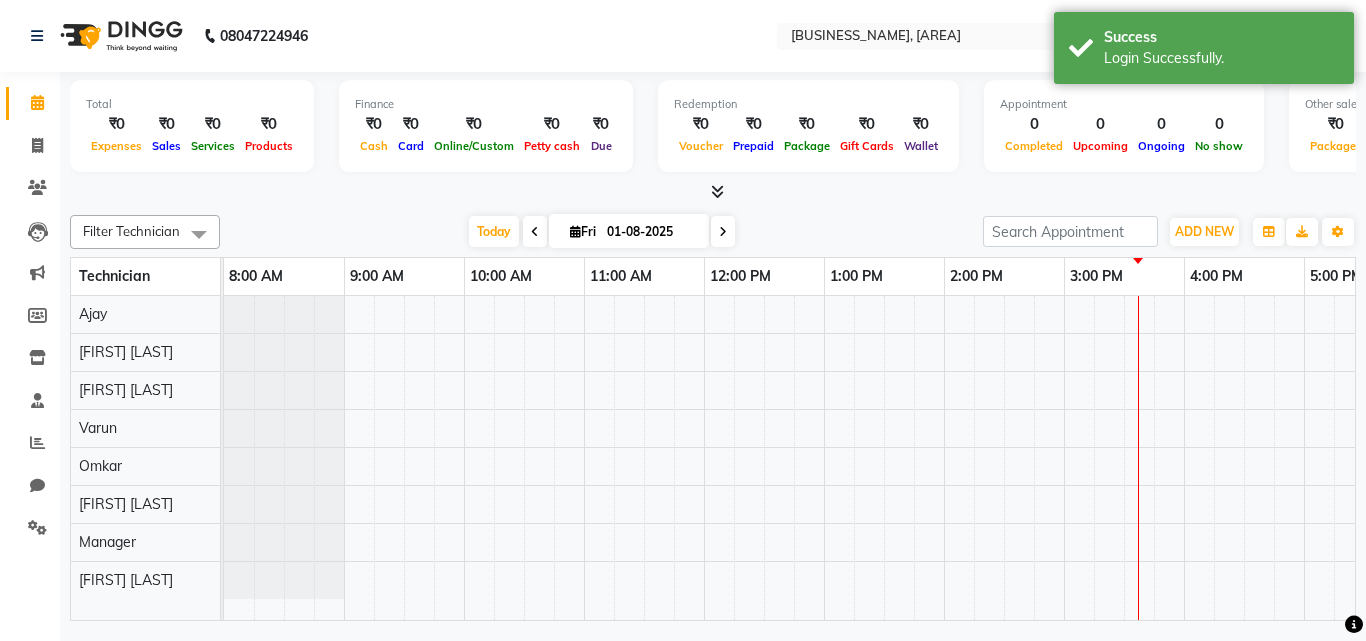 scroll, scrollTop: 0, scrollLeft: 429, axis: horizontal 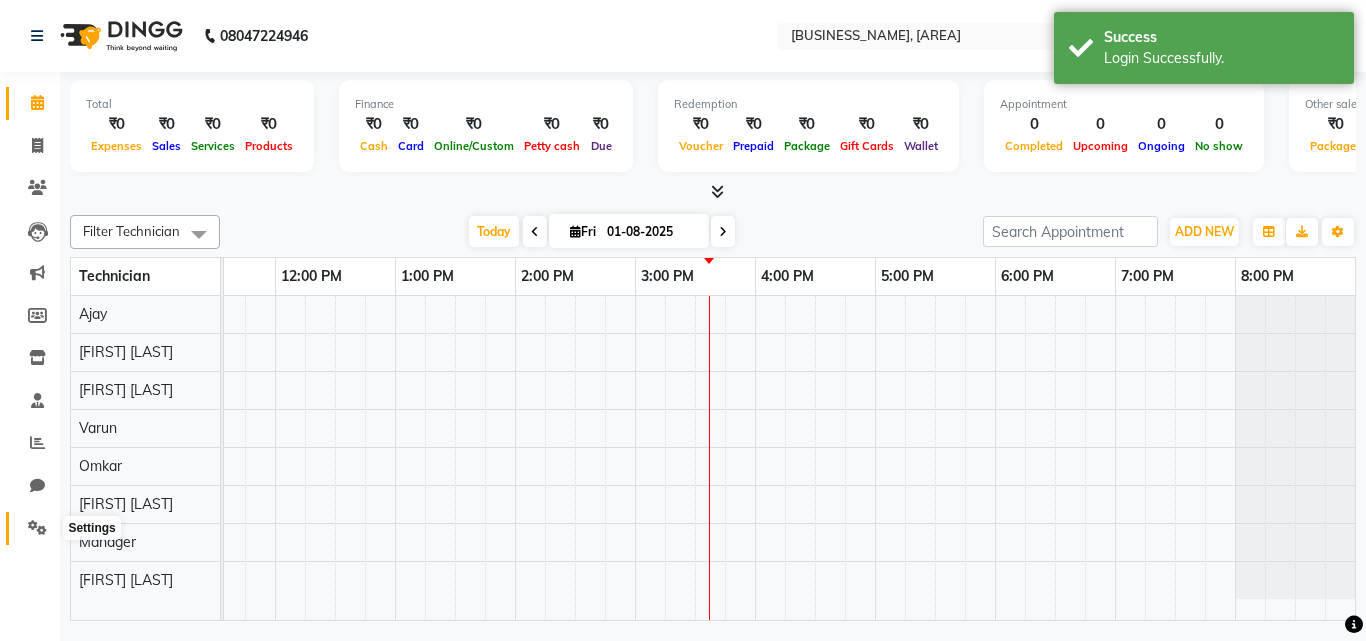 click 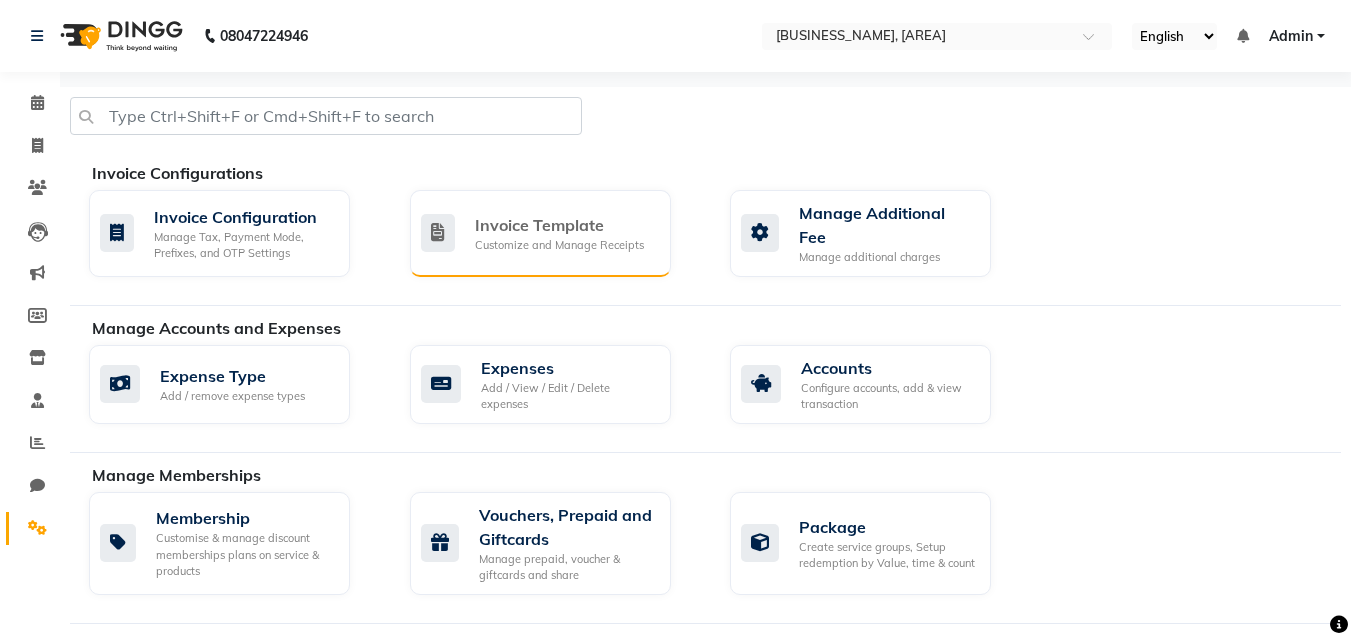 click on "Customize and Manage Receipts" 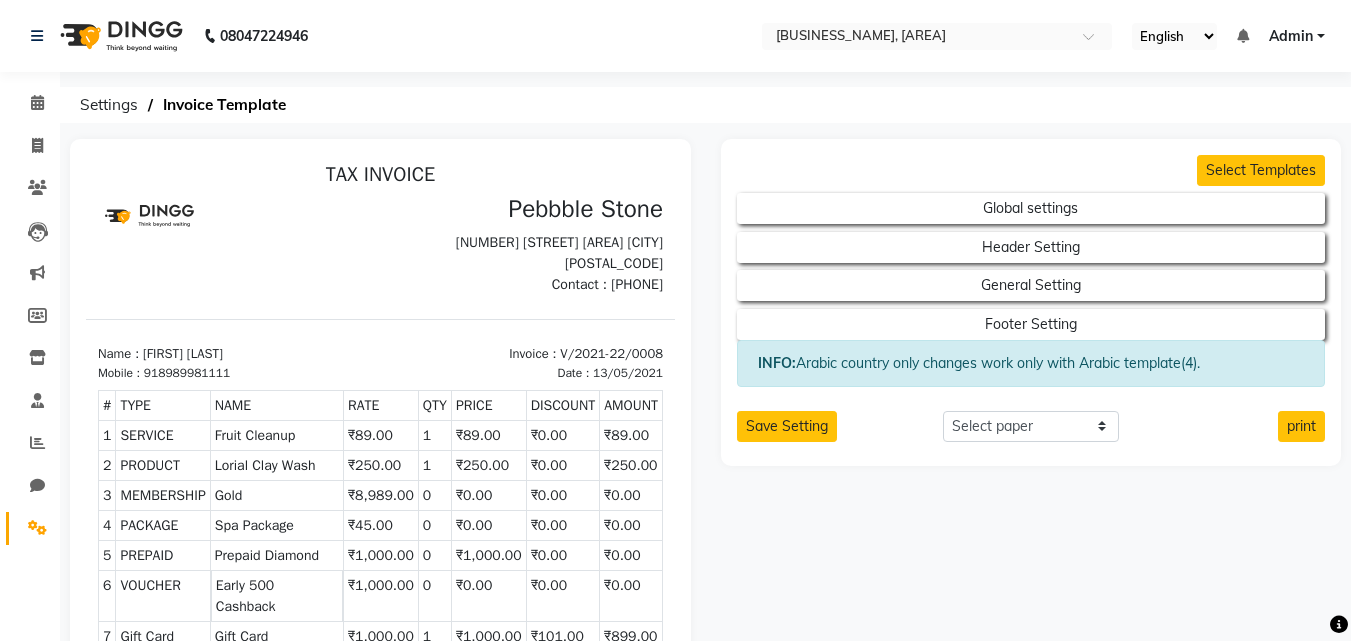scroll, scrollTop: 0, scrollLeft: 0, axis: both 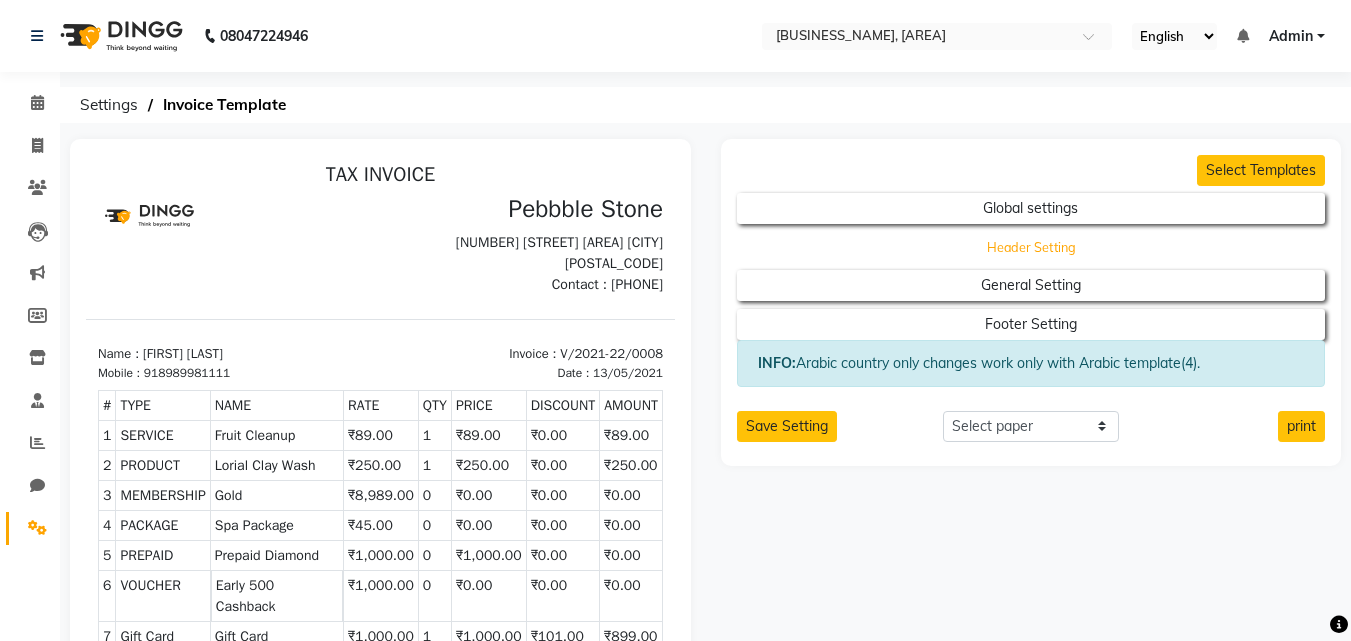 click on "Header Setting" at bounding box center [1031, 208] 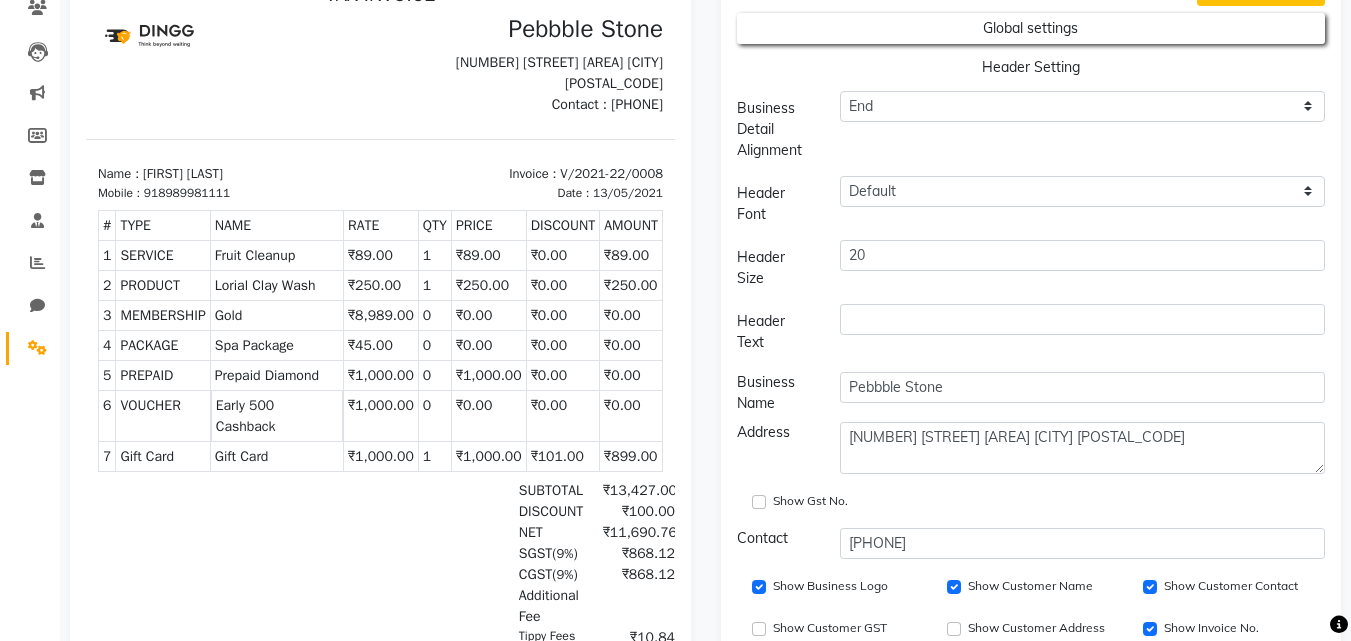 scroll, scrollTop: 220, scrollLeft: 0, axis: vertical 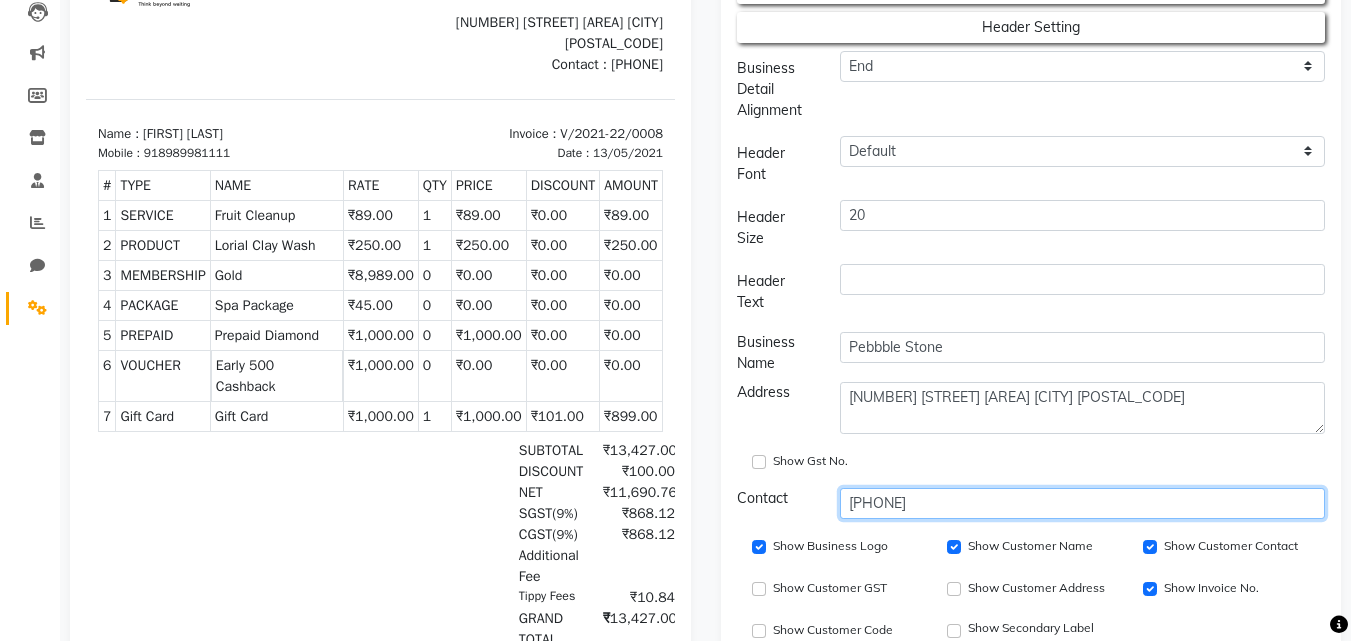 drag, startPoint x: 986, startPoint y: 503, endPoint x: 772, endPoint y: 504, distance: 214.00233 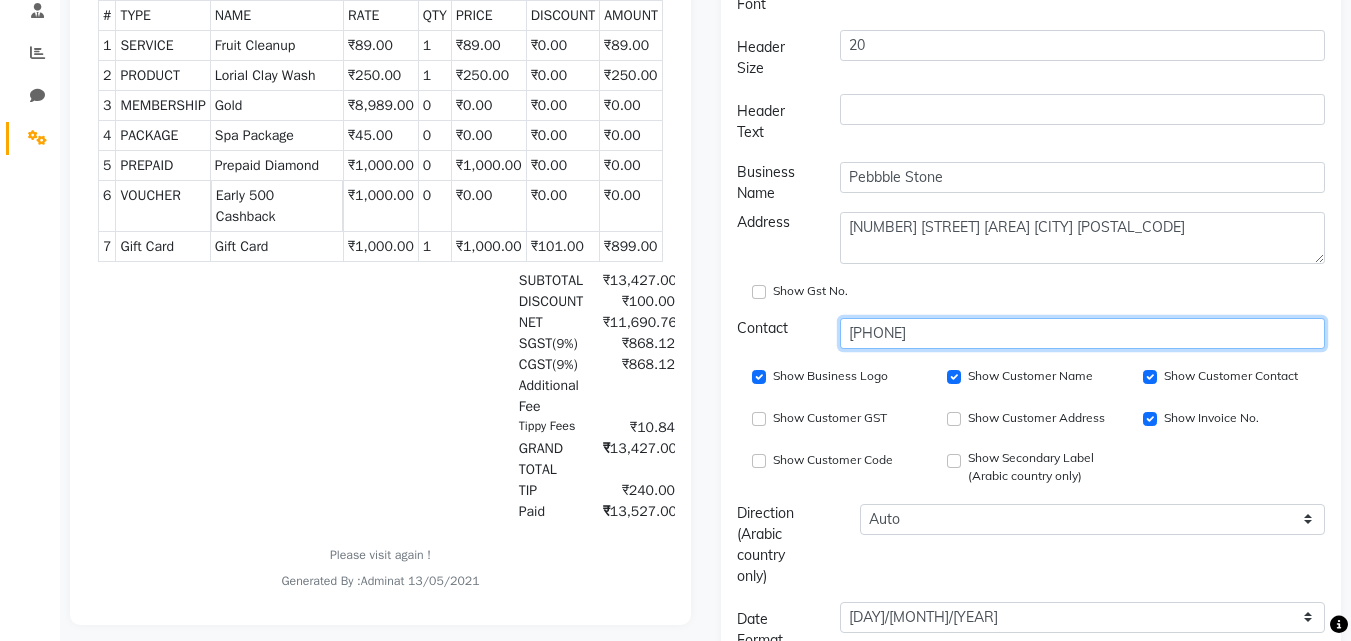 scroll, scrollTop: 413, scrollLeft: 0, axis: vertical 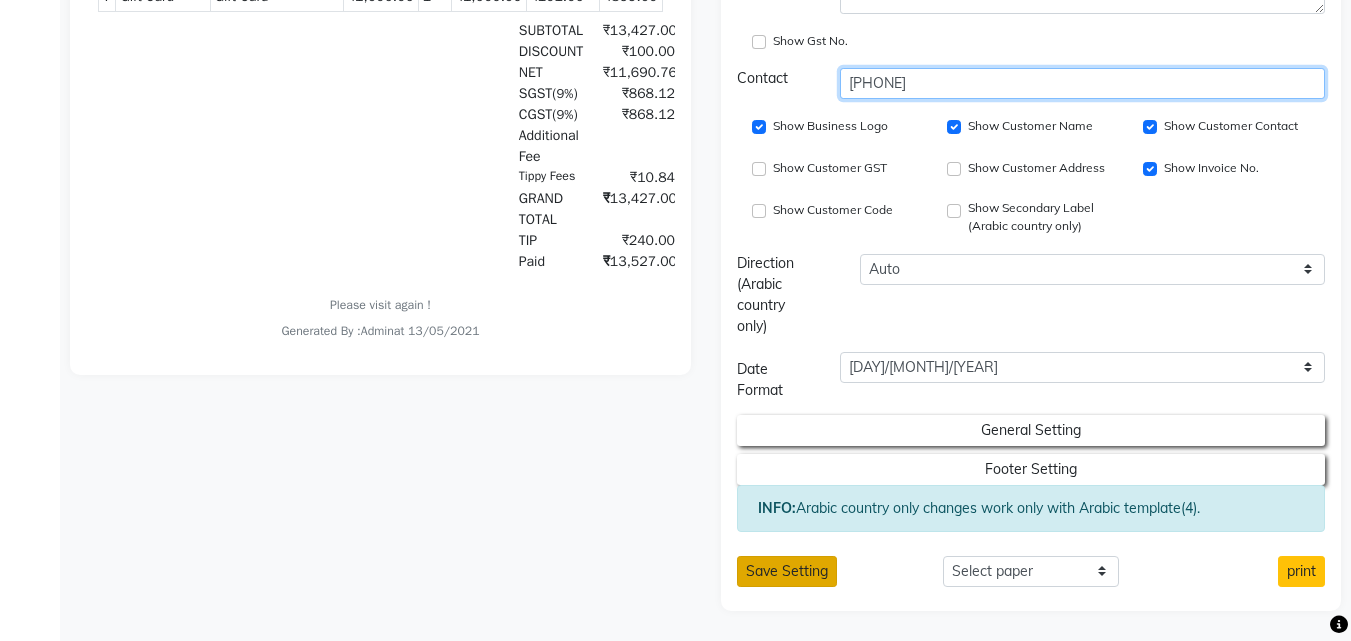 type on "[PHONE]" 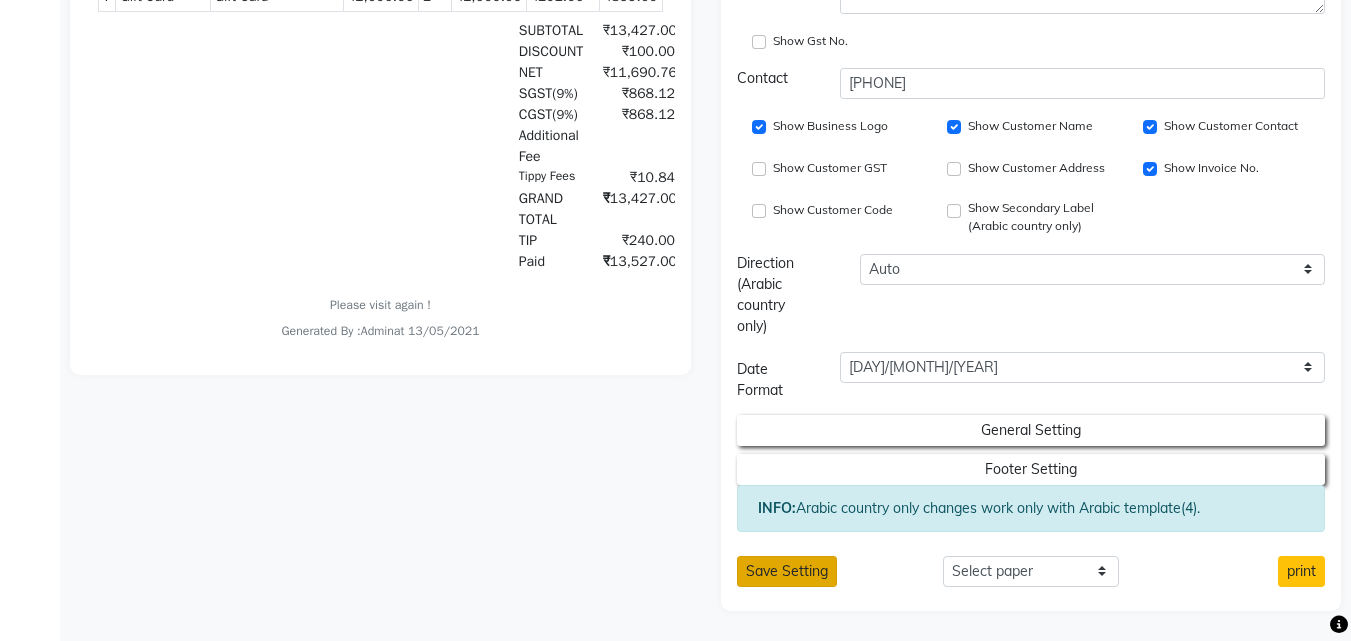 click on "Save Setting" 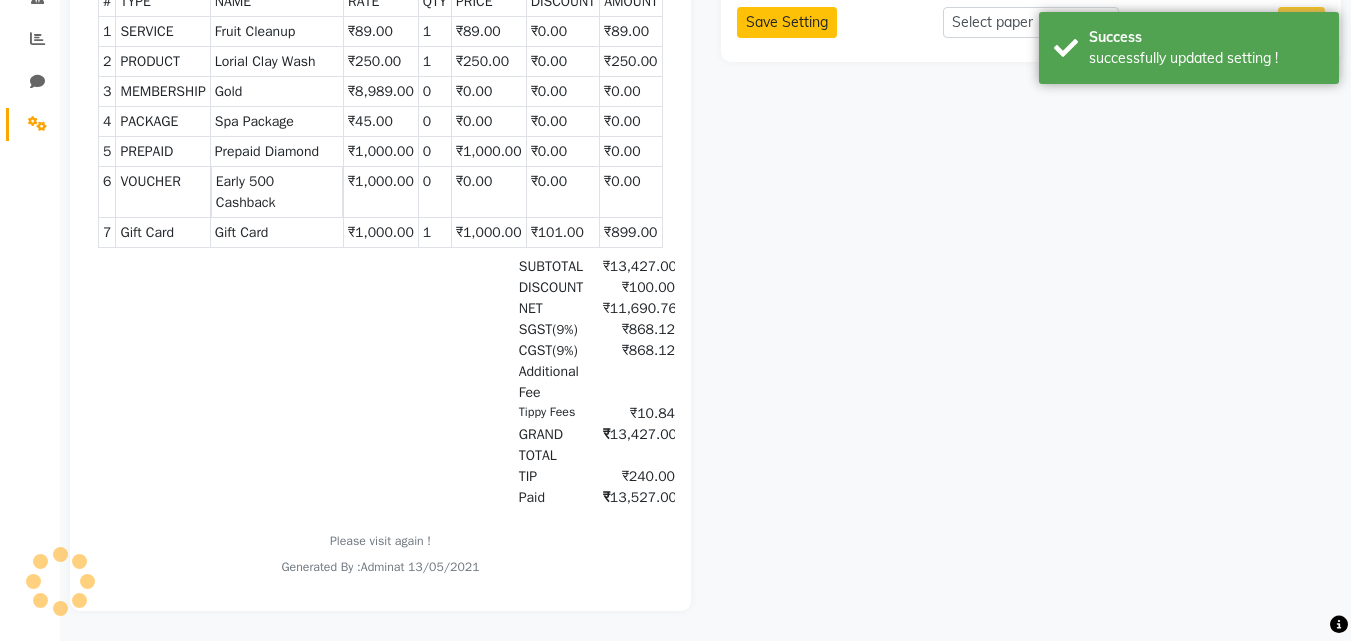 scroll, scrollTop: 419, scrollLeft: 0, axis: vertical 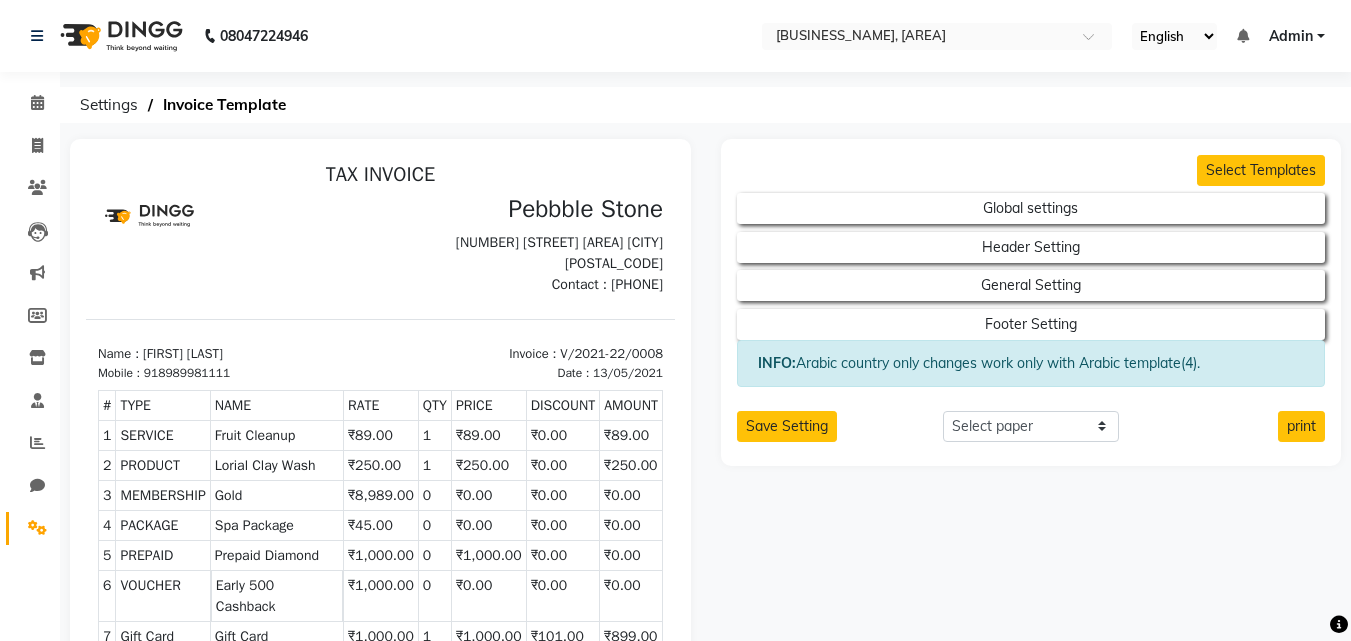 click on "Admin" at bounding box center [1297, 36] 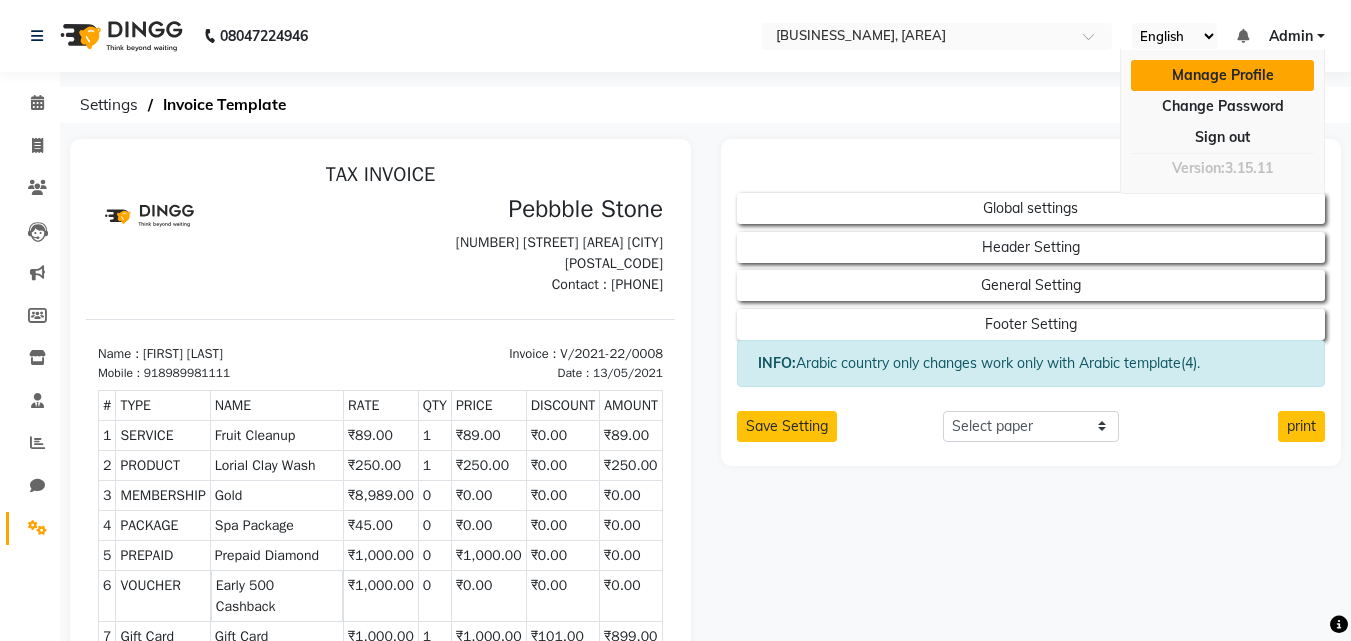 click on "Manage Profile" at bounding box center [1222, 75] 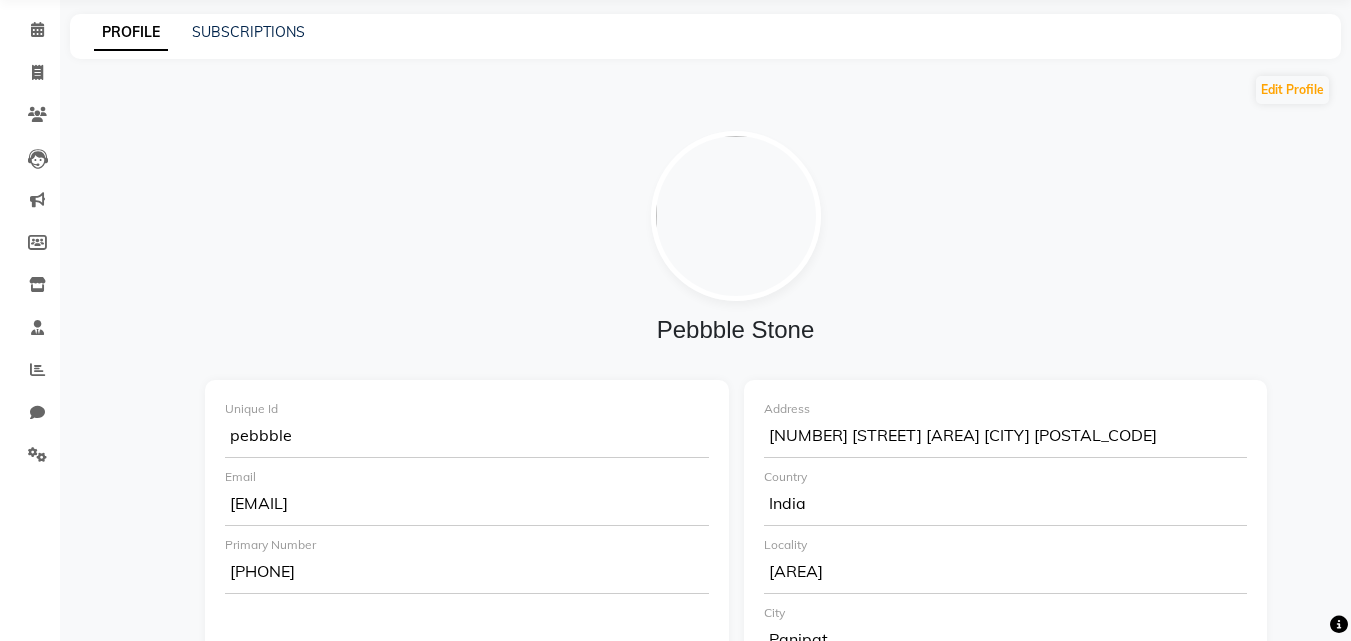 scroll, scrollTop: 55, scrollLeft: 0, axis: vertical 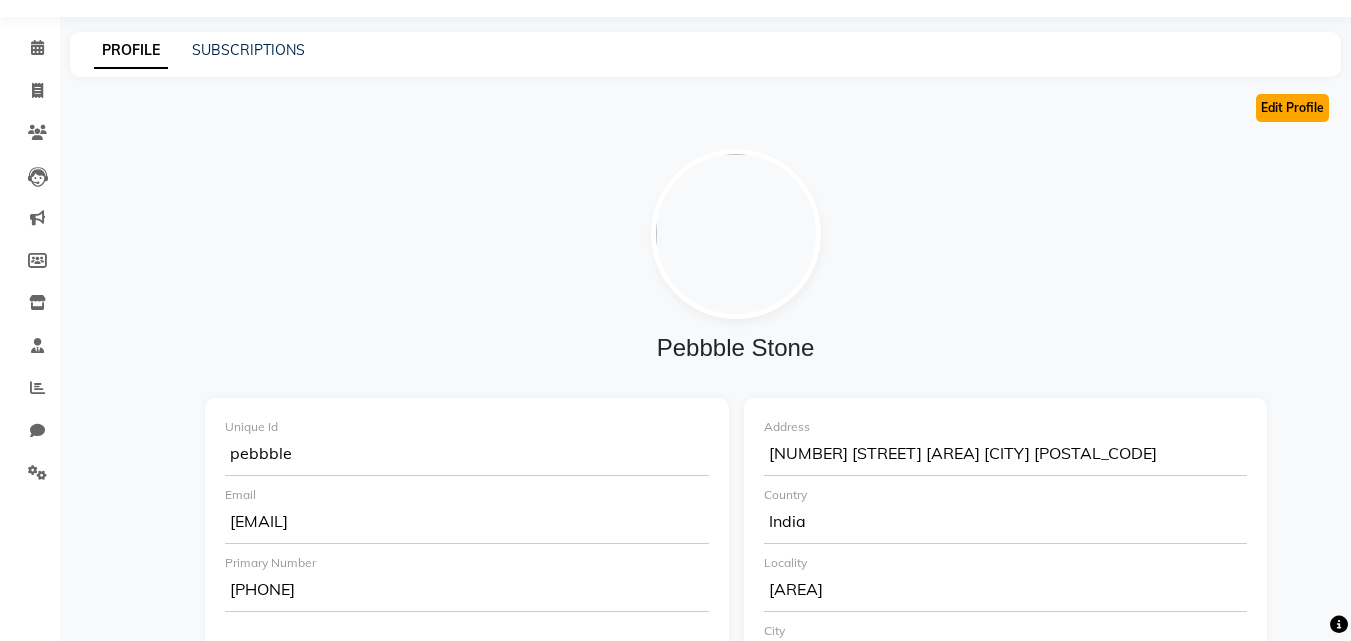 click on "Edit Profile" 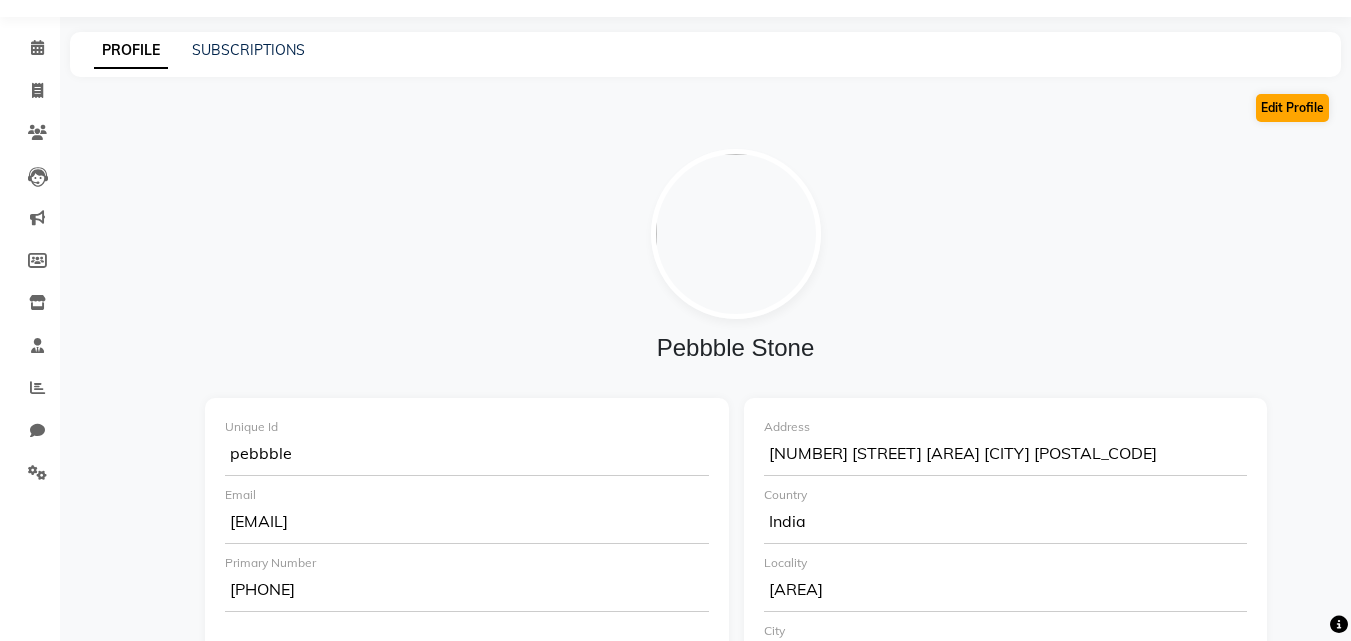 select on "21" 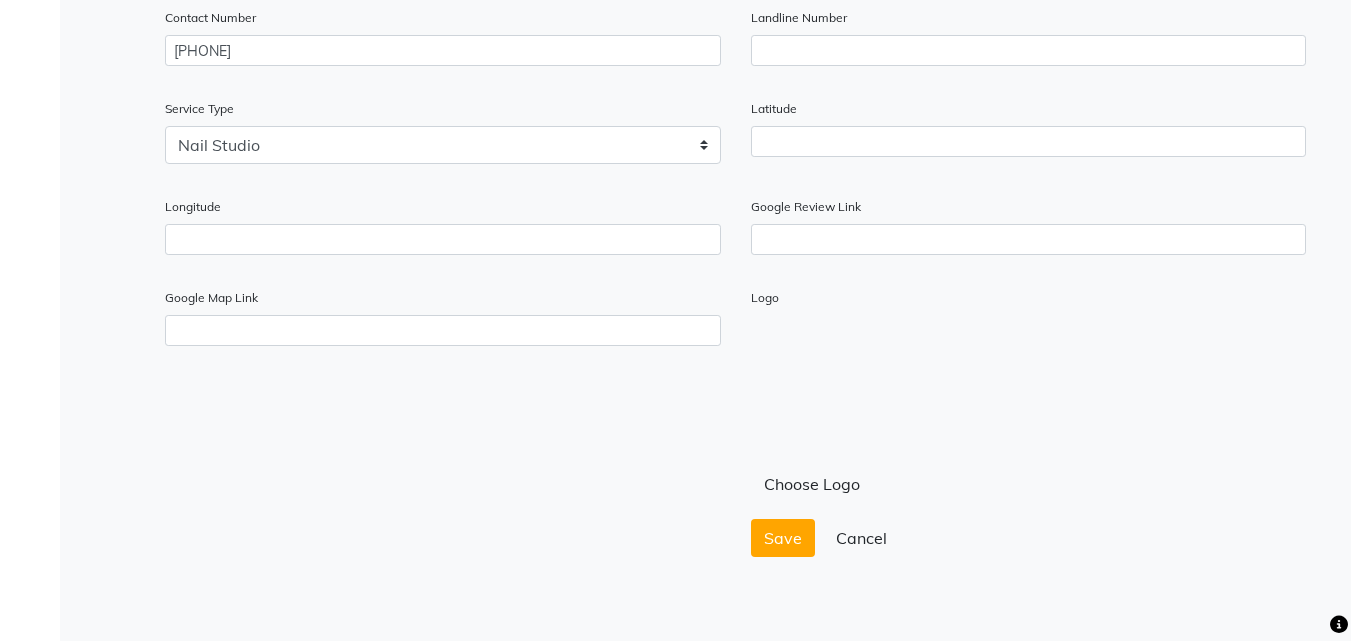 scroll, scrollTop: 761, scrollLeft: 0, axis: vertical 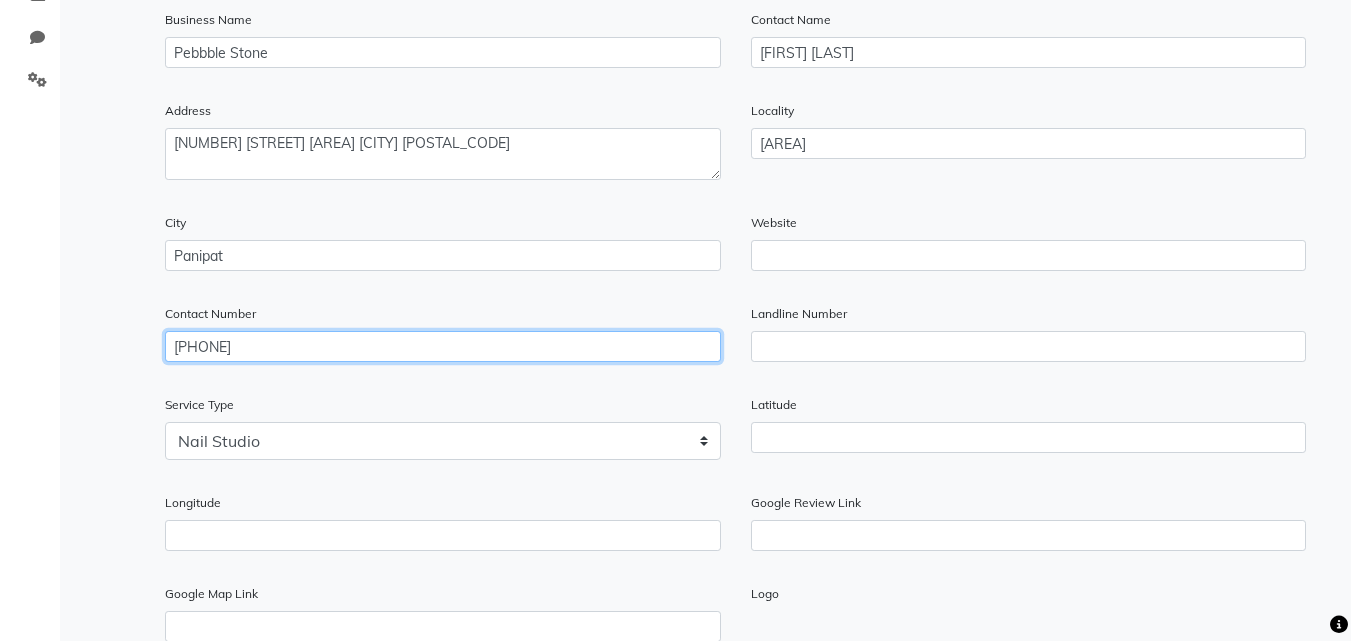 drag, startPoint x: 343, startPoint y: 340, endPoint x: 44, endPoint y: 340, distance: 299 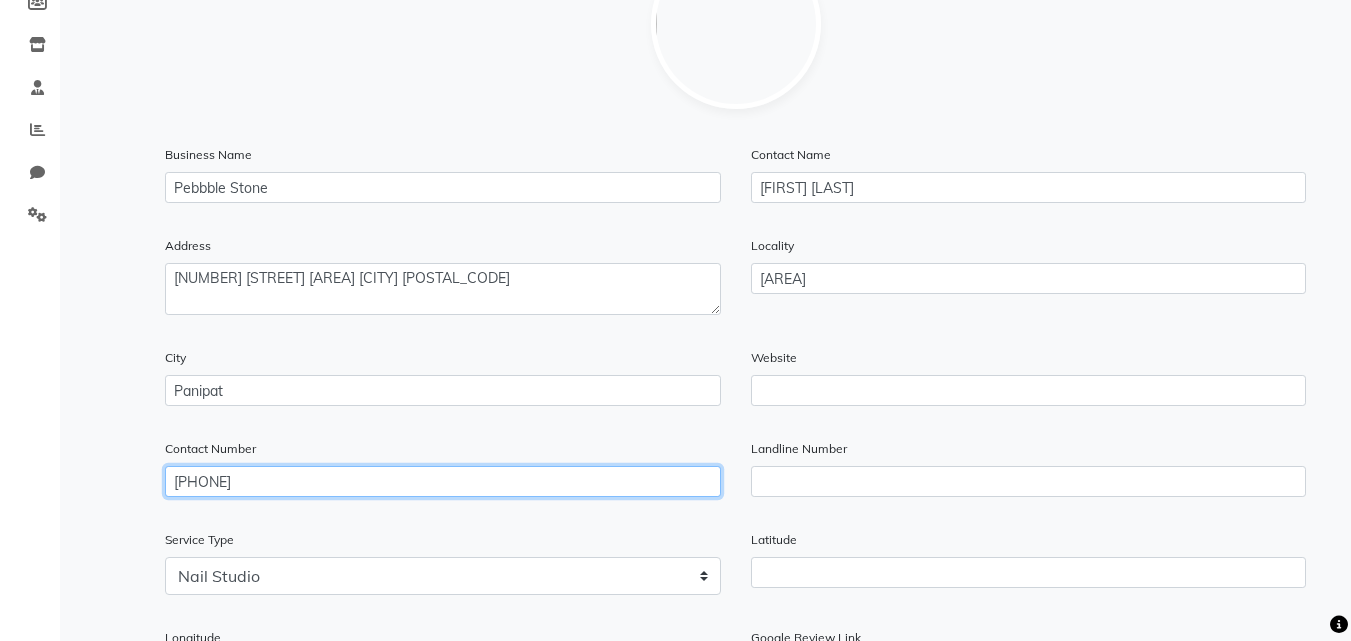 scroll, scrollTop: 290, scrollLeft: 0, axis: vertical 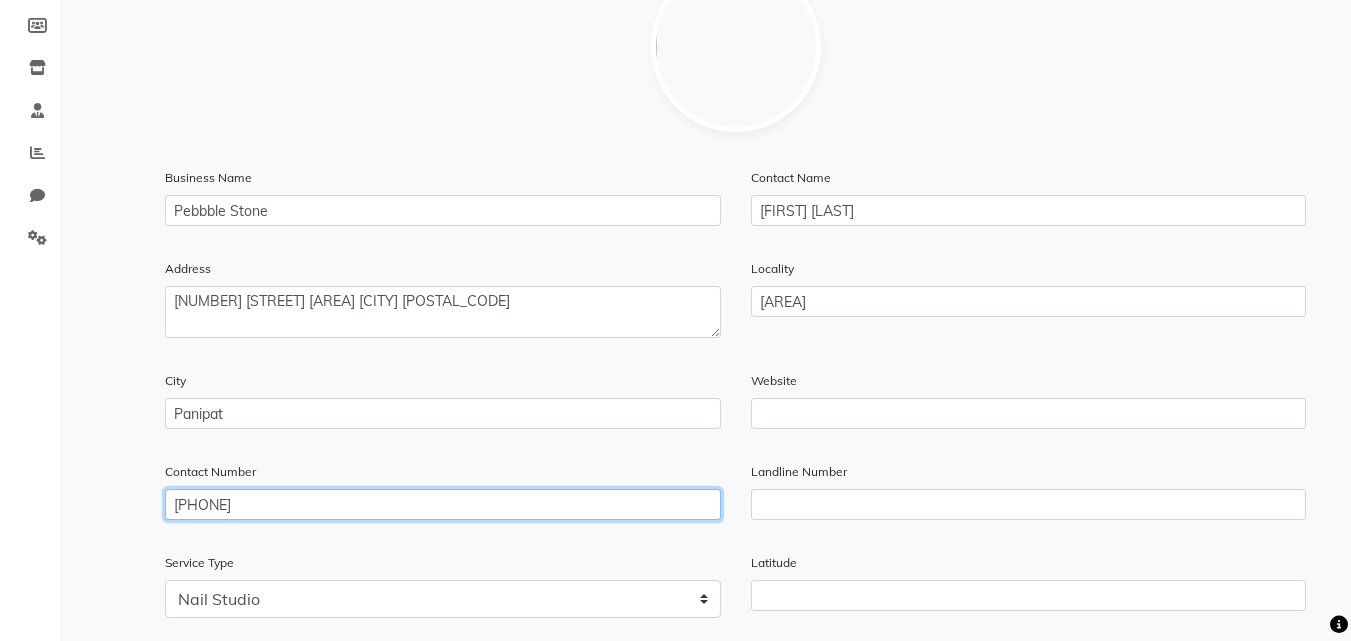 type on "[PHONE]" 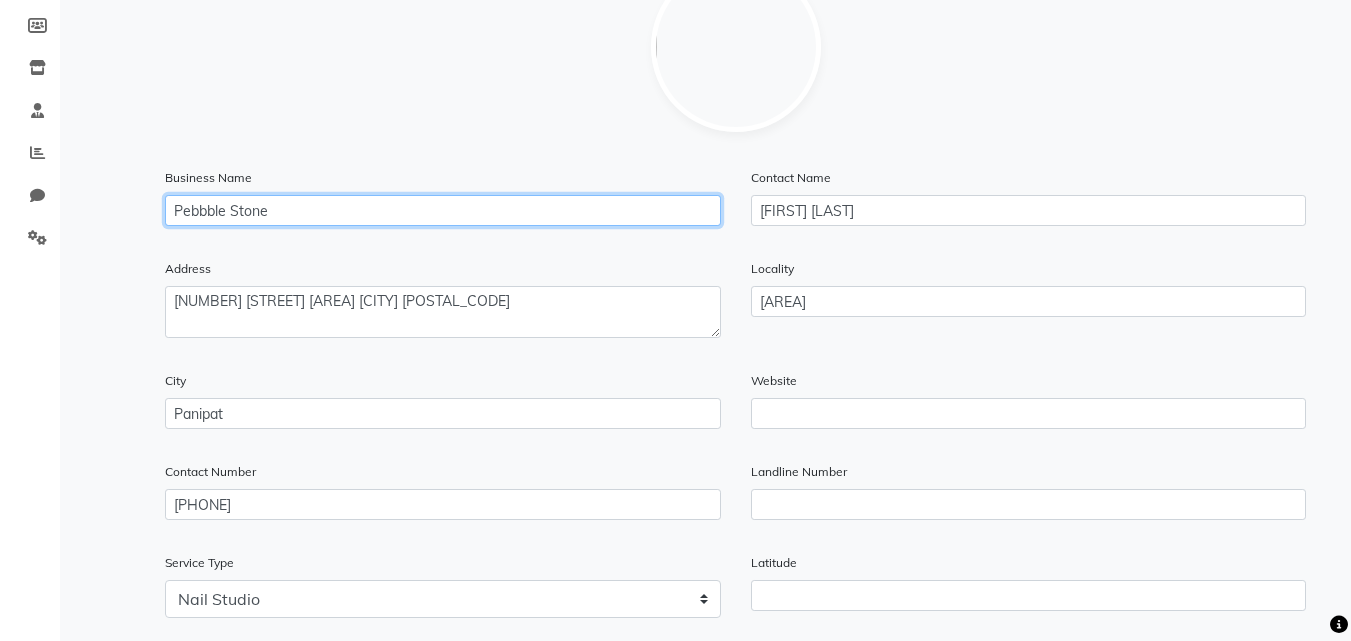 drag, startPoint x: 324, startPoint y: 214, endPoint x: 70, endPoint y: 201, distance: 254.33246 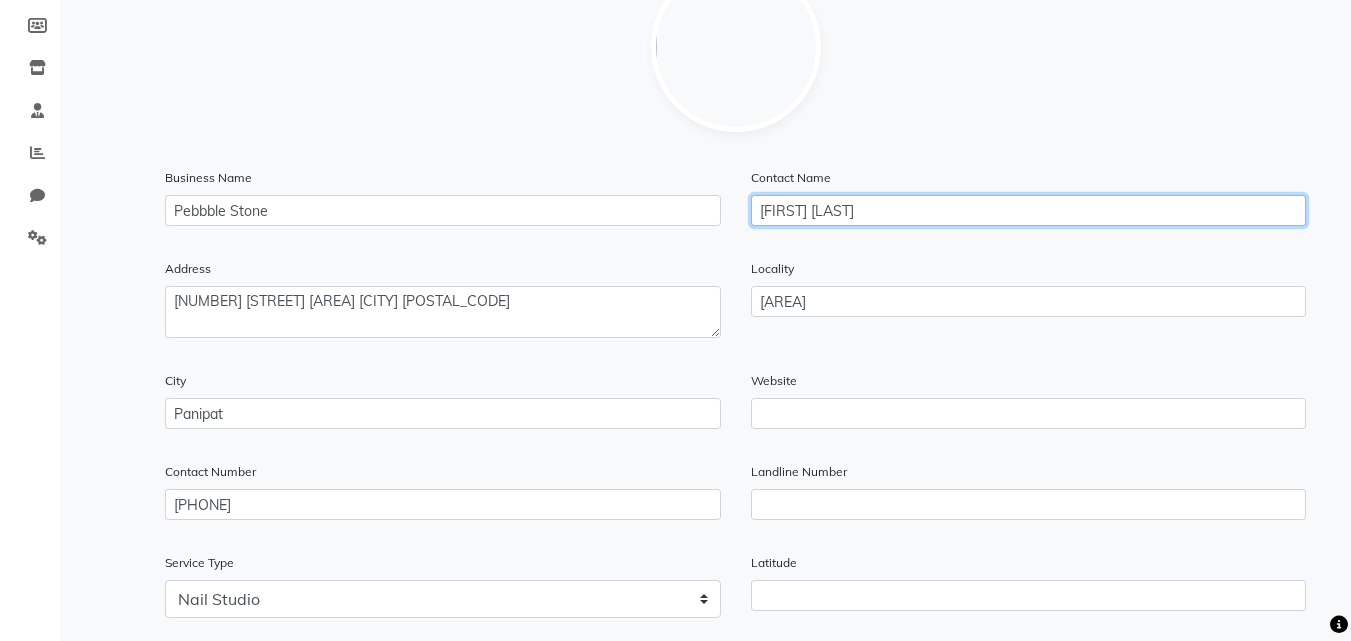 click on "[FIRST] [LAST]" 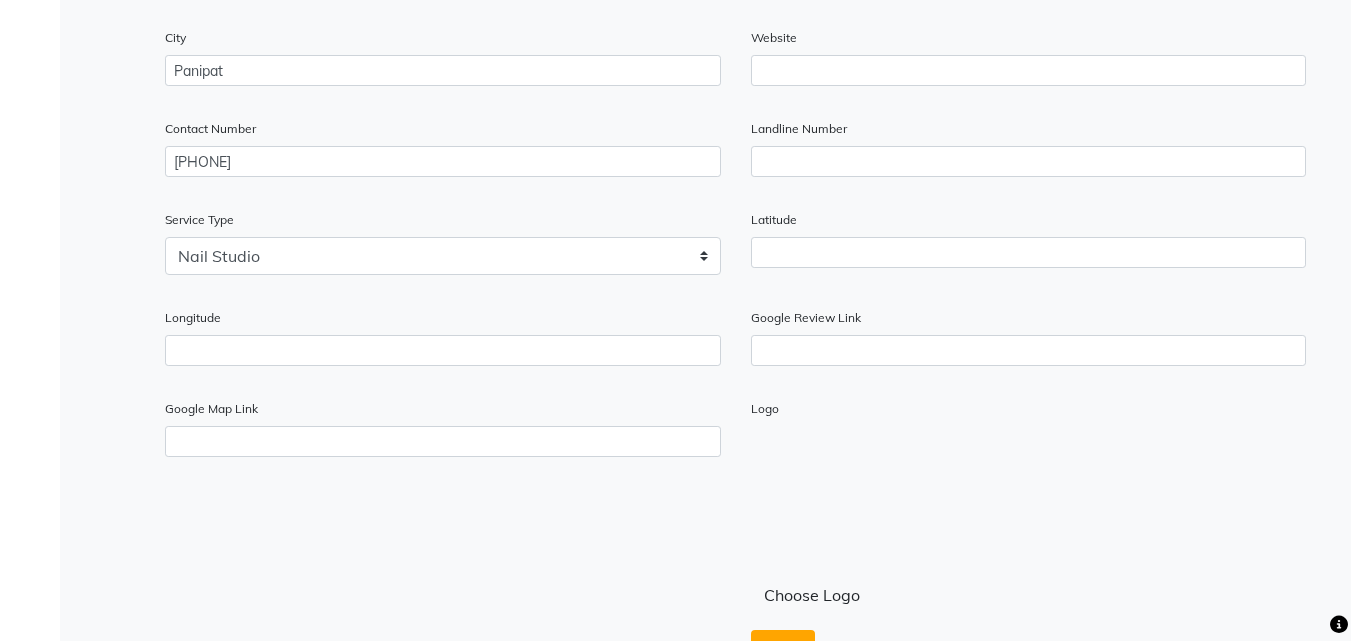 scroll, scrollTop: 761, scrollLeft: 0, axis: vertical 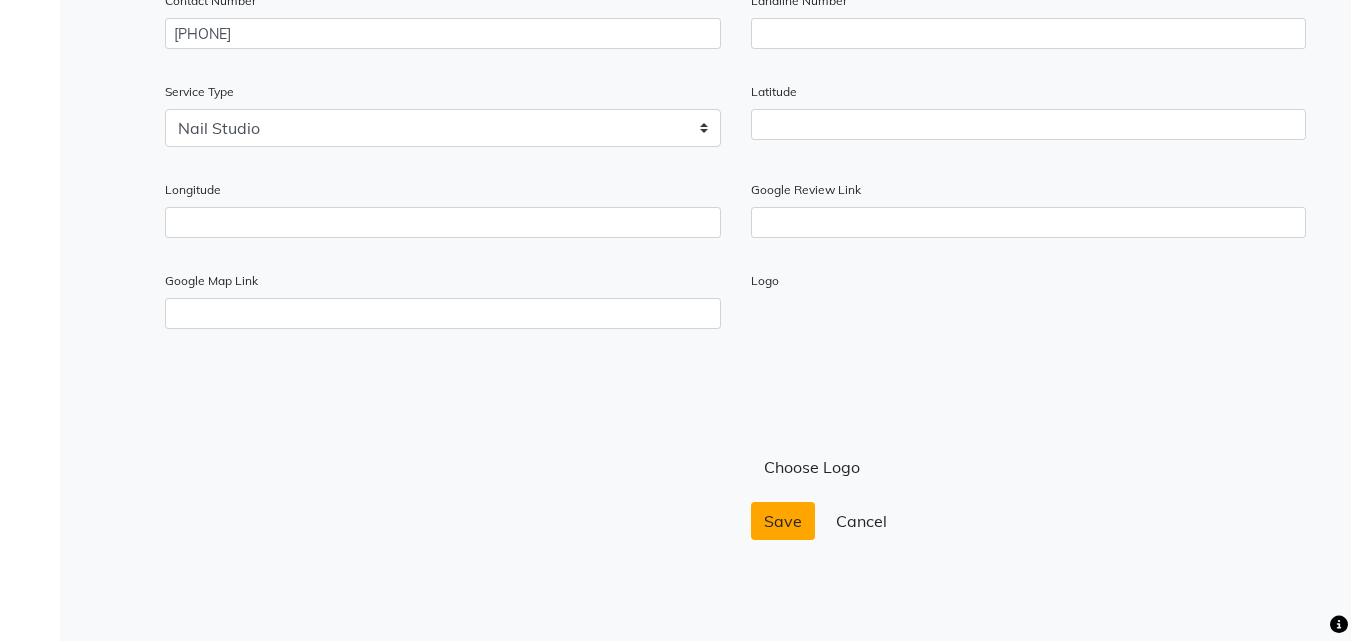click on "Save" at bounding box center (783, 521) 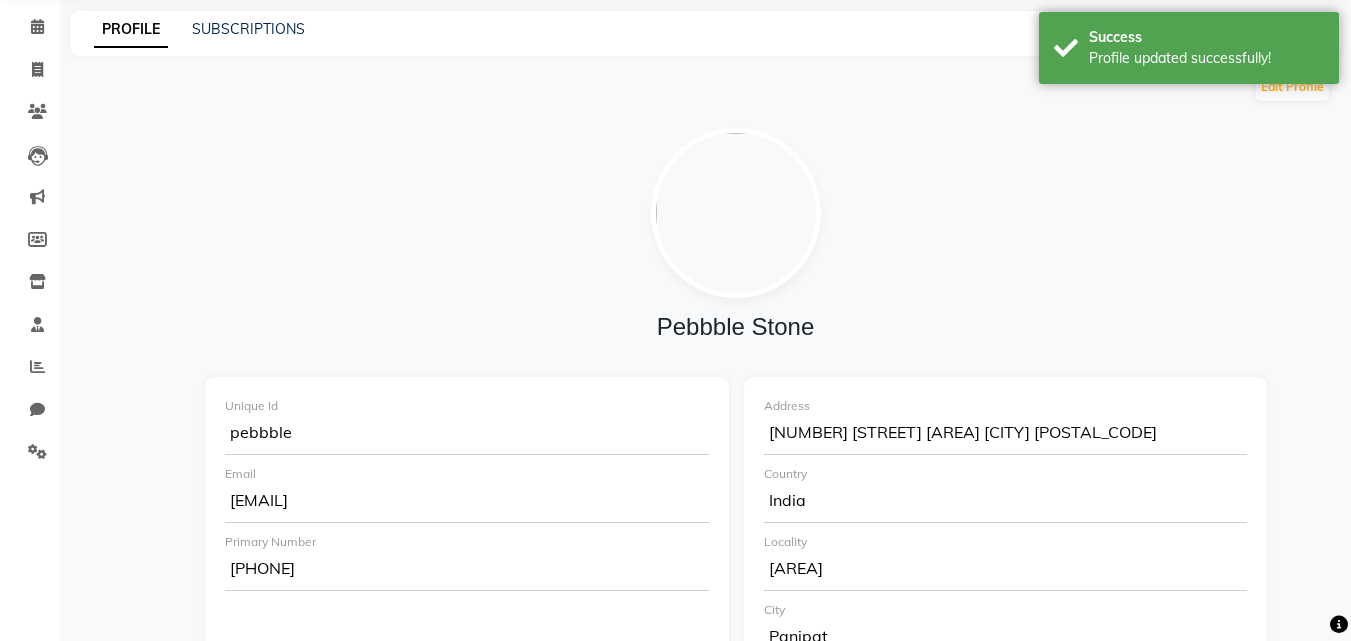 scroll, scrollTop: 74, scrollLeft: 0, axis: vertical 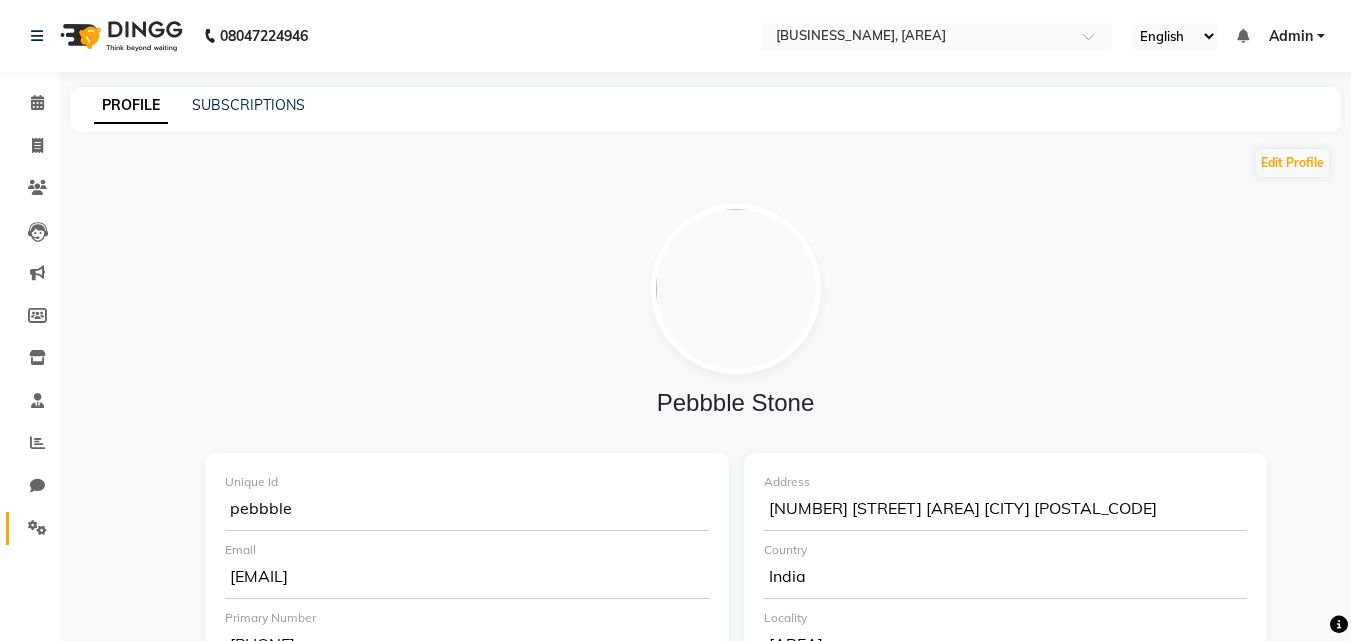 click 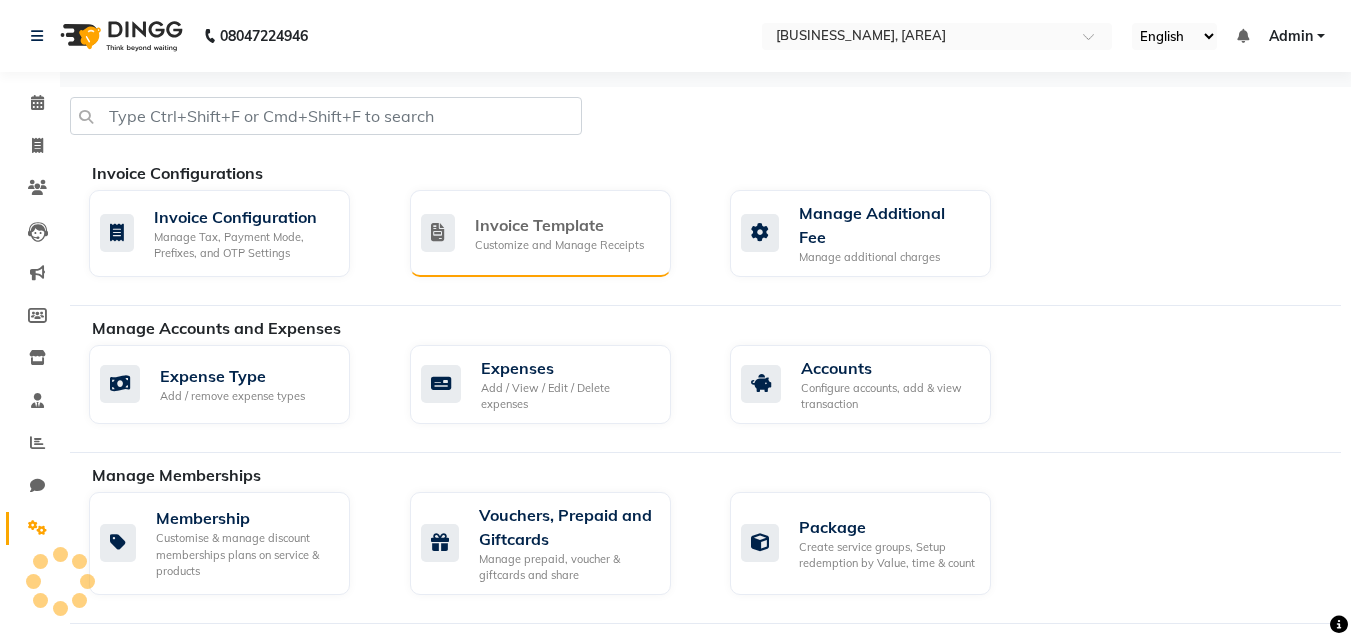 click on "Invoice Template" 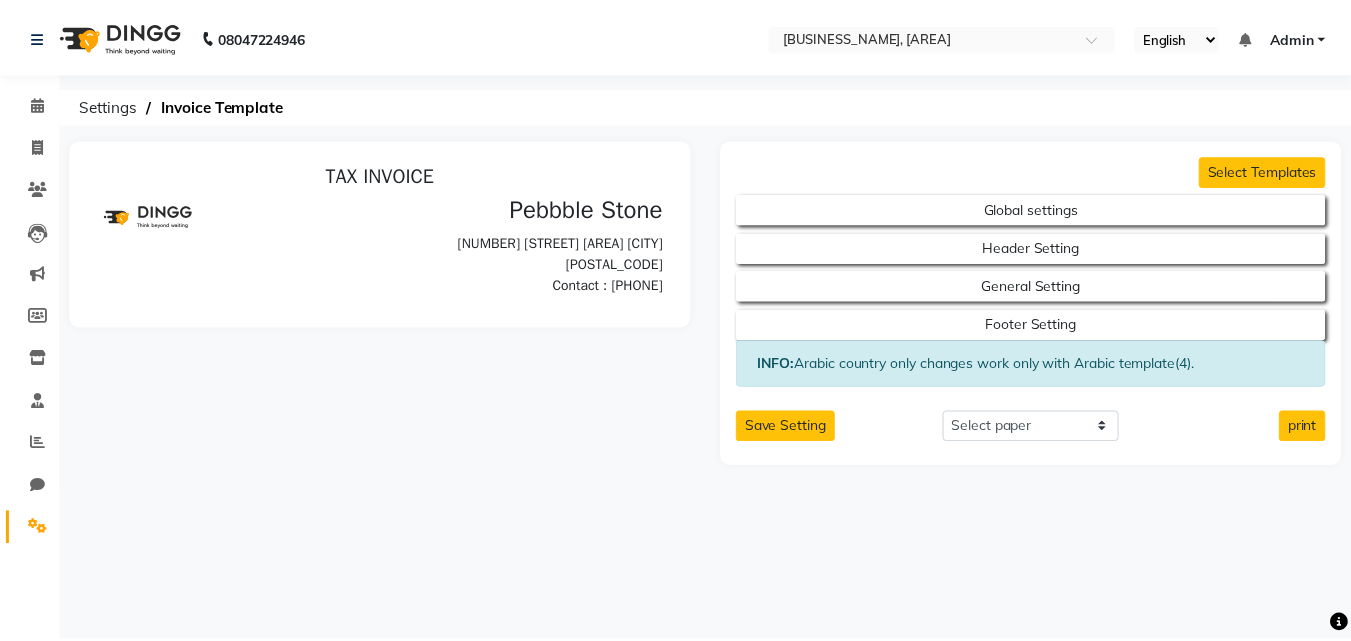 scroll, scrollTop: 0, scrollLeft: 0, axis: both 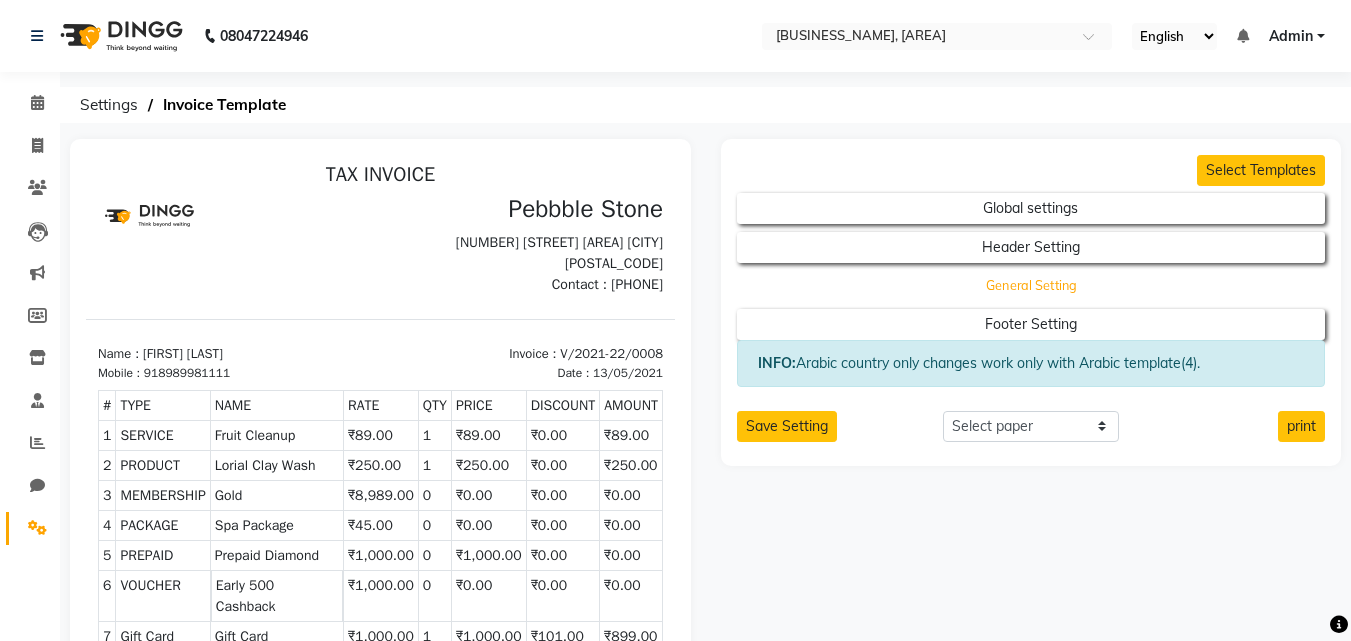 click on "General Setting" at bounding box center [1031, 208] 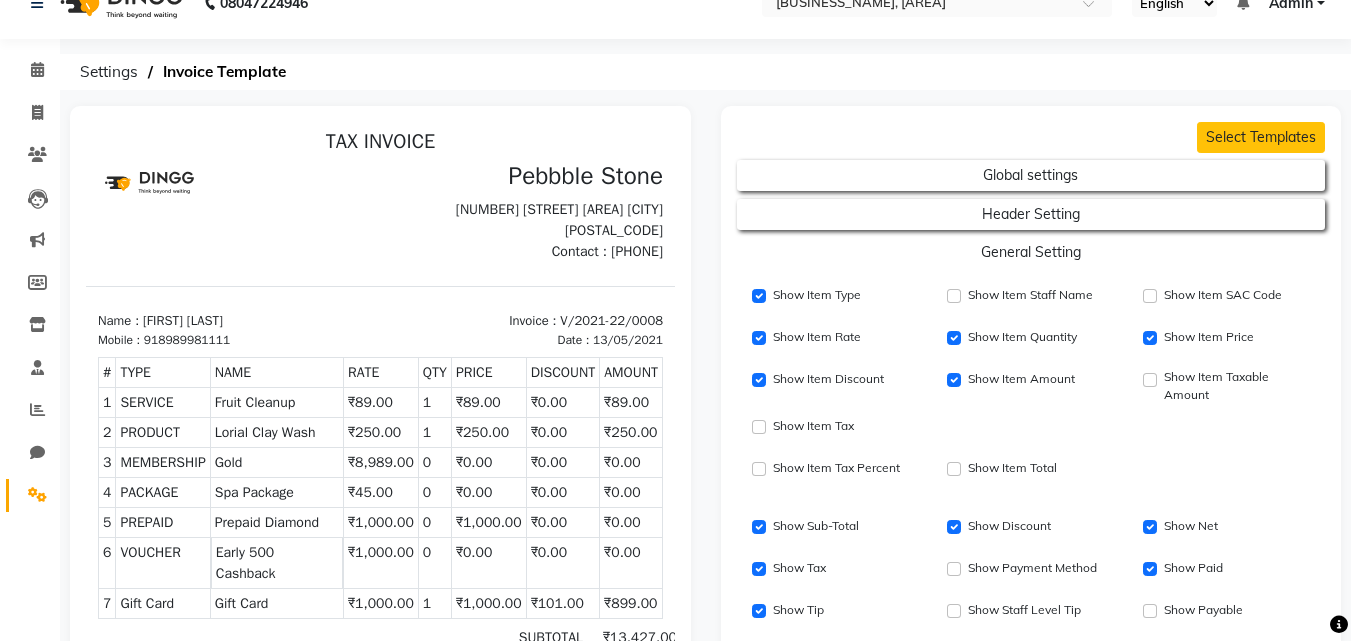 scroll, scrollTop: 0, scrollLeft: 0, axis: both 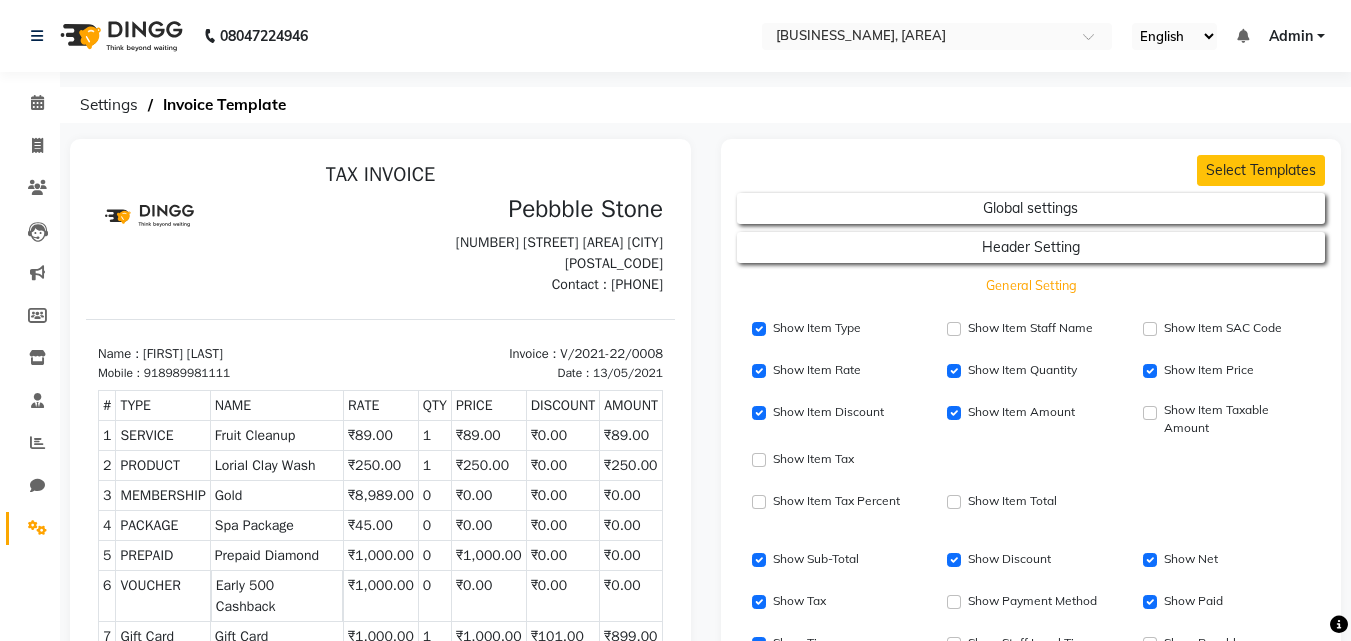 click on "General Setting" at bounding box center [1031, 208] 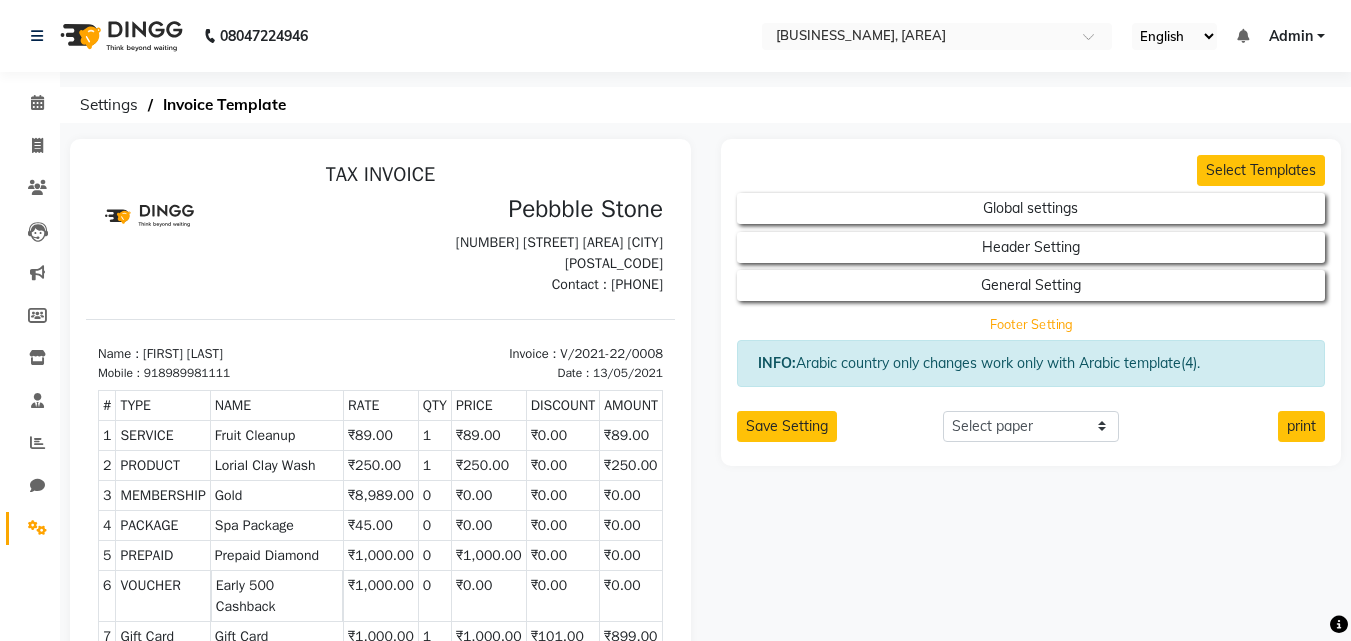 click on "Footer Setting" at bounding box center [1031, 208] 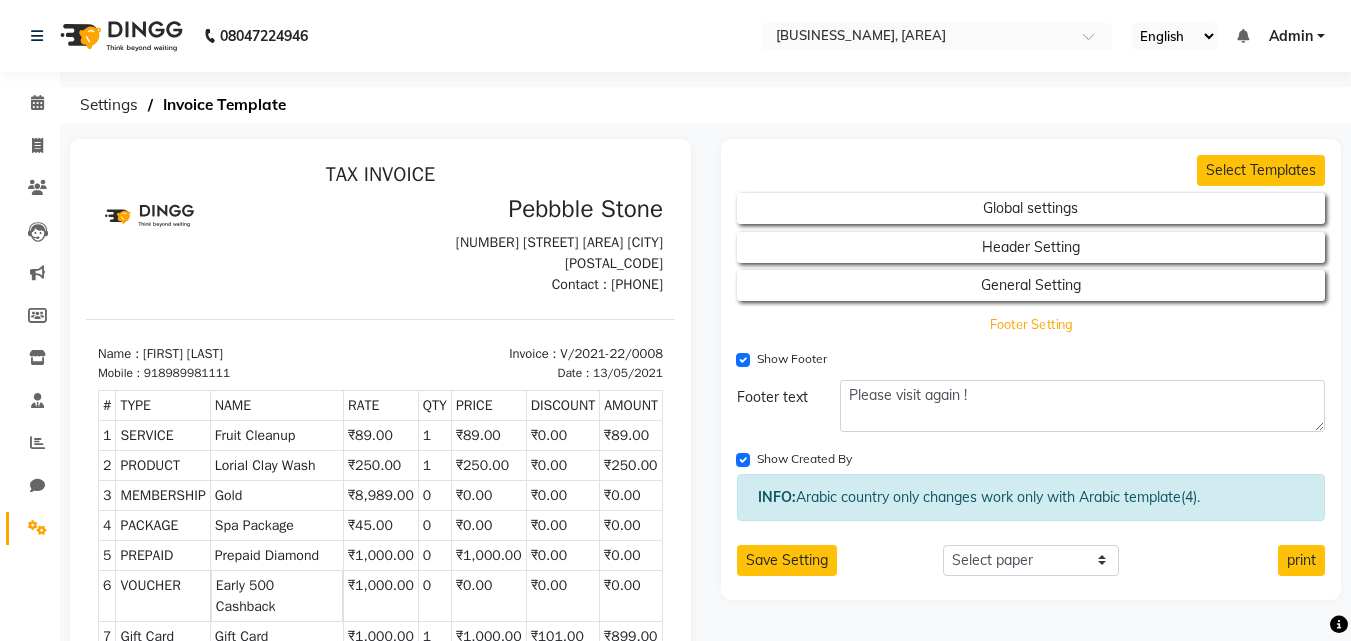 click on "Footer Setting" at bounding box center [1031, 208] 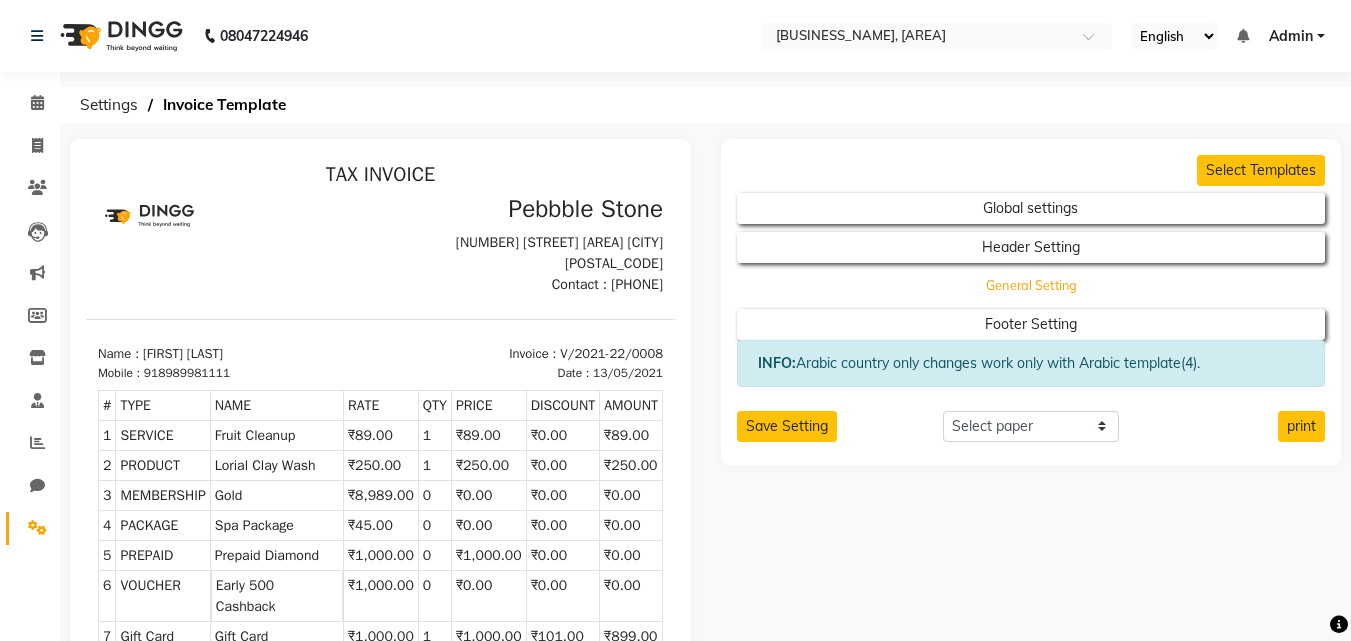 click on "General Setting" at bounding box center (1031, 208) 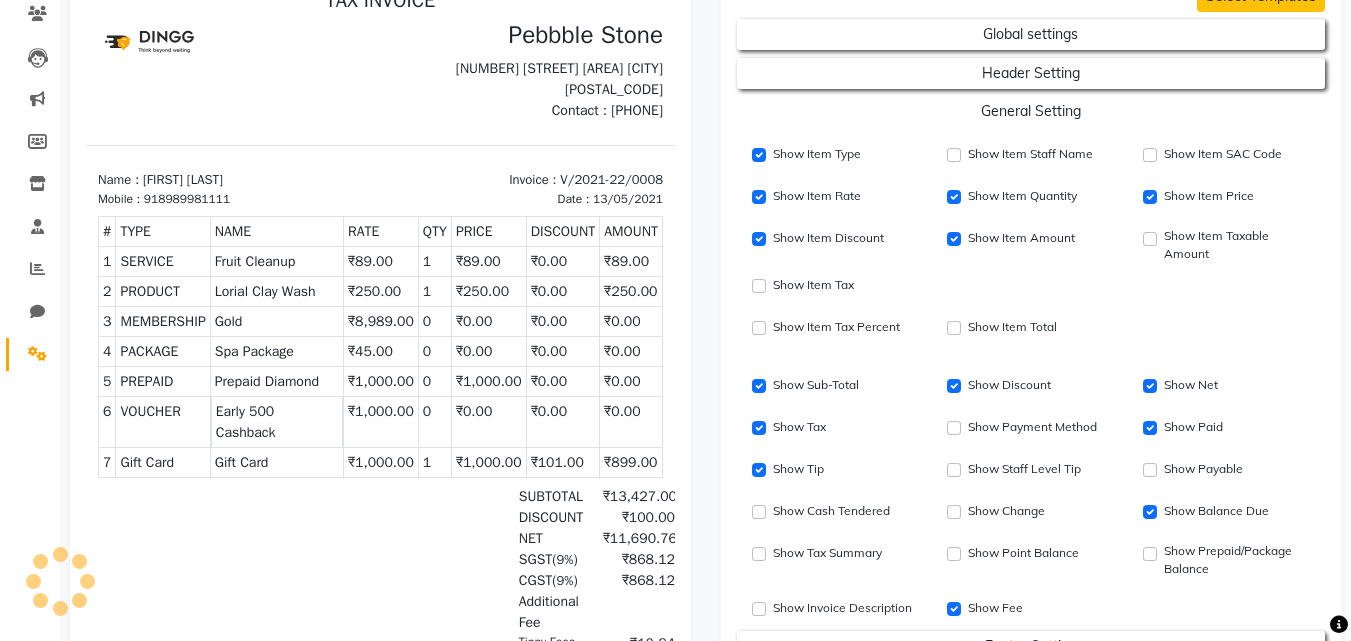 scroll, scrollTop: 279, scrollLeft: 0, axis: vertical 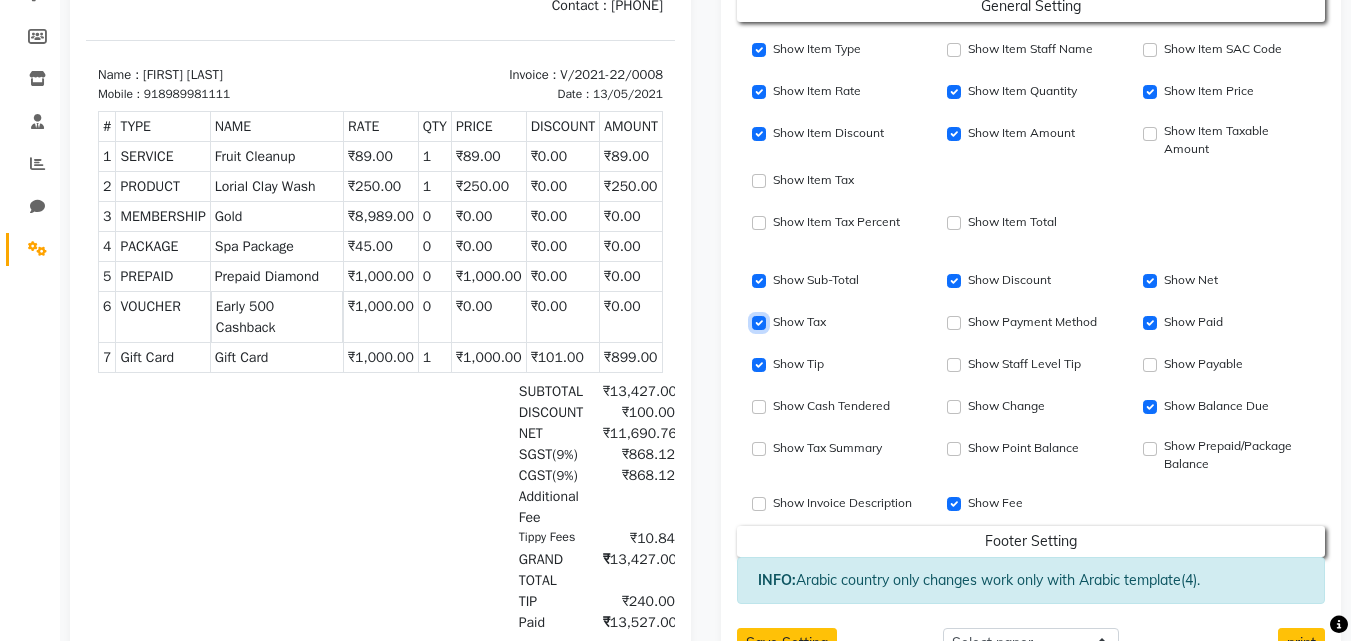 click on "Show Tax" at bounding box center (759, 323) 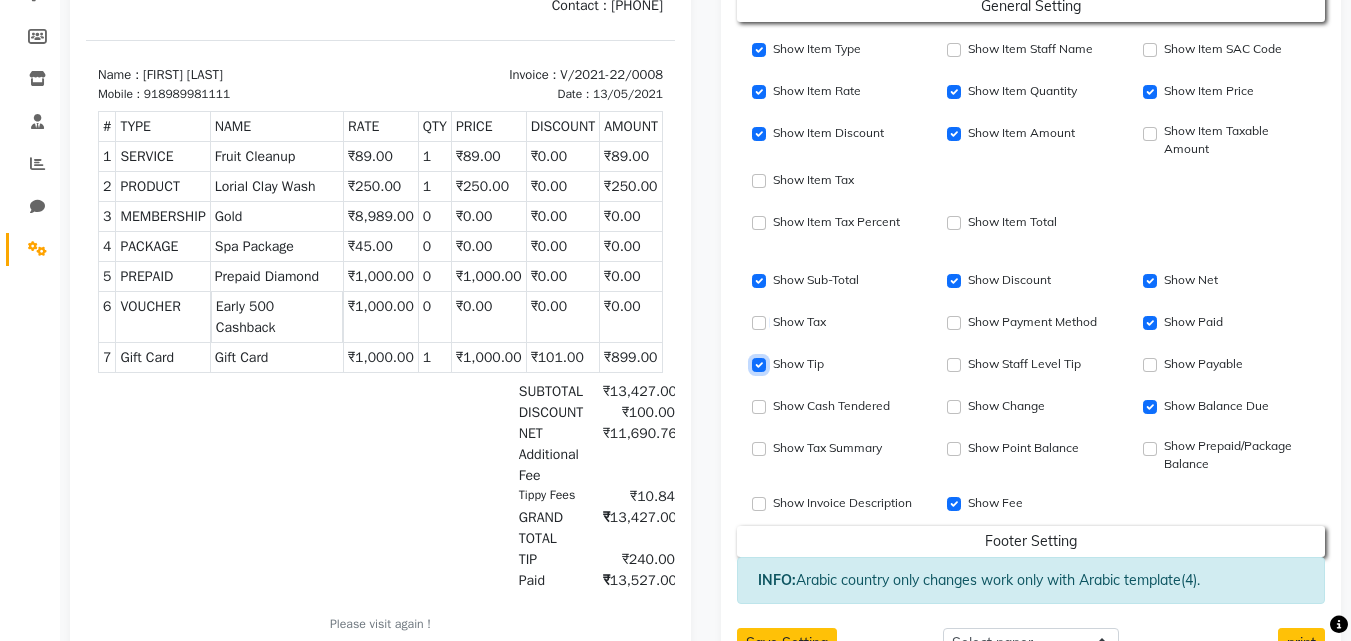 click on "Show Tip" at bounding box center [759, 365] 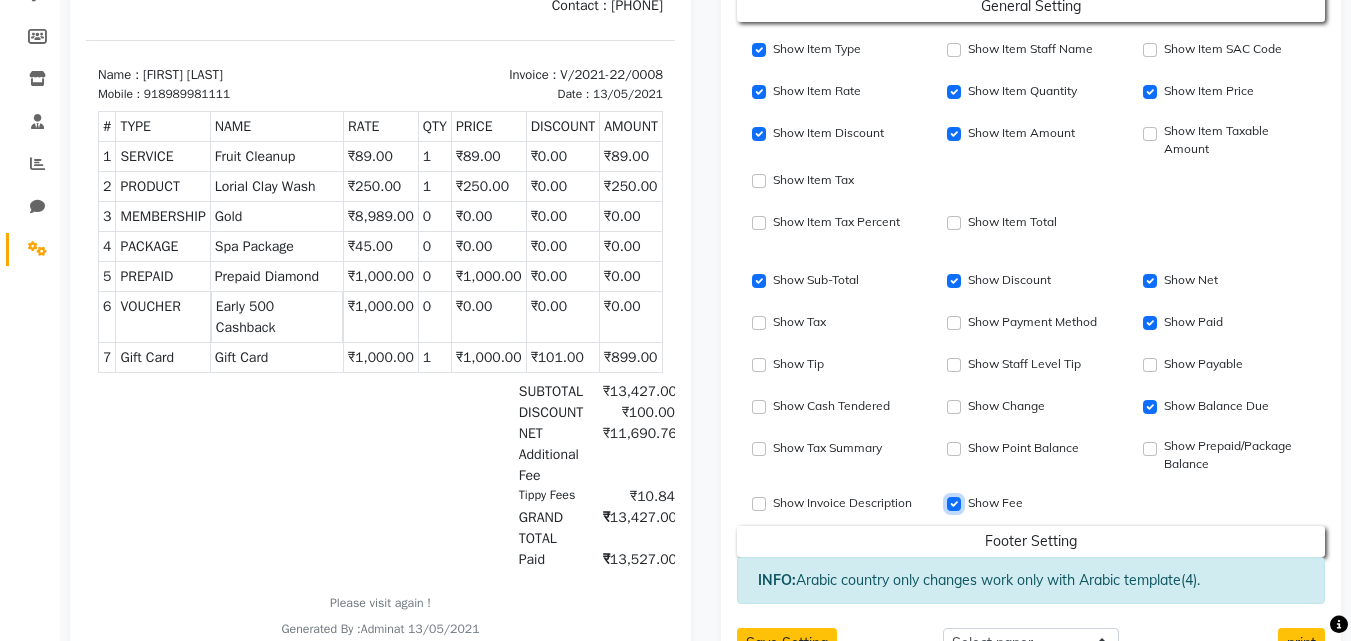 click on "Show Fee" at bounding box center (954, 504) 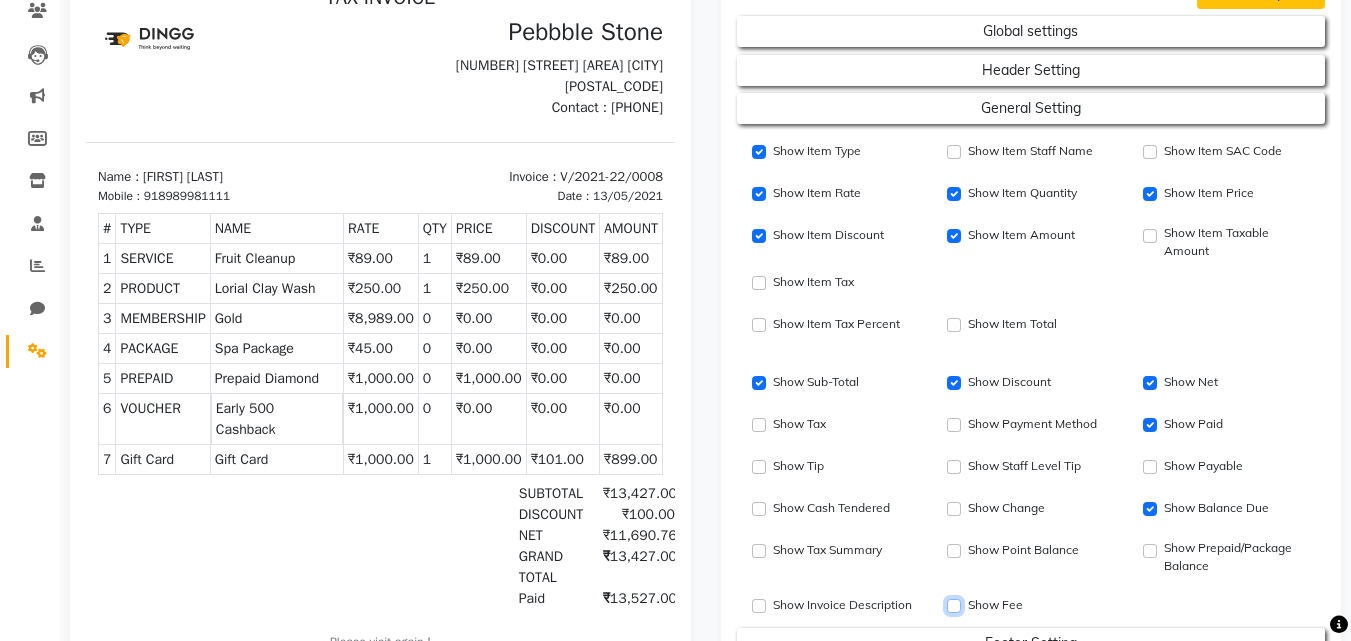 scroll, scrollTop: 174, scrollLeft: 0, axis: vertical 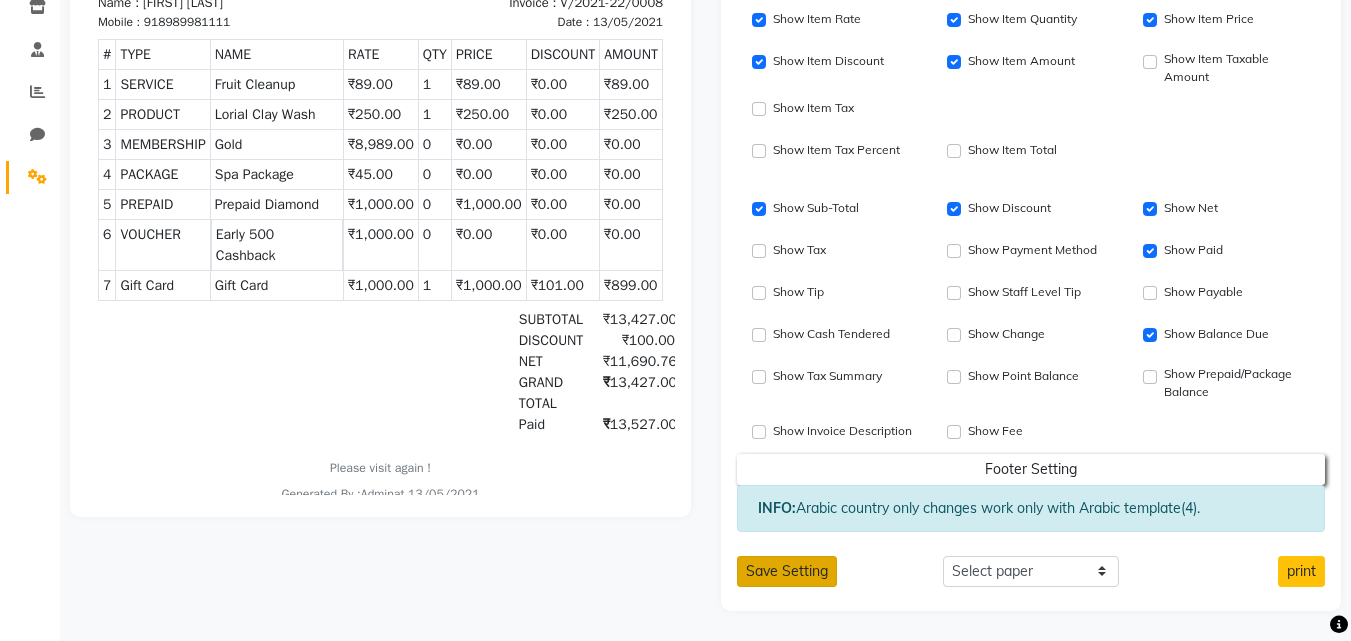 click on "Save Setting" 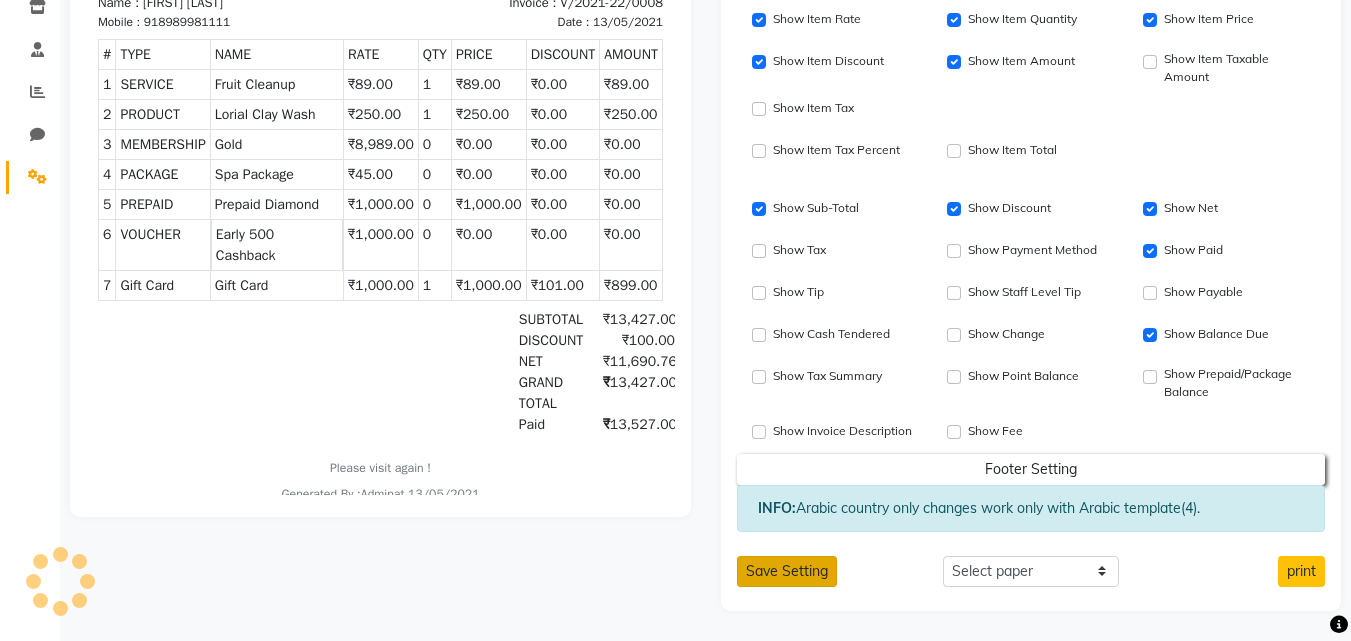 scroll, scrollTop: 272, scrollLeft: 0, axis: vertical 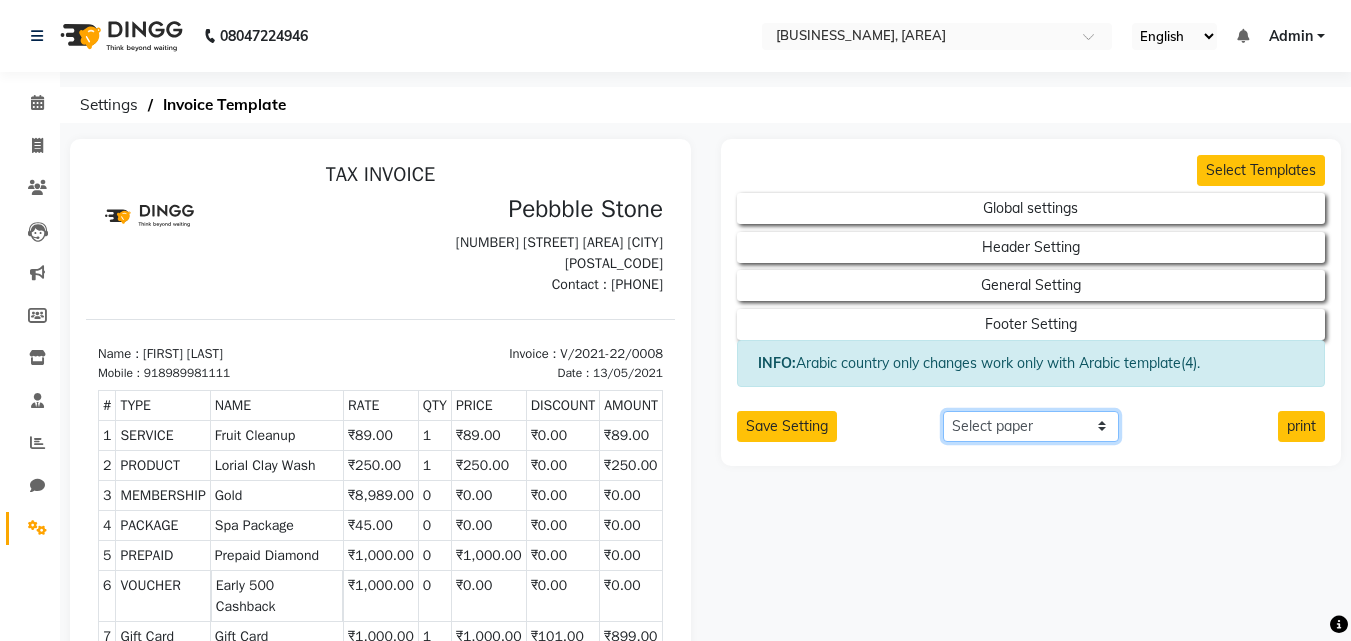 click on "Select paper A4 A5 A6 A7 Thermal Custom" 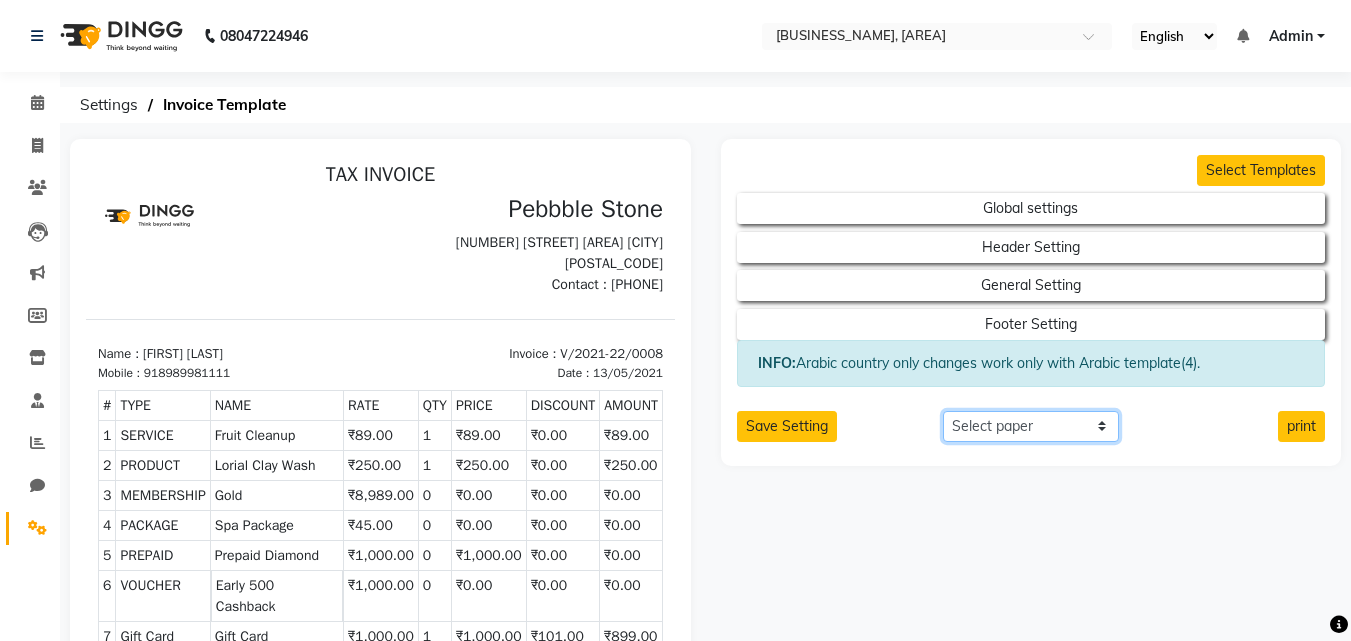 click on "Select paper A4 A5 A6 A7 Thermal Custom" 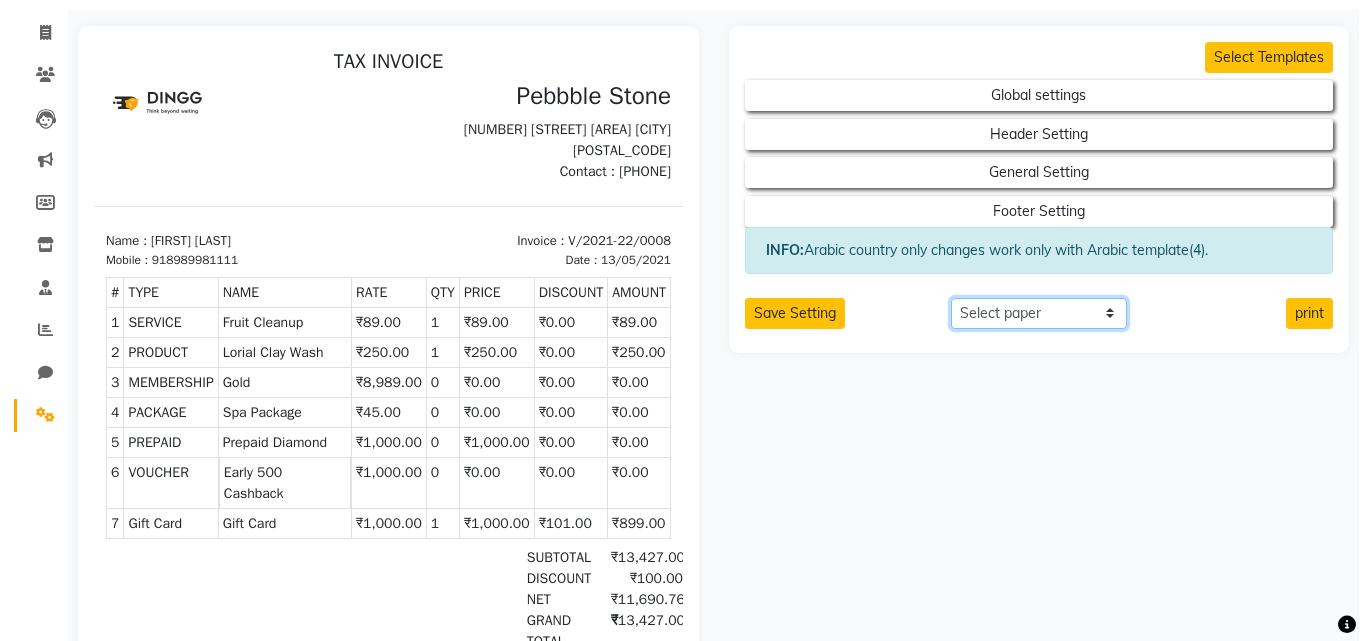 scroll, scrollTop: 0, scrollLeft: 0, axis: both 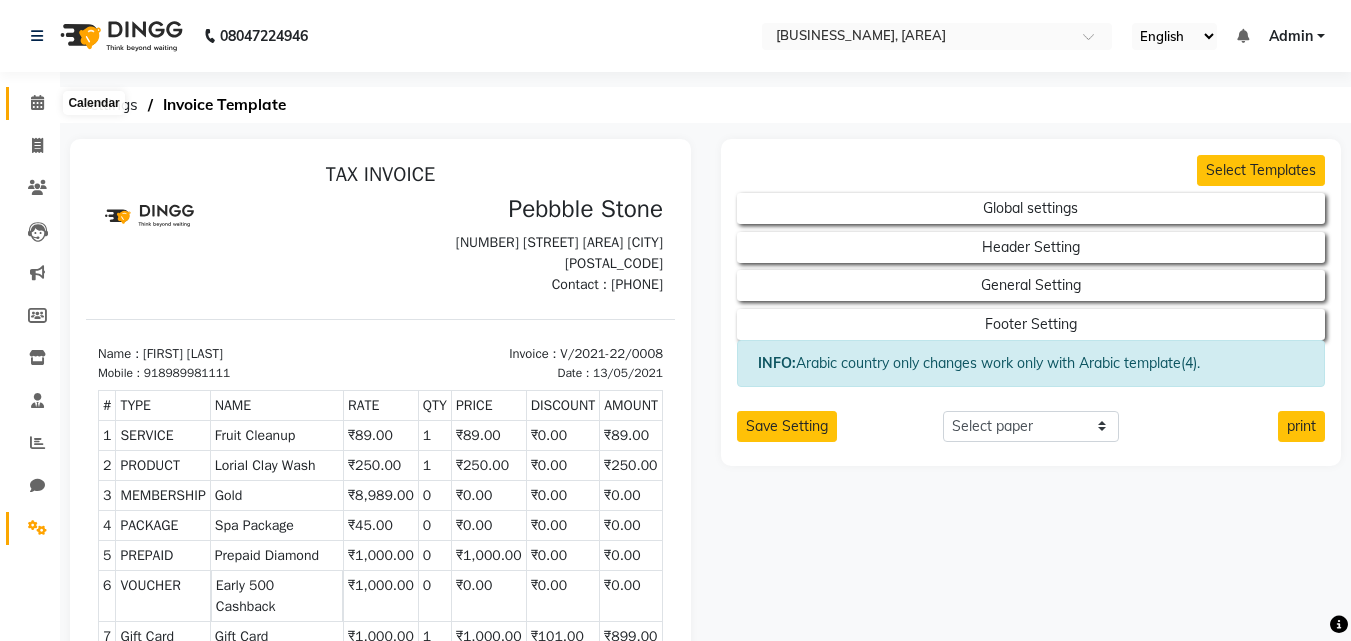 click 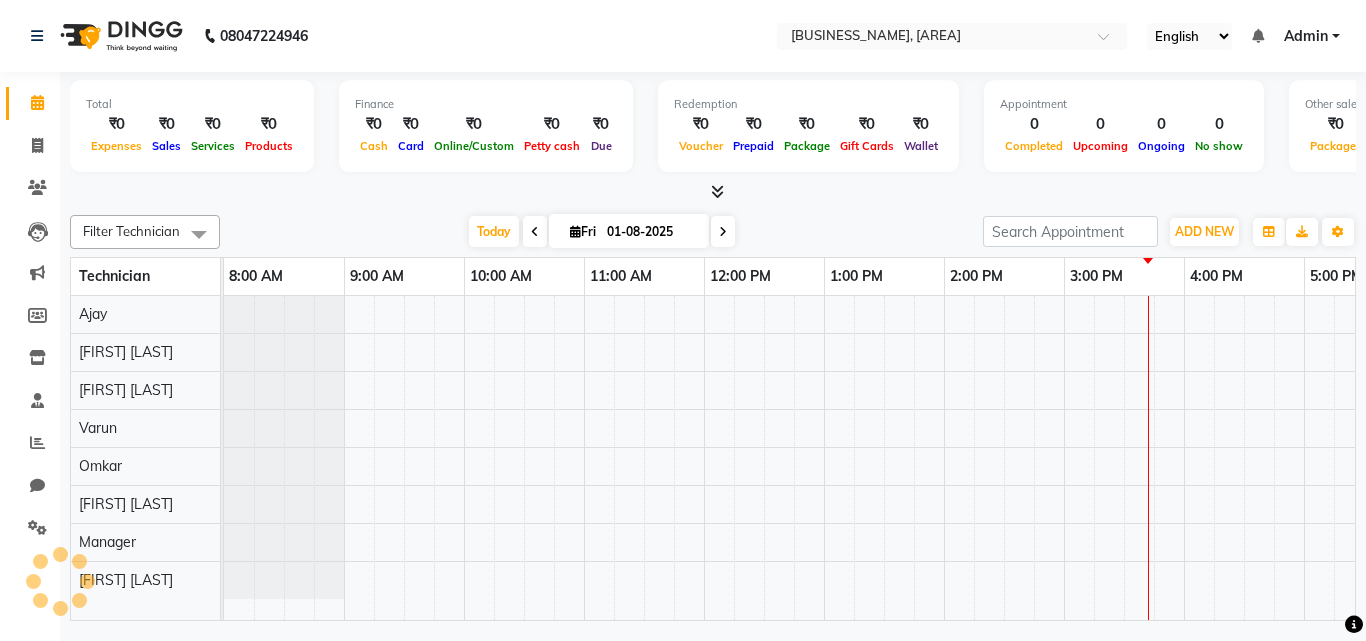 scroll, scrollTop: 0, scrollLeft: 0, axis: both 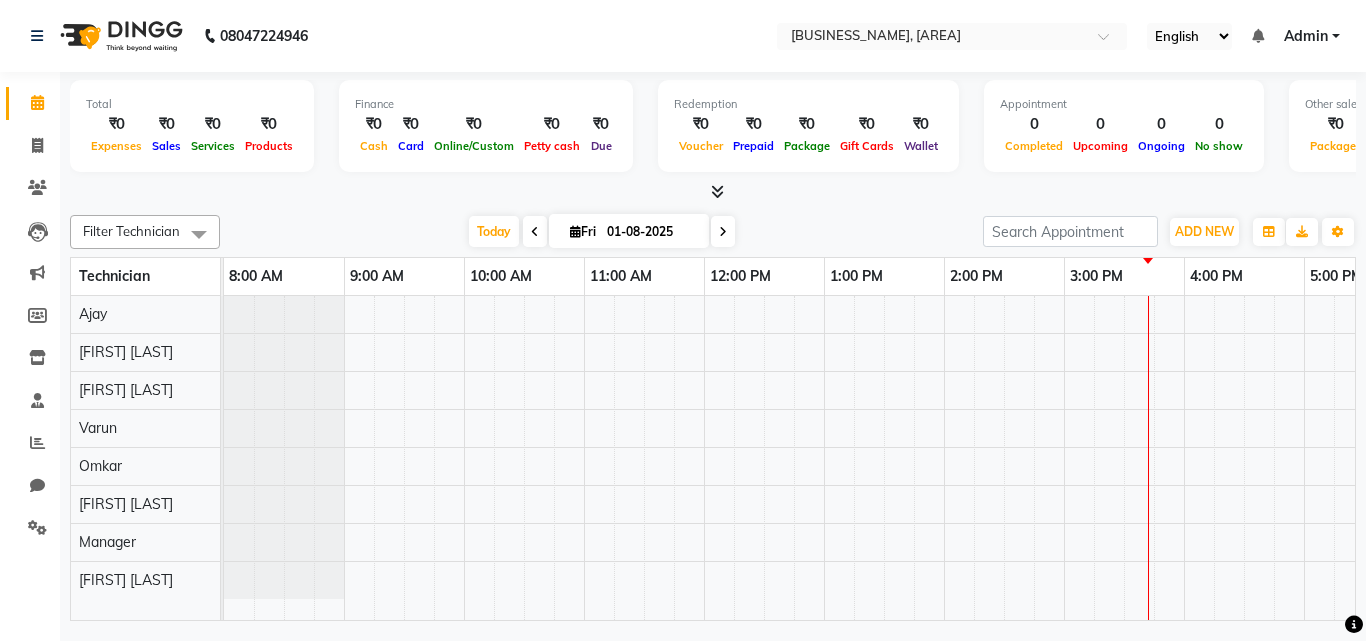click at bounding box center (717, 191) 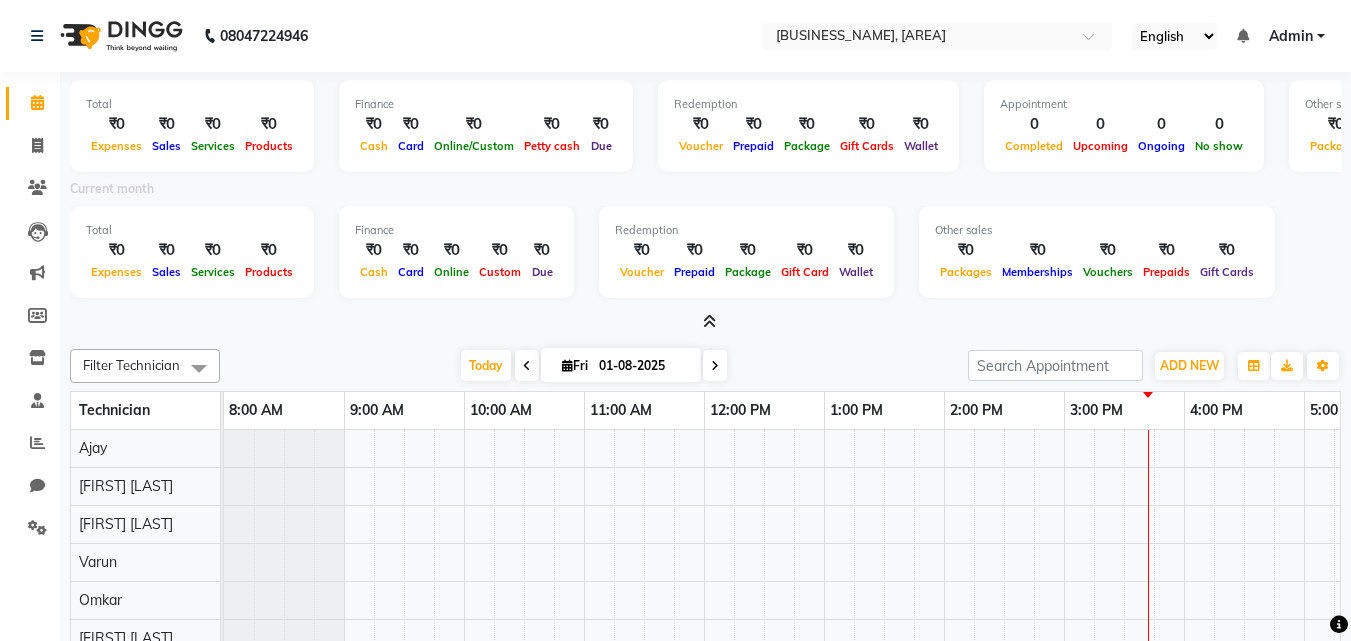 click at bounding box center (709, 321) 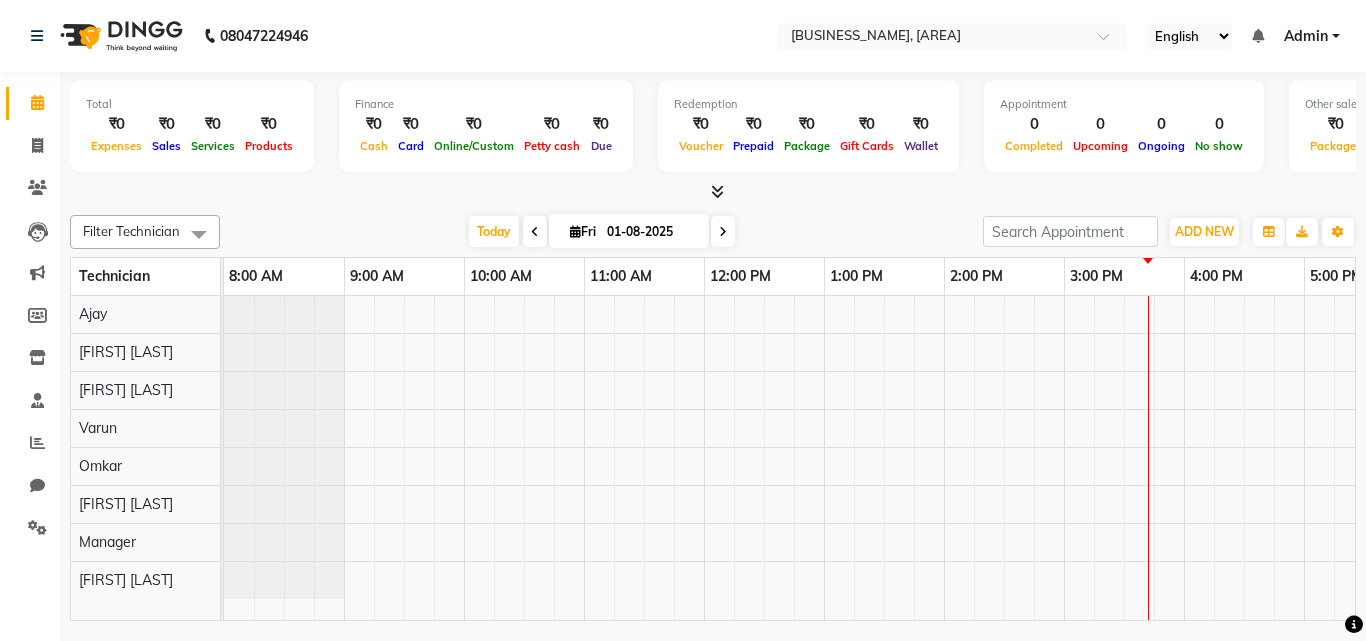 click at bounding box center (717, 191) 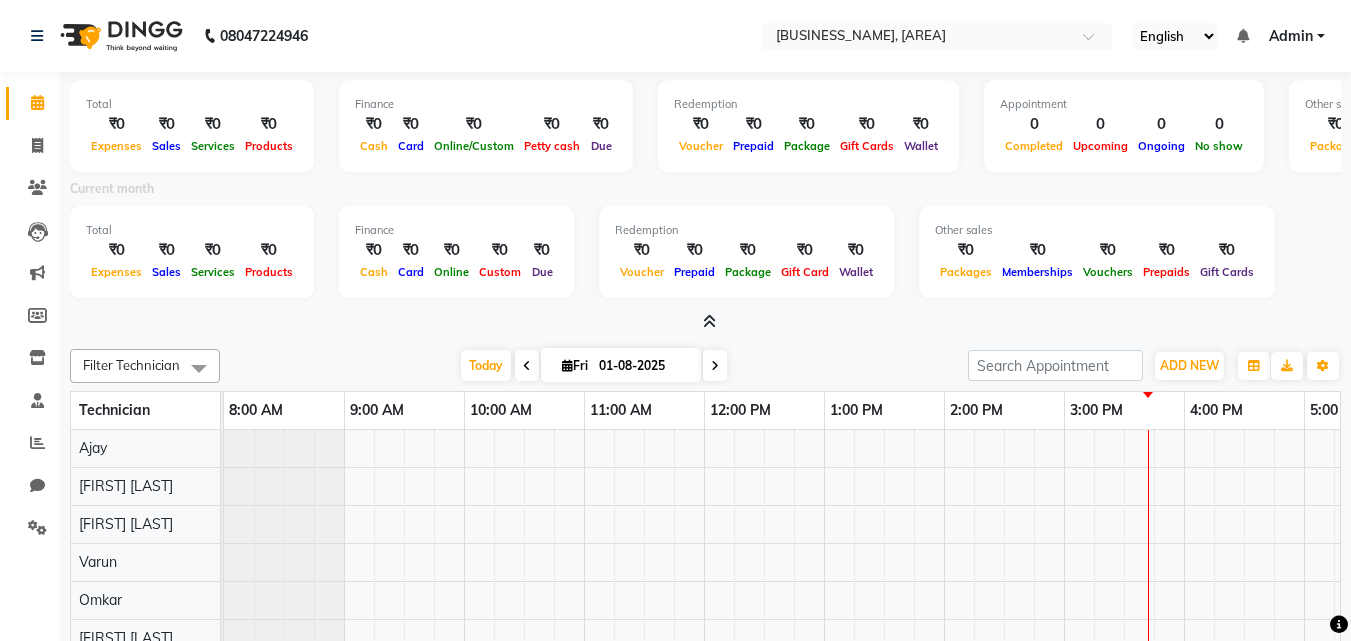 click on "Admin" at bounding box center (1291, 36) 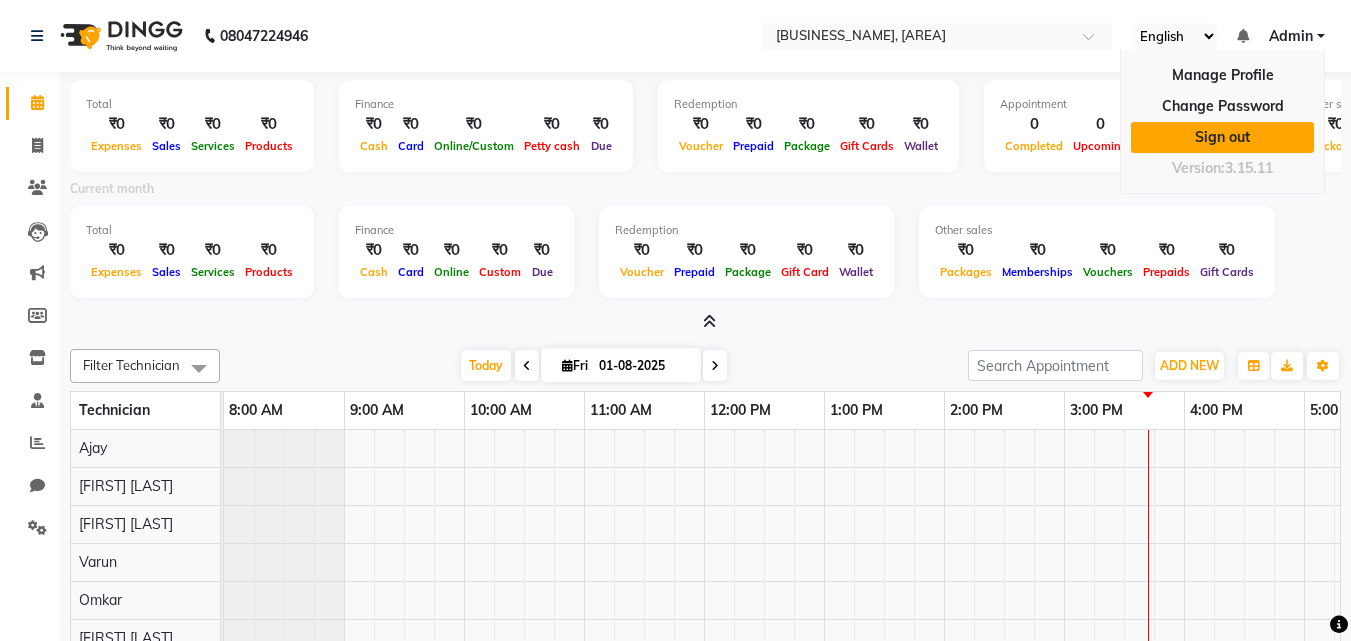 click on "Sign out" at bounding box center (1222, 137) 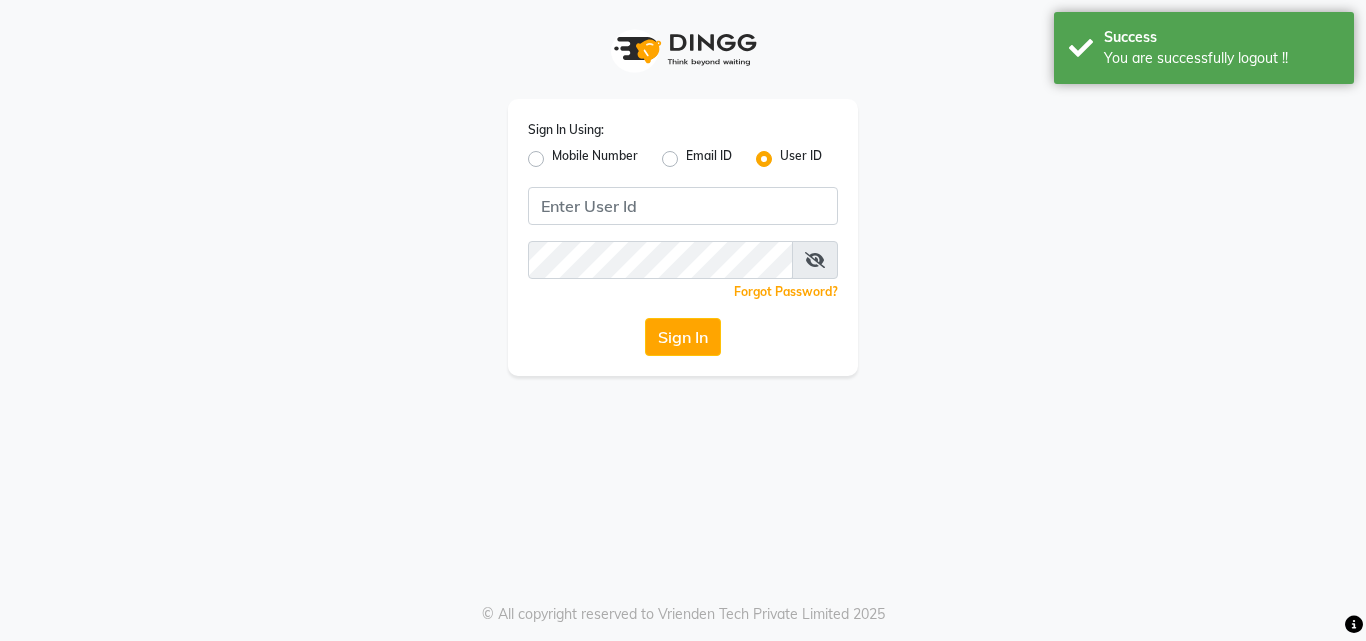click on "Mobile Number" 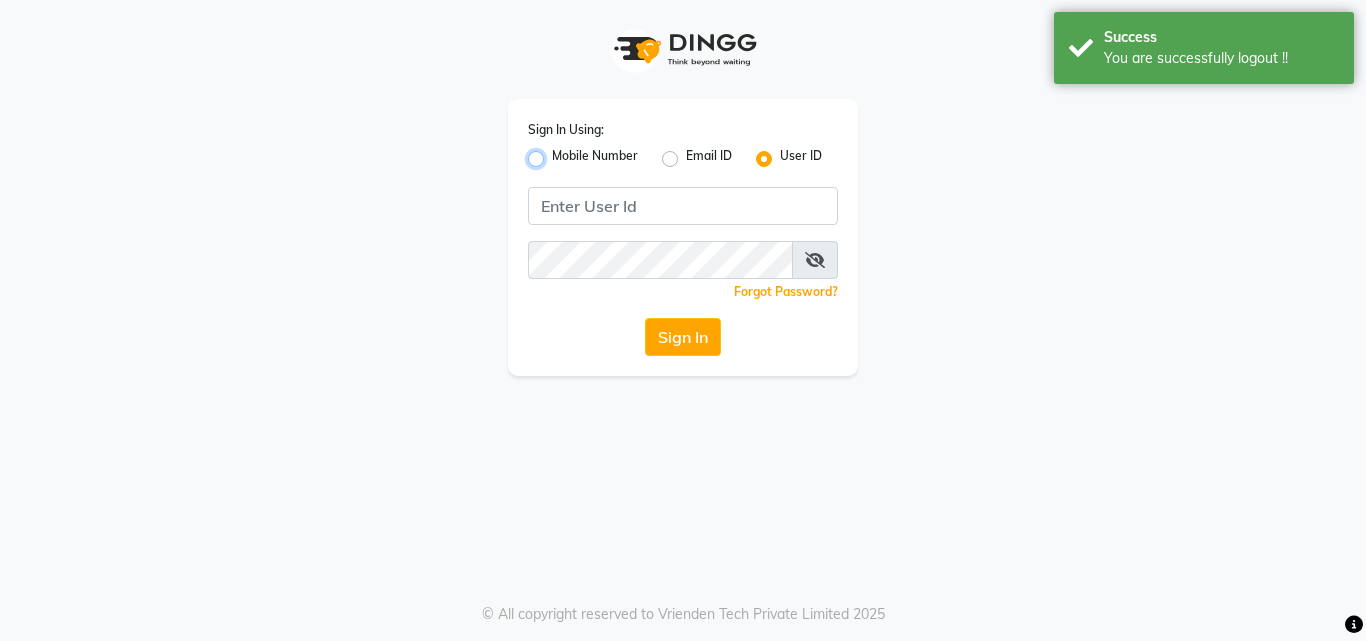 click on "Mobile Number" at bounding box center [558, 153] 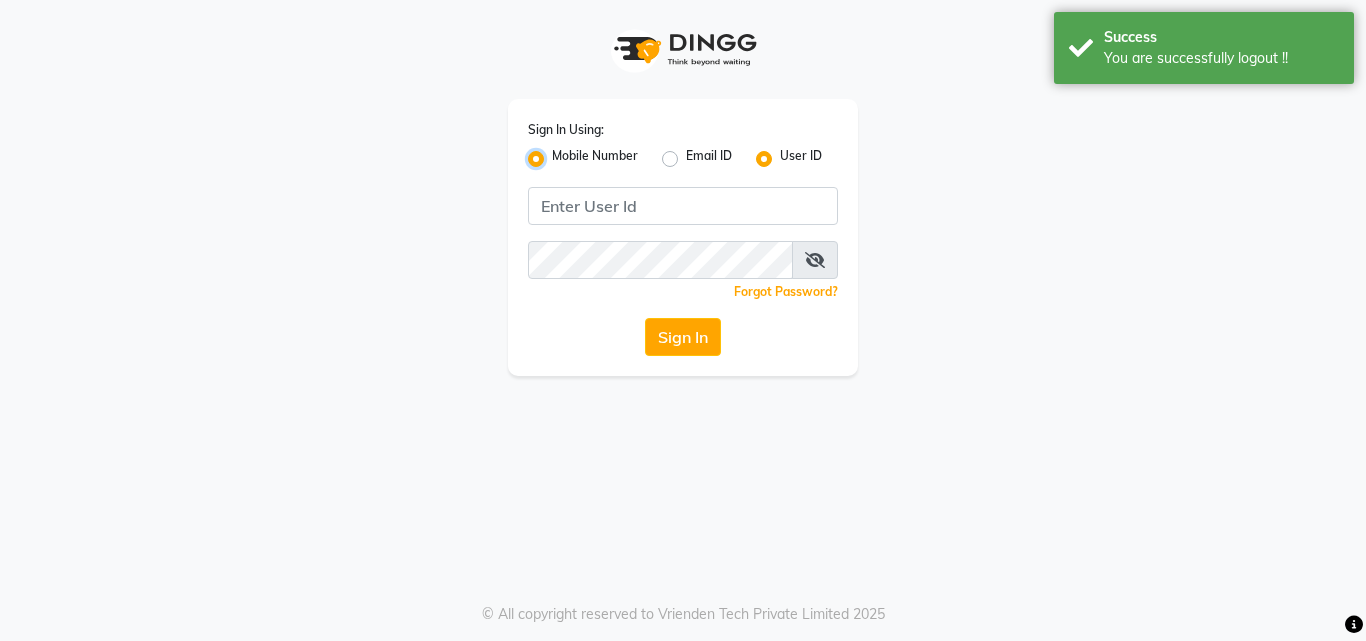 radio on "false" 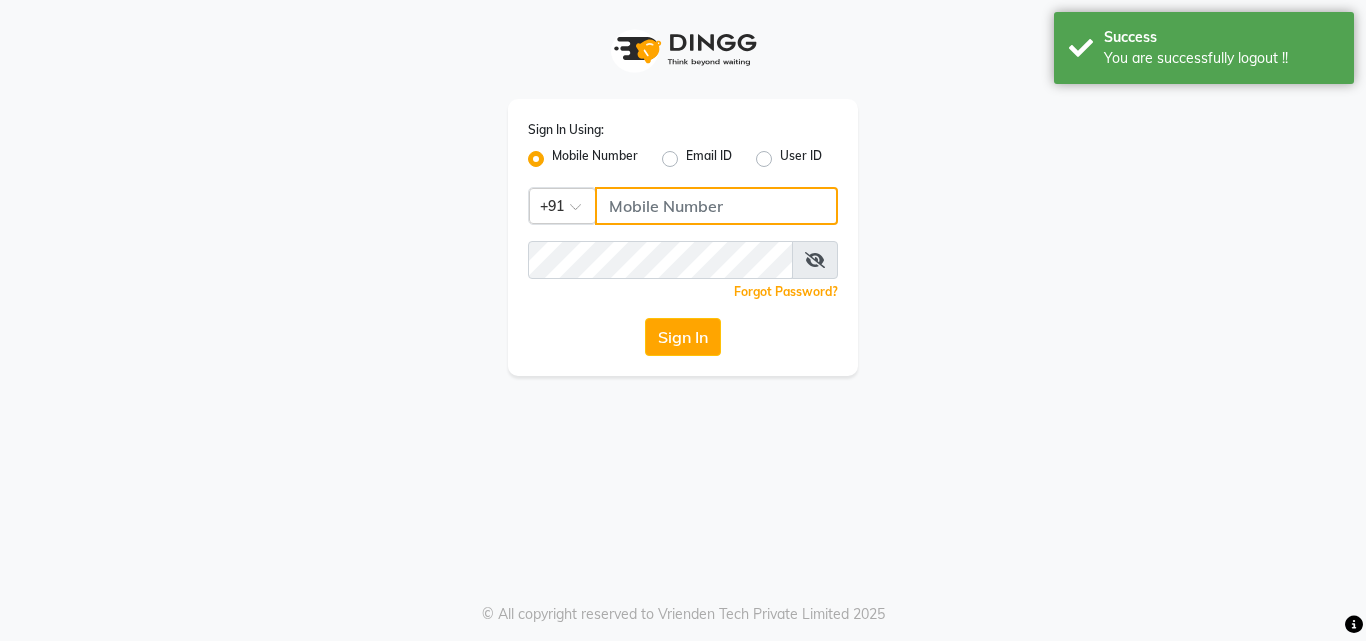 click 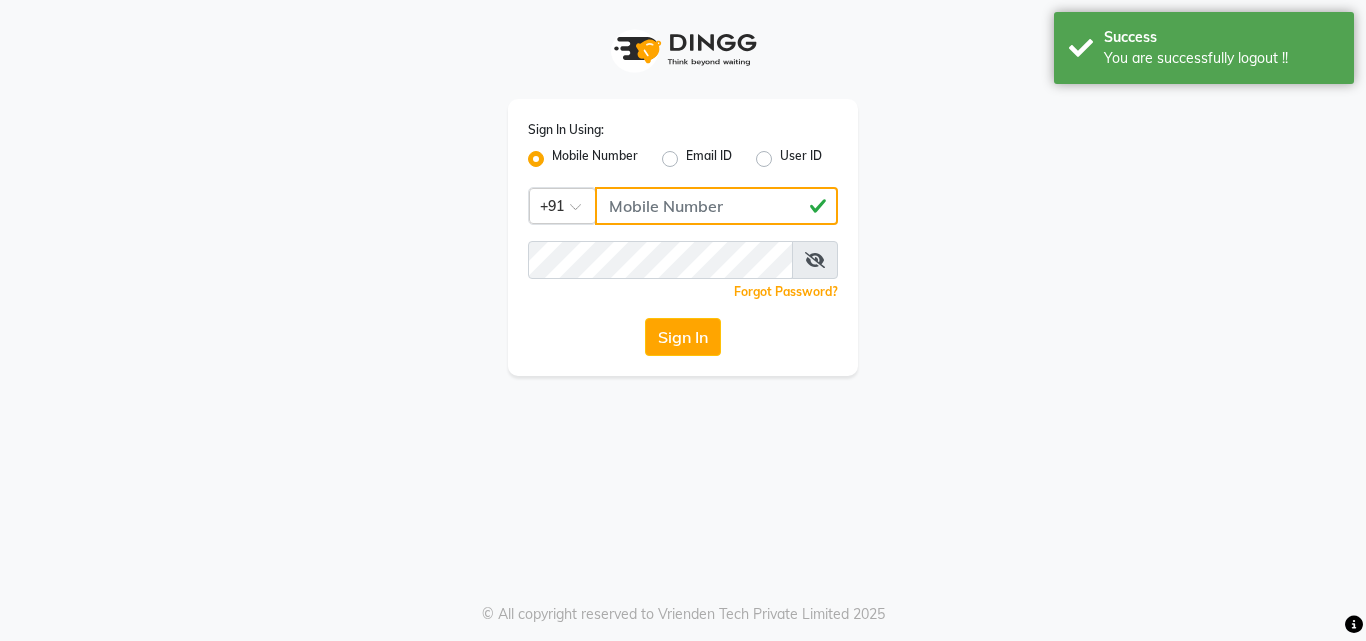 type on "[PHONE]" 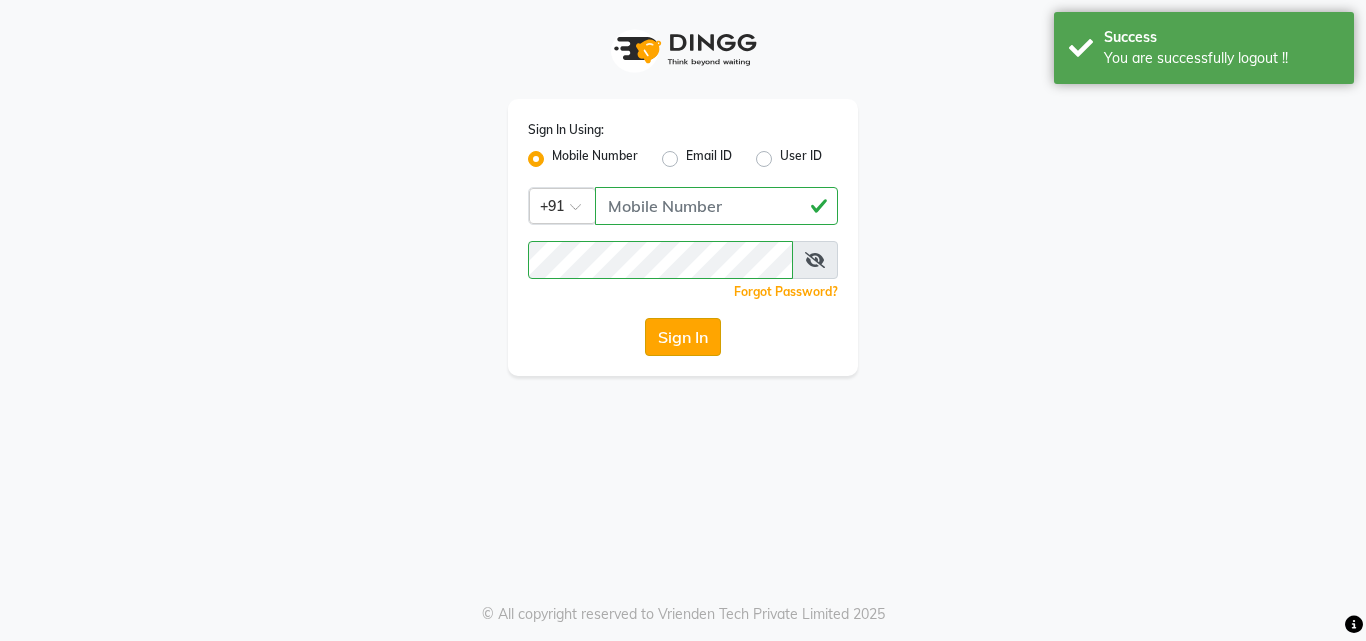 click on "Sign In" 